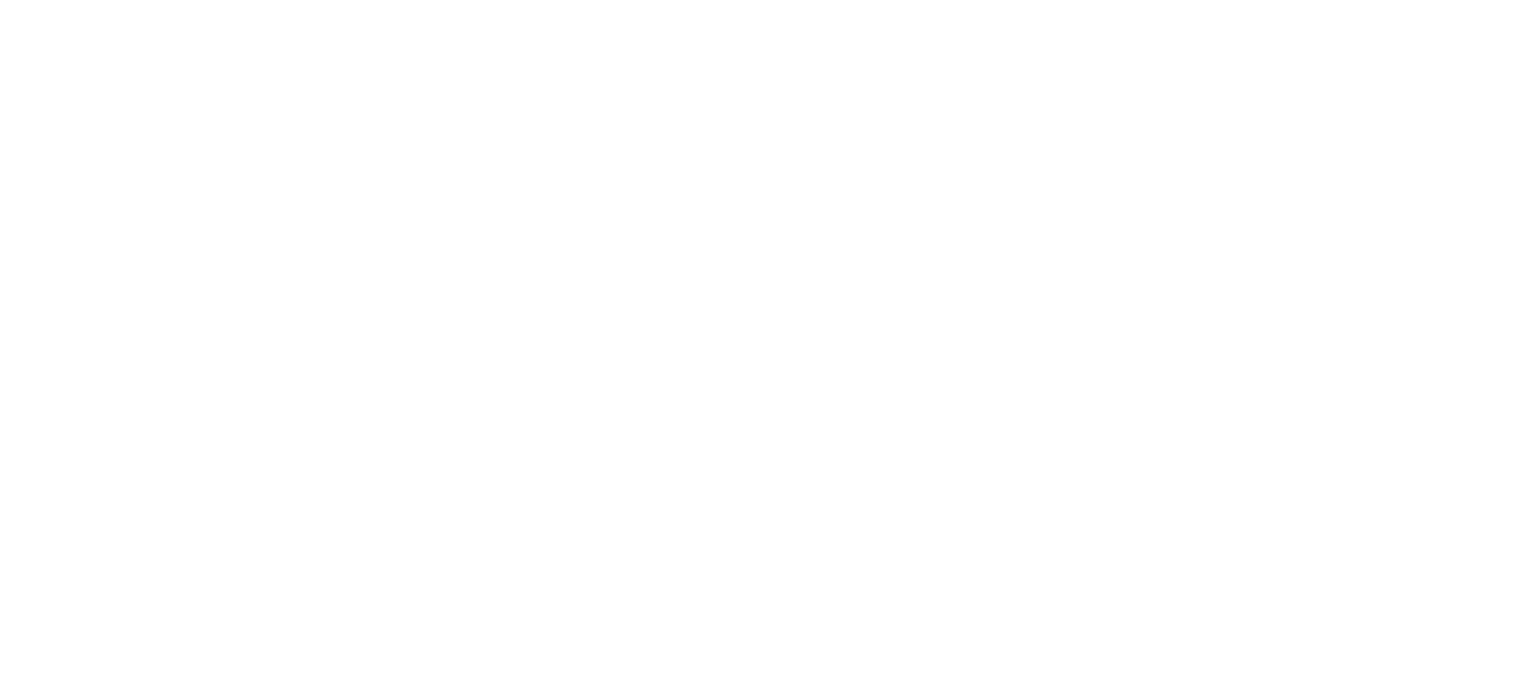 scroll, scrollTop: 0, scrollLeft: 0, axis: both 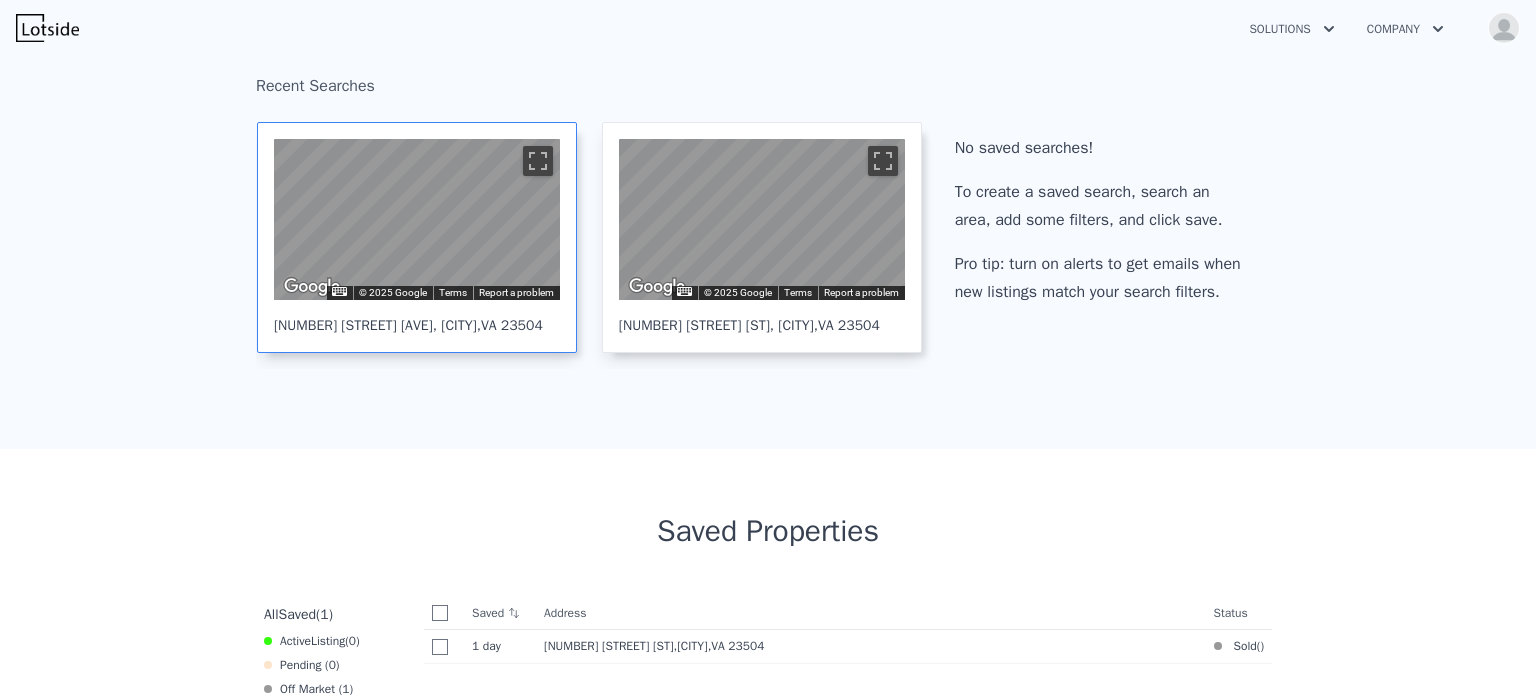 click on ",  [STATE]   23504" at bounding box center (510, 325) 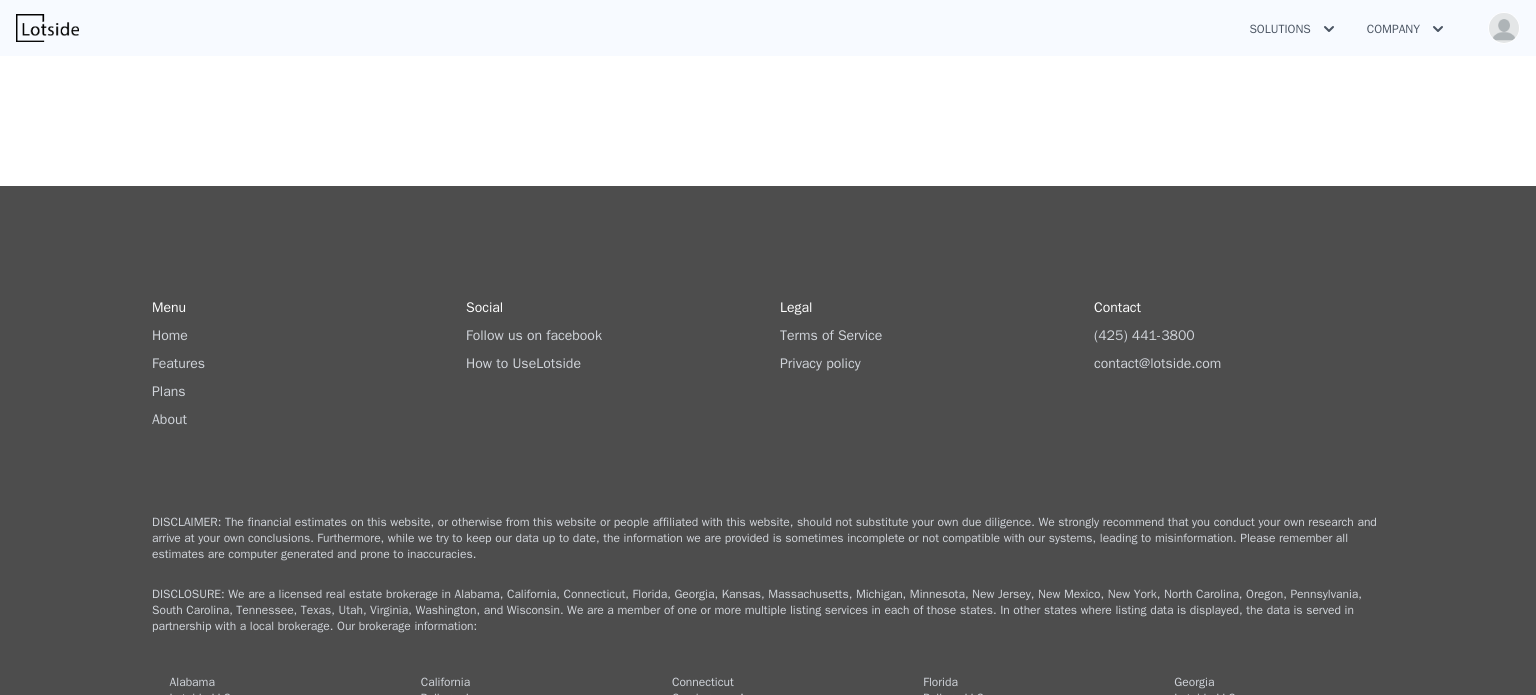 scroll, scrollTop: 0, scrollLeft: 0, axis: both 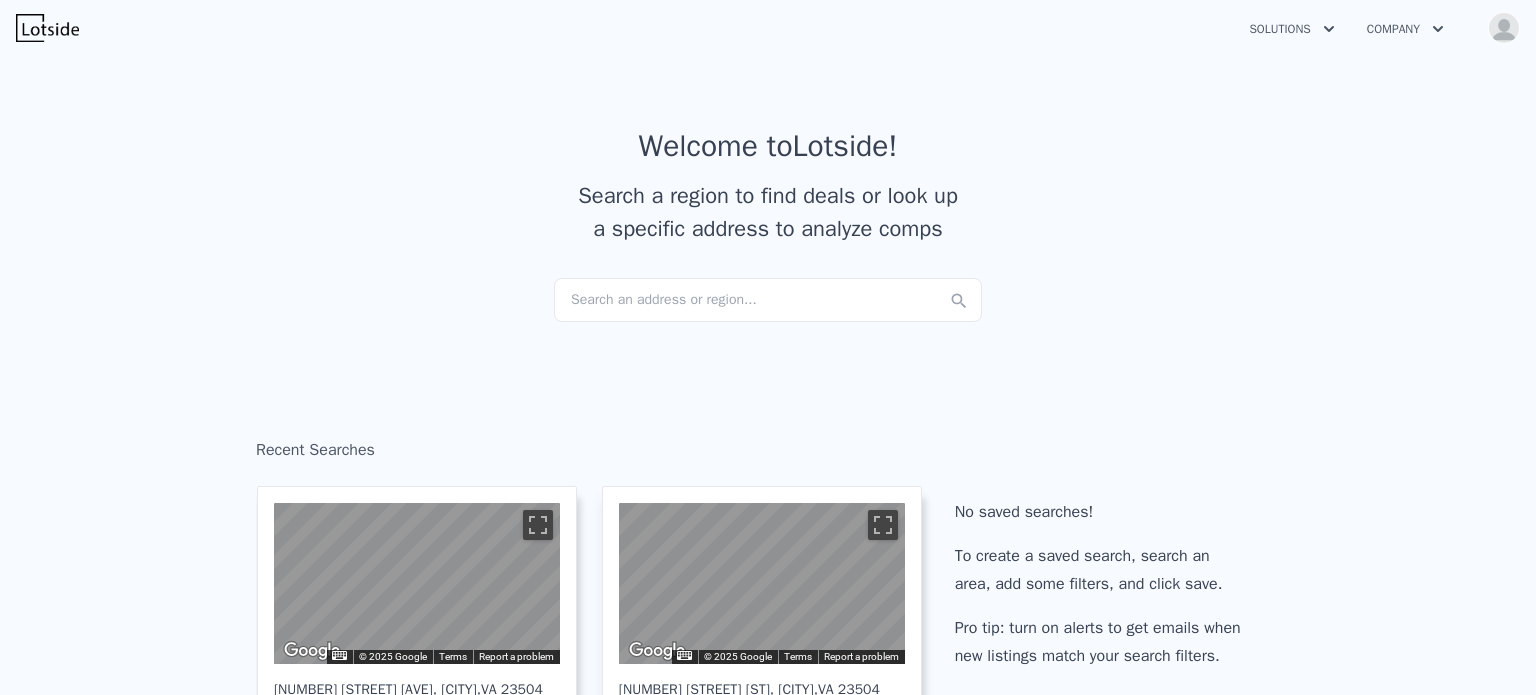 click on "Search an address or region..." at bounding box center (768, 300) 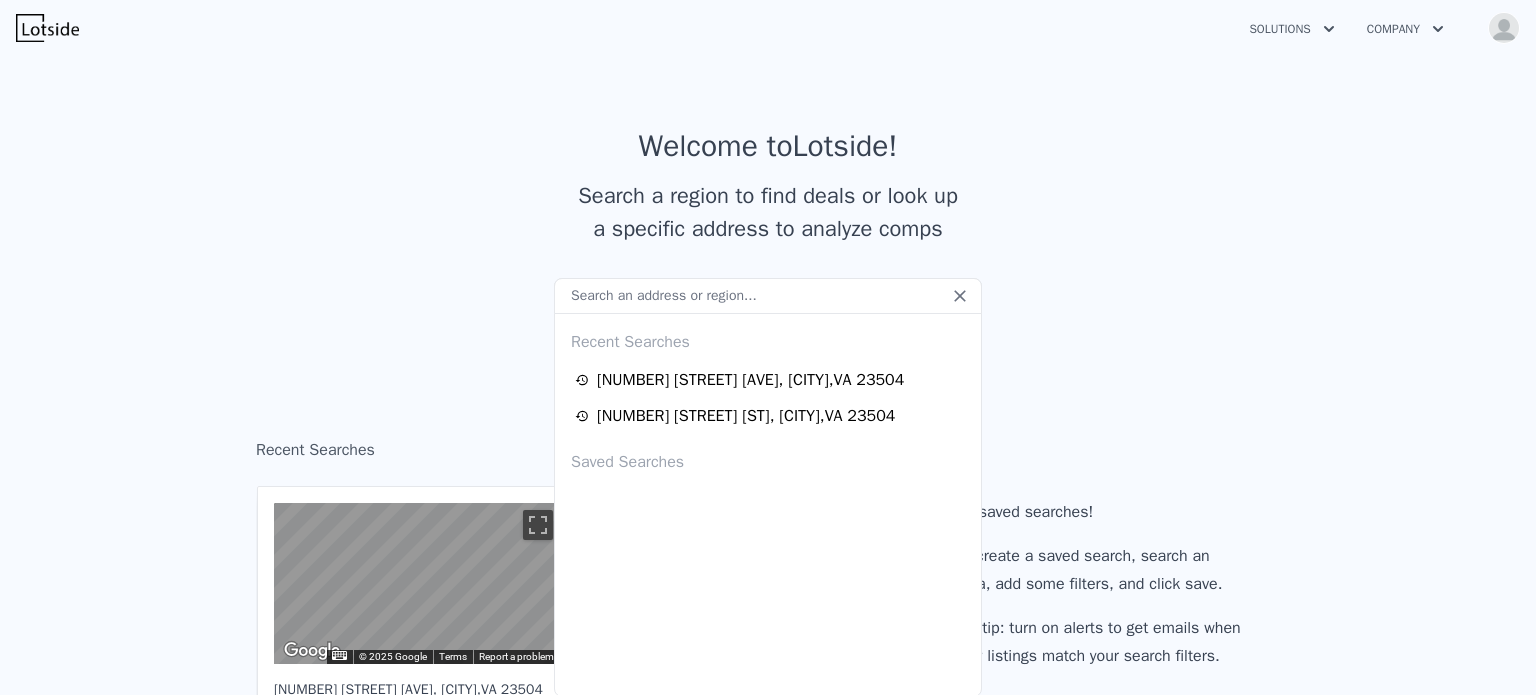 type on "[NUMBER] [STREET] [CITY], [STATE] [POSTAL_CODE]" 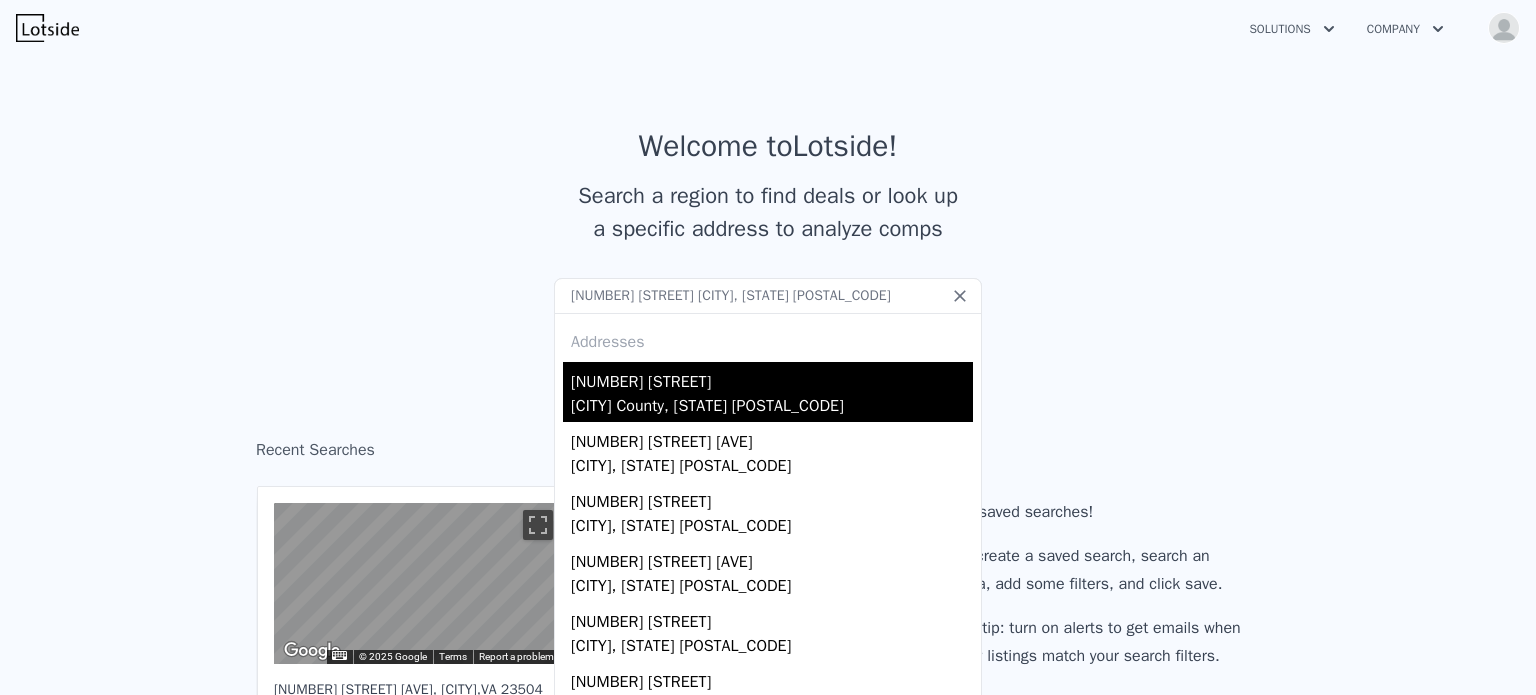 click on "[CITY] County, [STATE] [POSTAL_CODE]" at bounding box center [772, 408] 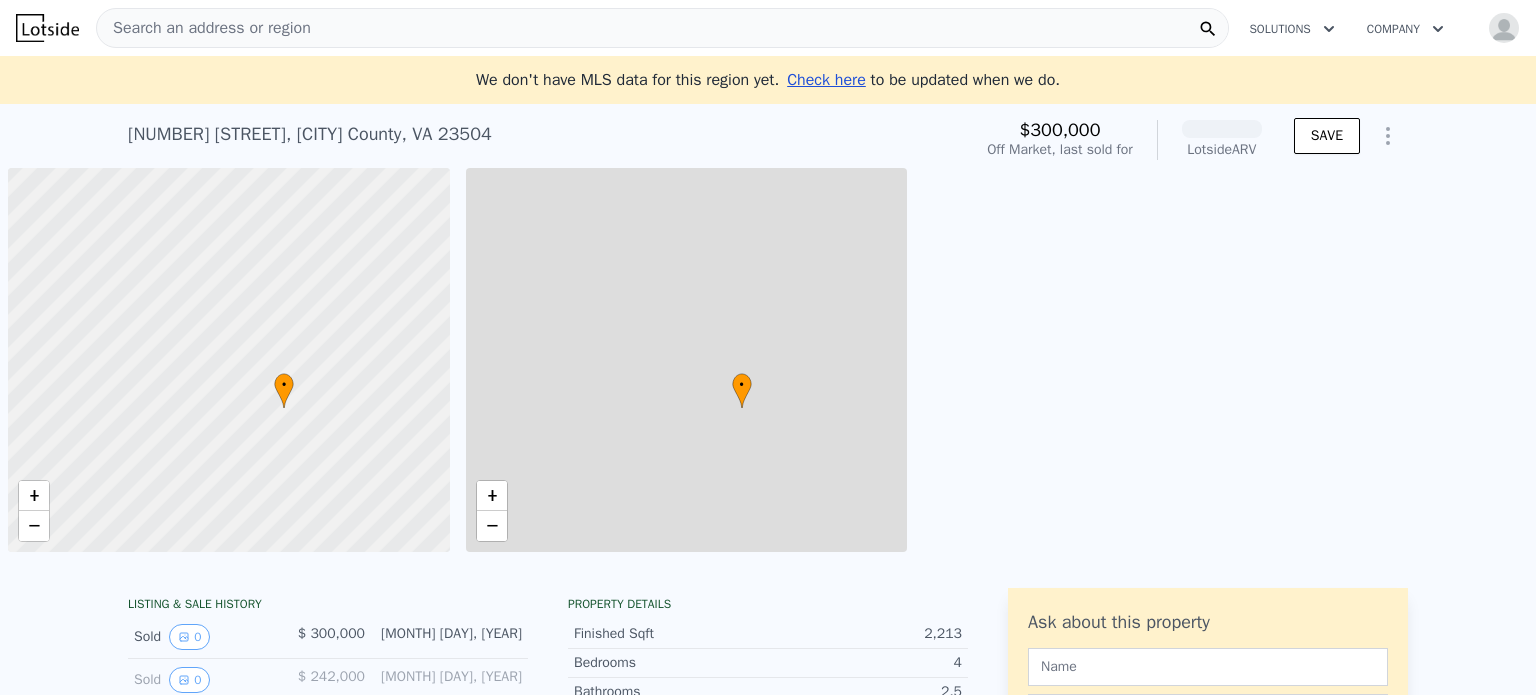 scroll, scrollTop: 0, scrollLeft: 10, axis: horizontal 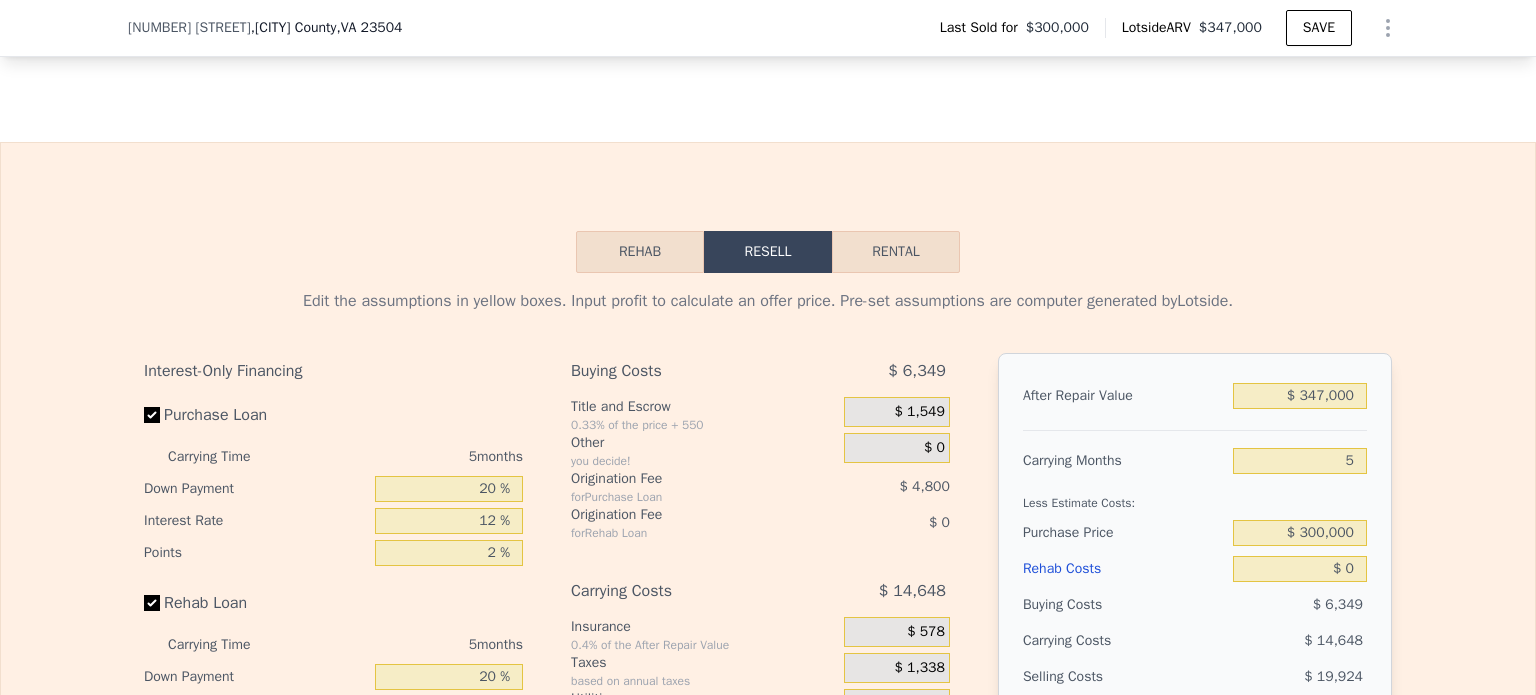 click on "$ 20,161" at bounding box center (752, -46) 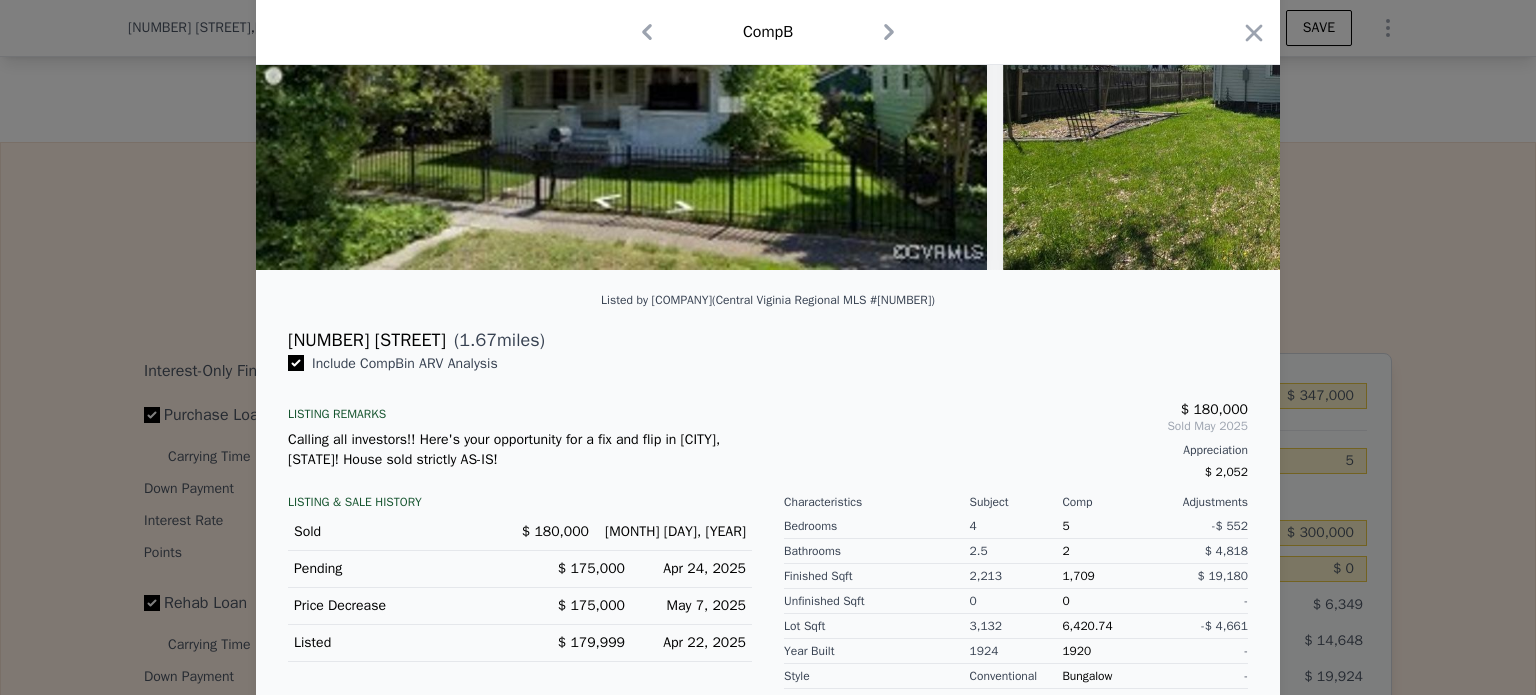 scroll, scrollTop: 249, scrollLeft: 0, axis: vertical 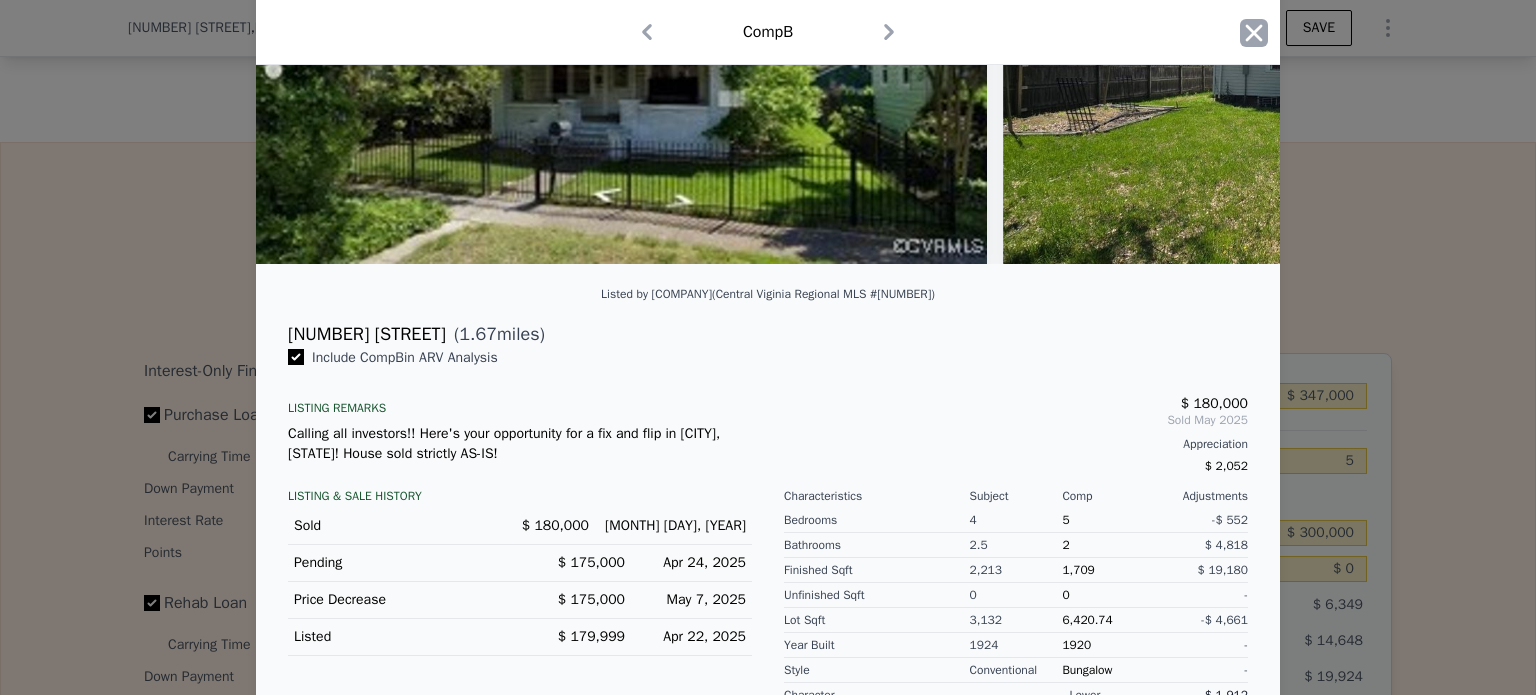 click 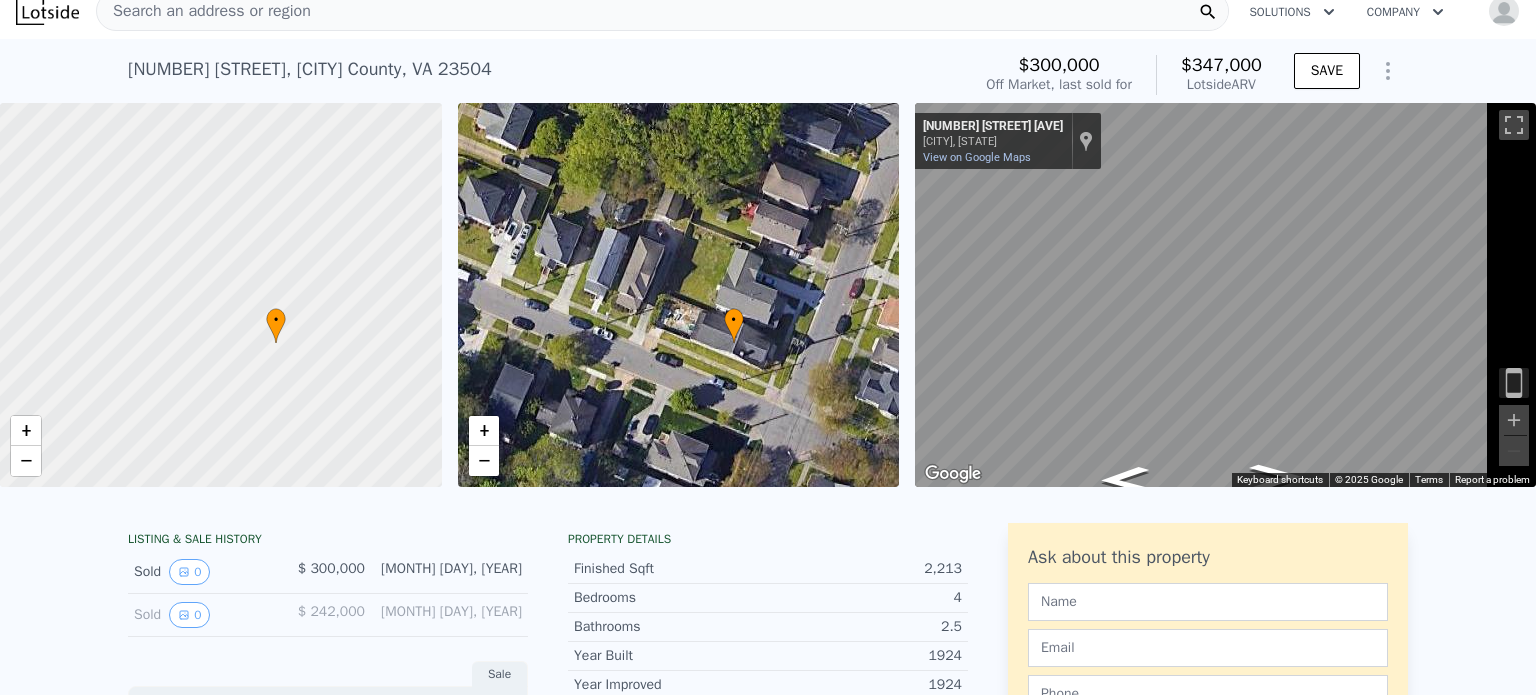 scroll, scrollTop: 19, scrollLeft: 0, axis: vertical 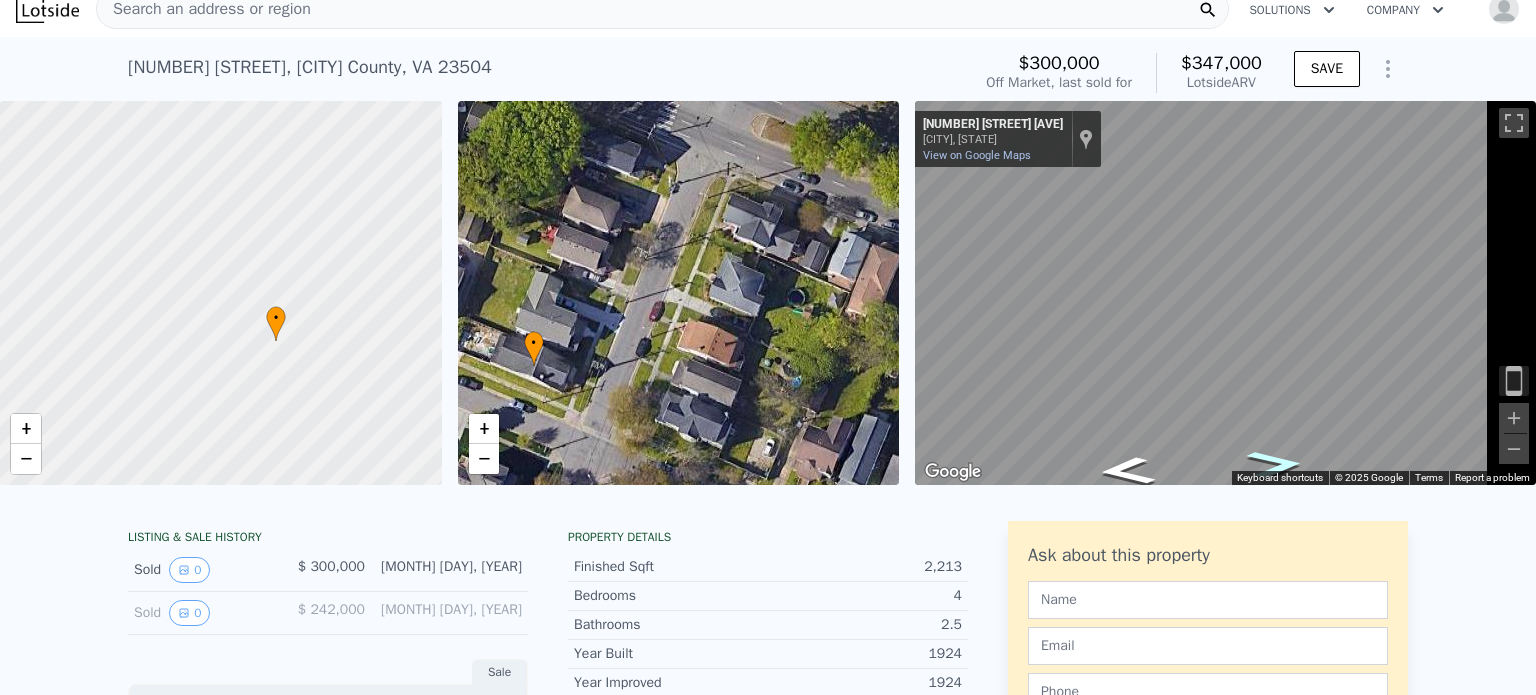 click 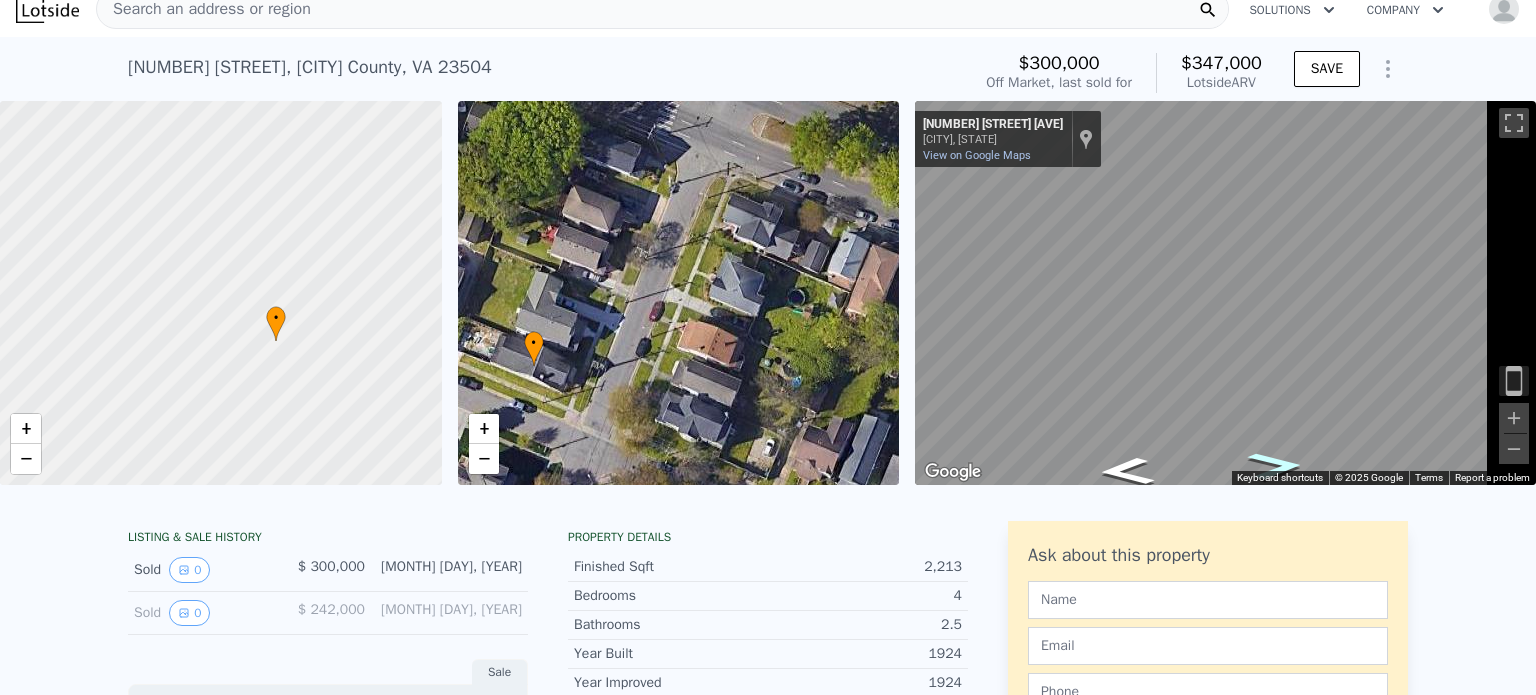 click 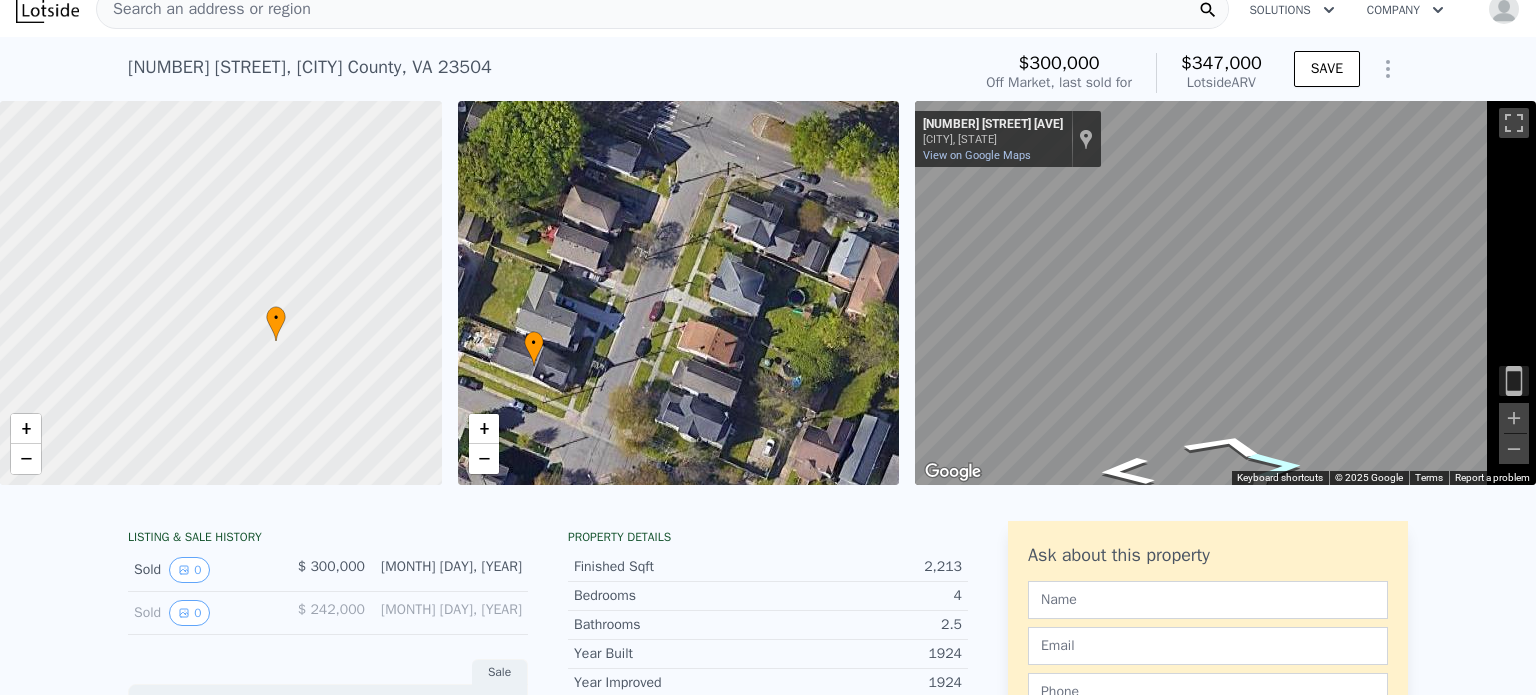 click 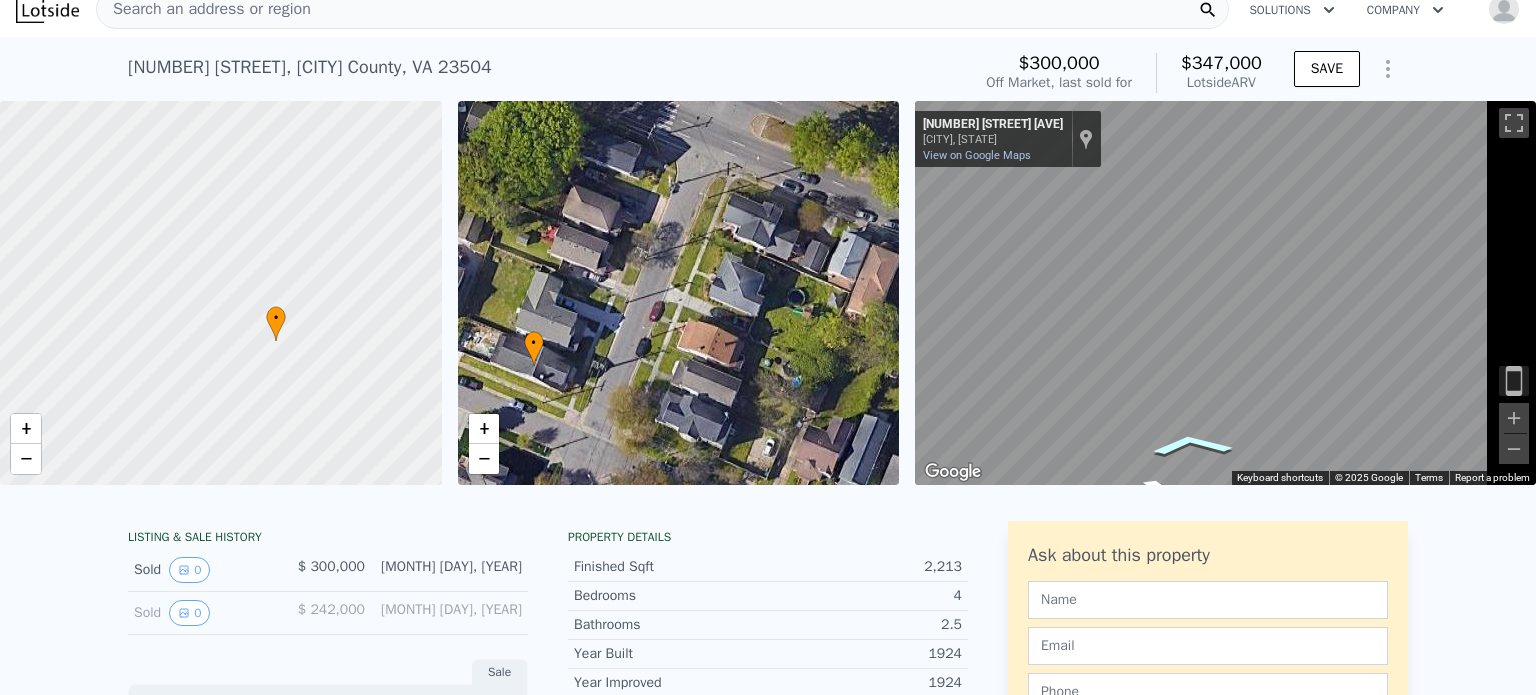 click 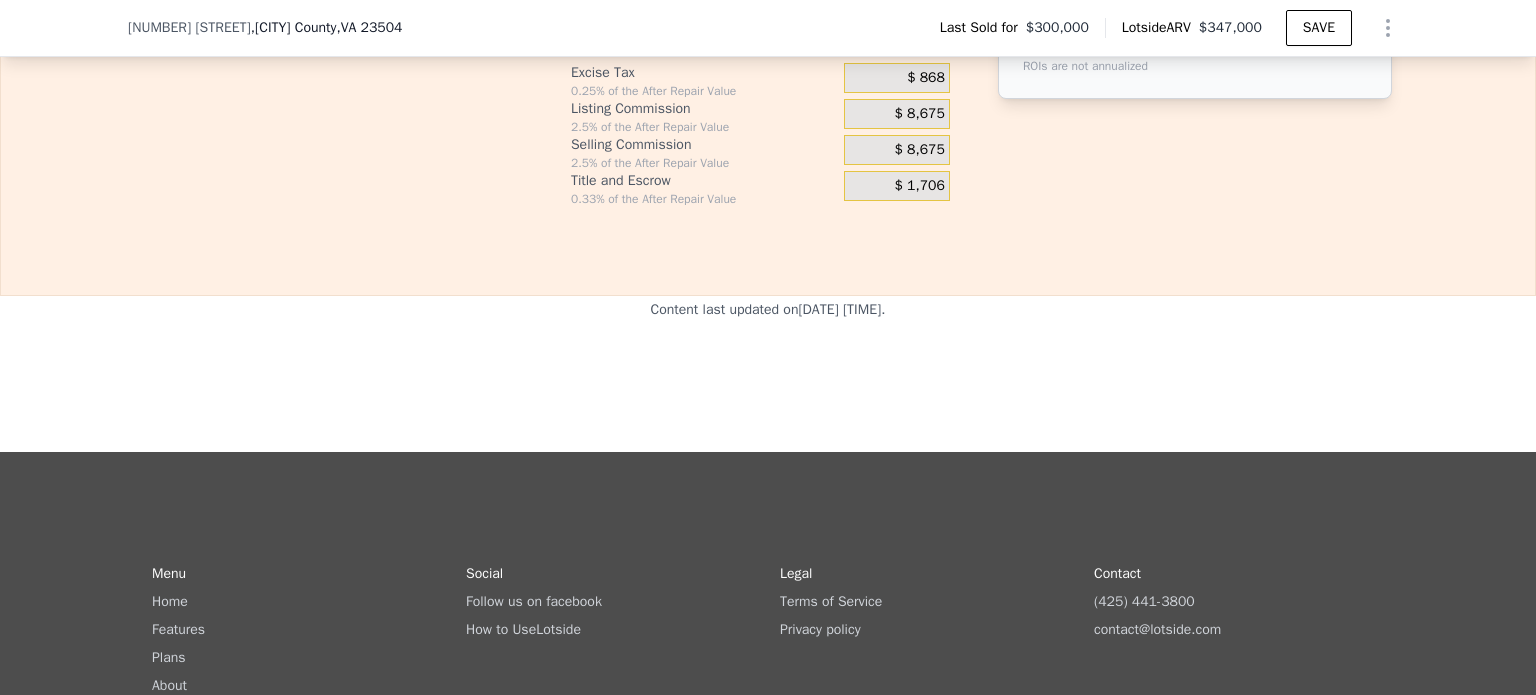 scroll, scrollTop: 3171, scrollLeft: 0, axis: vertical 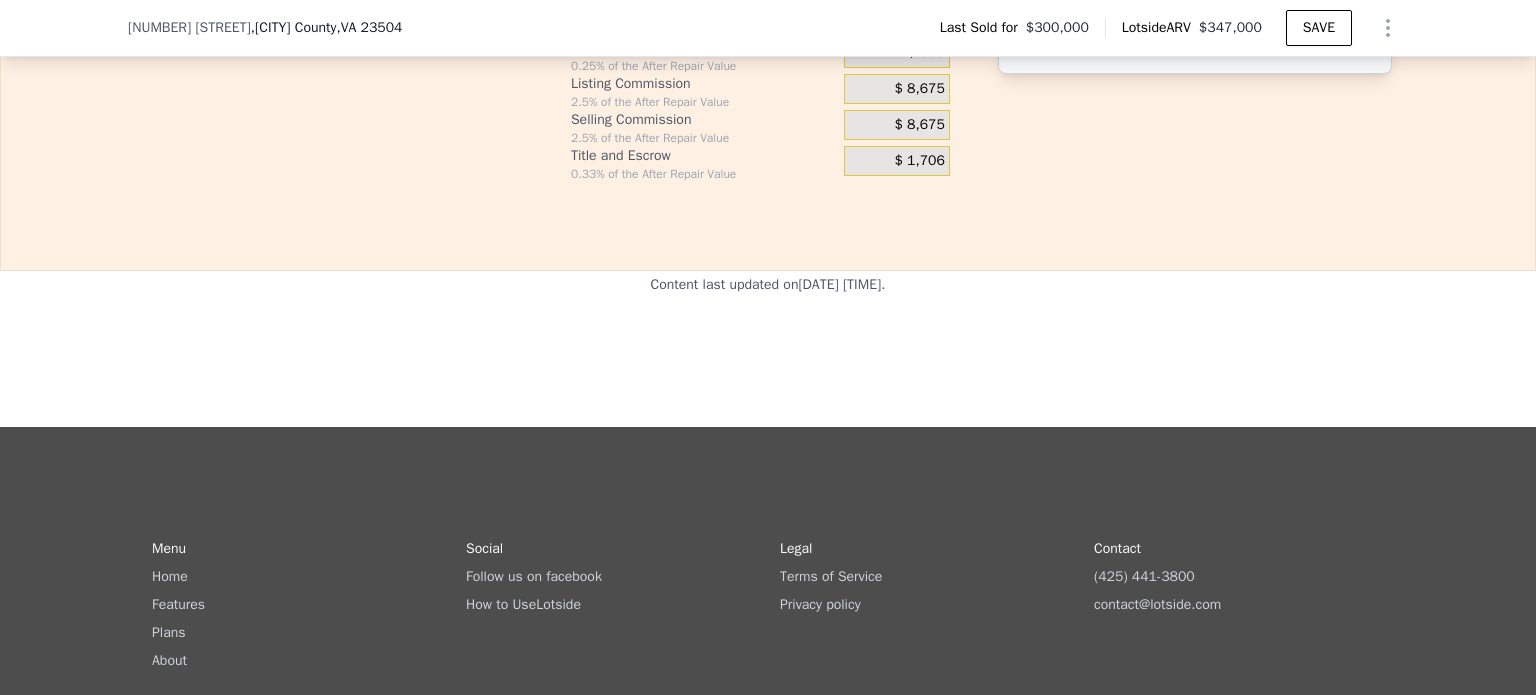 click on "$ 347,000" at bounding box center [1300, -439] 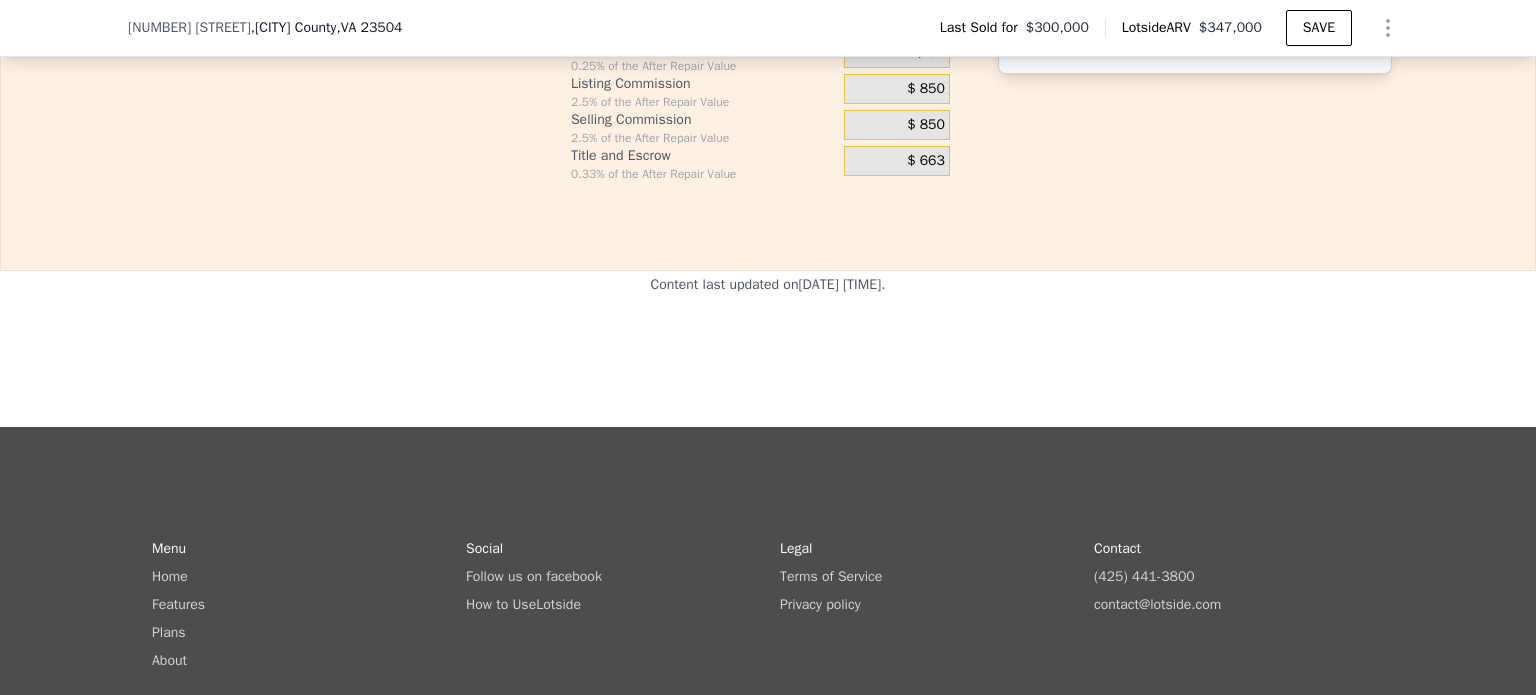 type on "-$ 288,924" 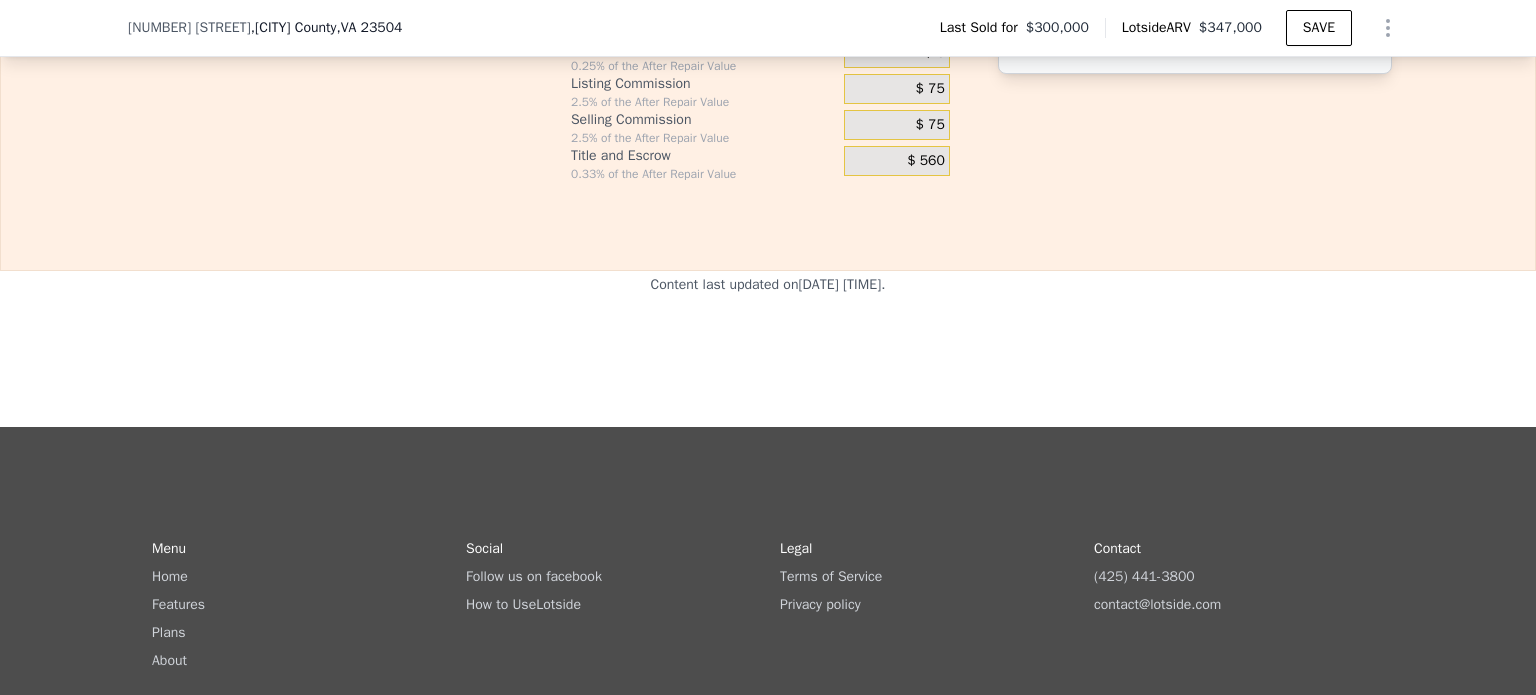 type on "-$ 318,142" 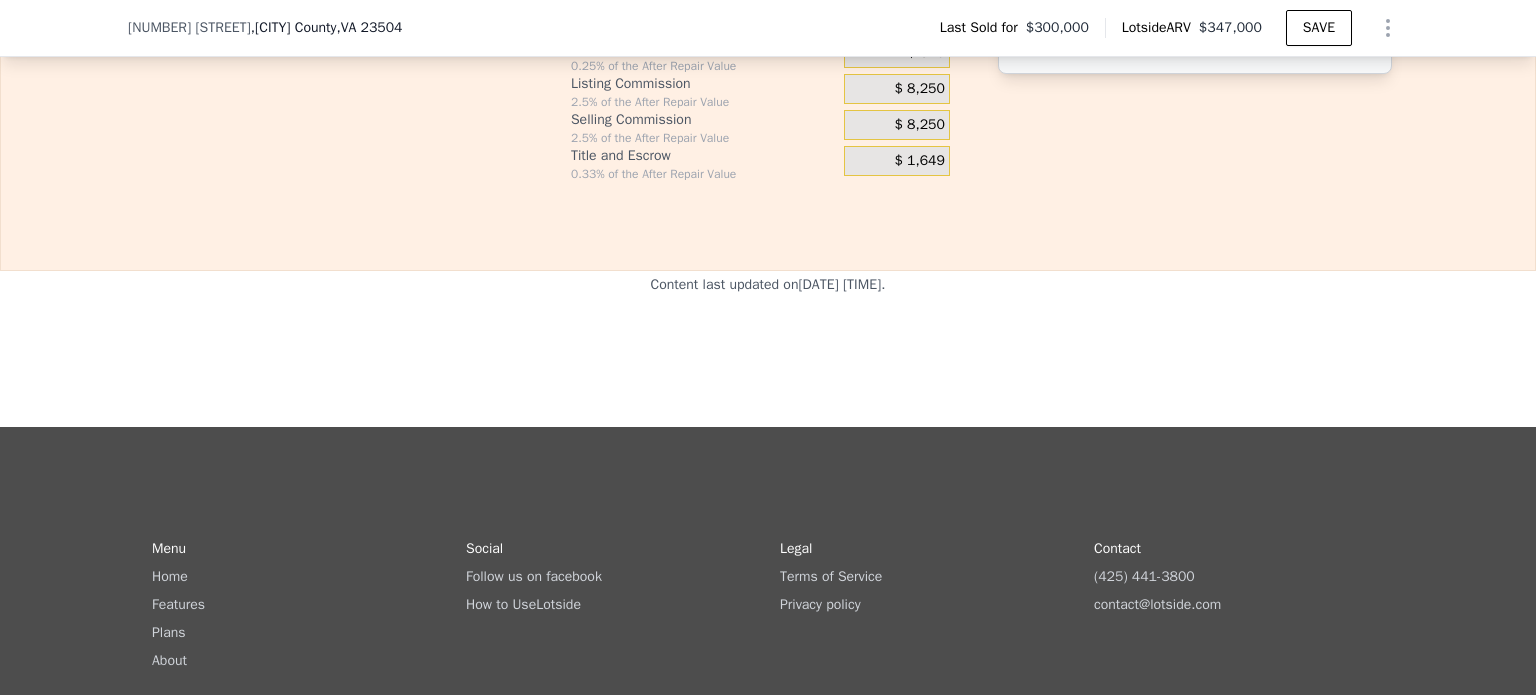 type on "-$ 9,943" 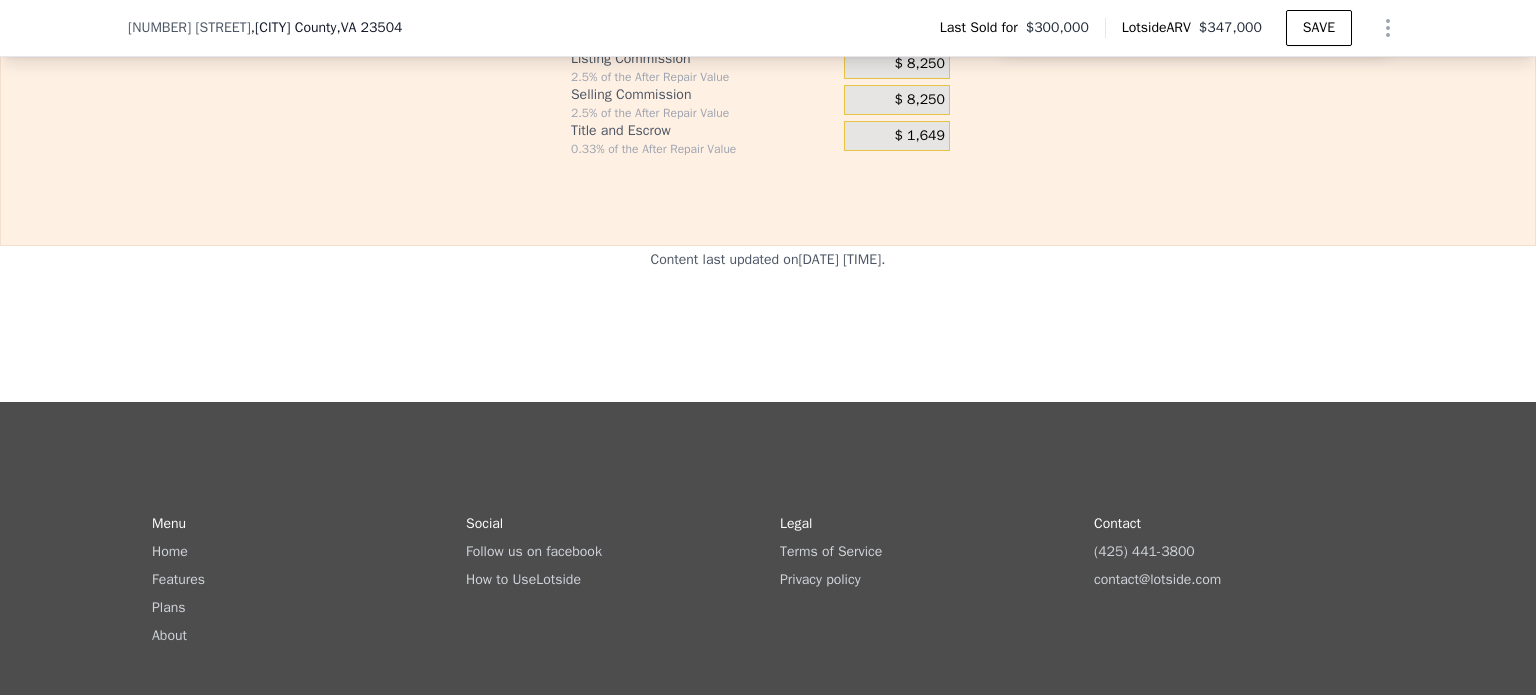 scroll, scrollTop: 3198, scrollLeft: 0, axis: vertical 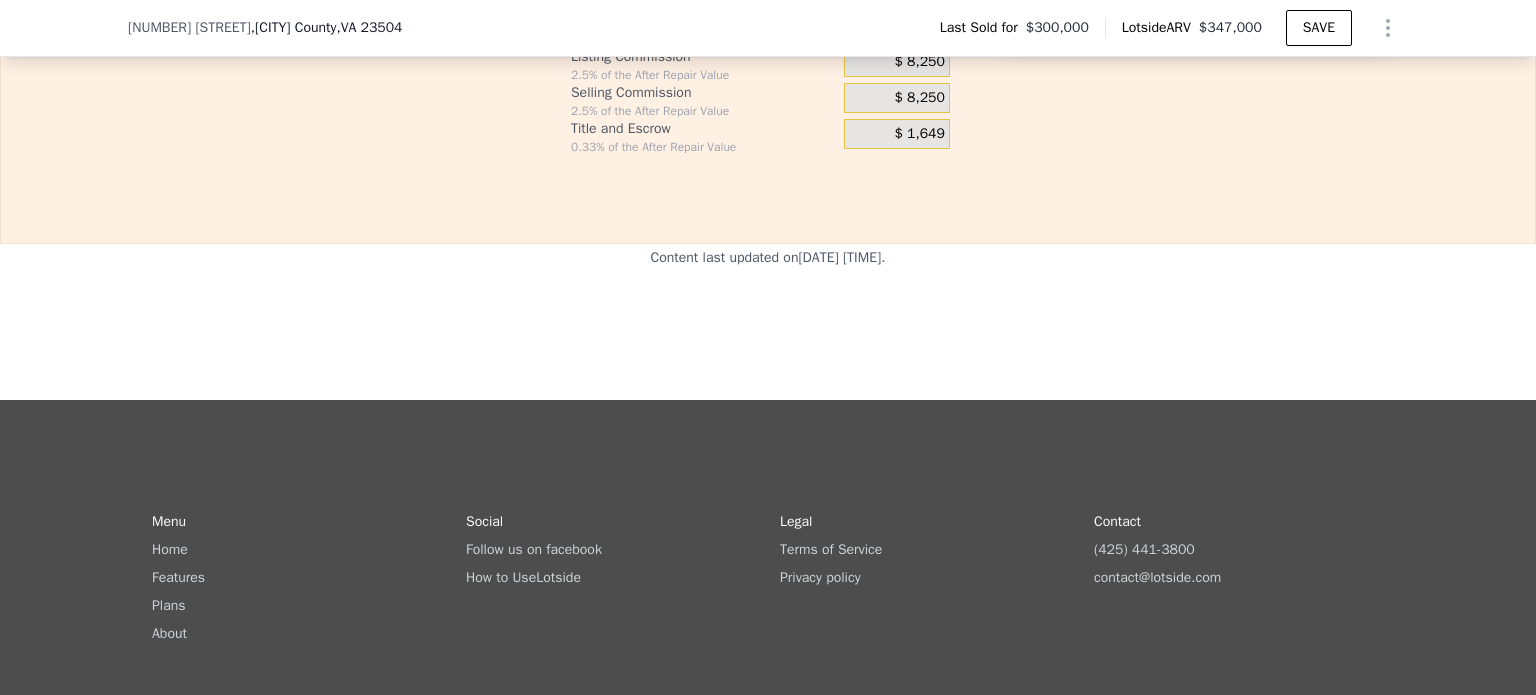 type on "$ 50,000" 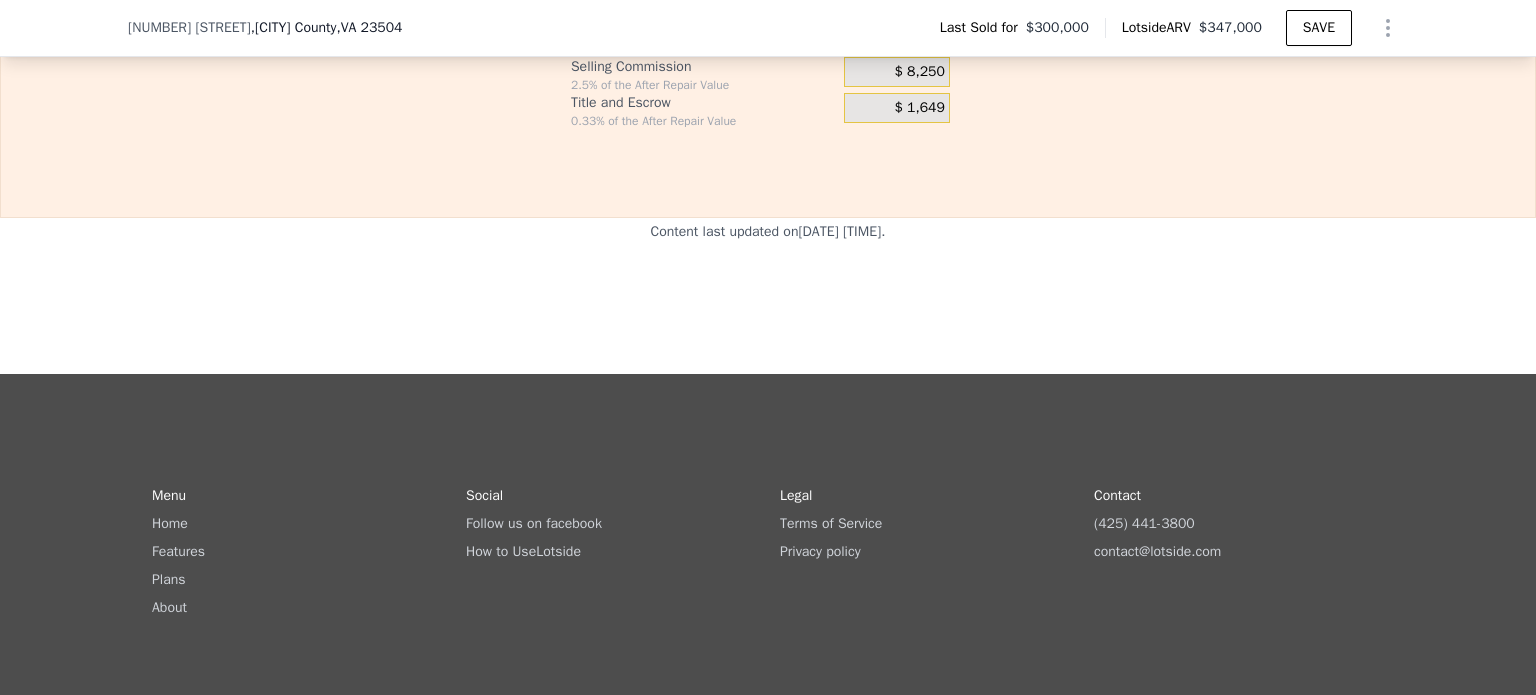 scroll, scrollTop: 3232, scrollLeft: 0, axis: vertical 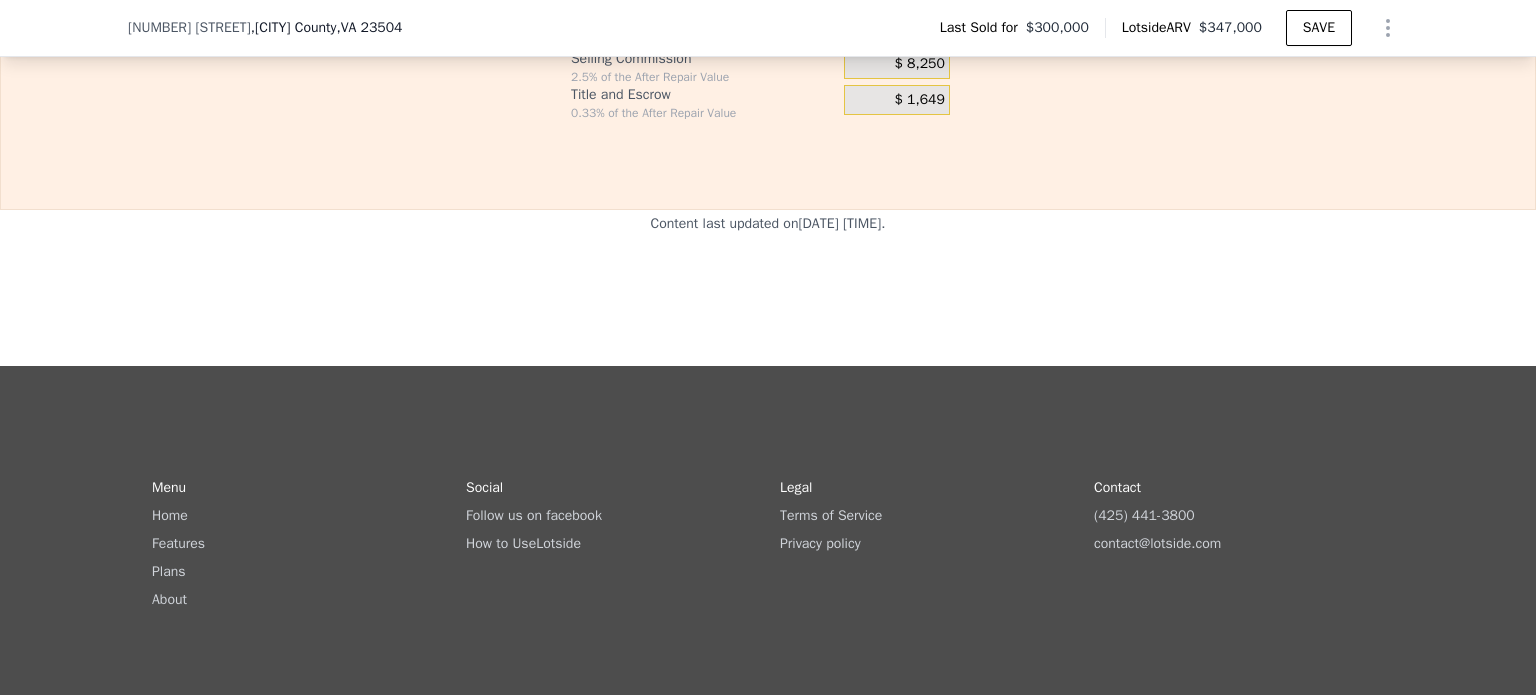 type on "$ 347,000" 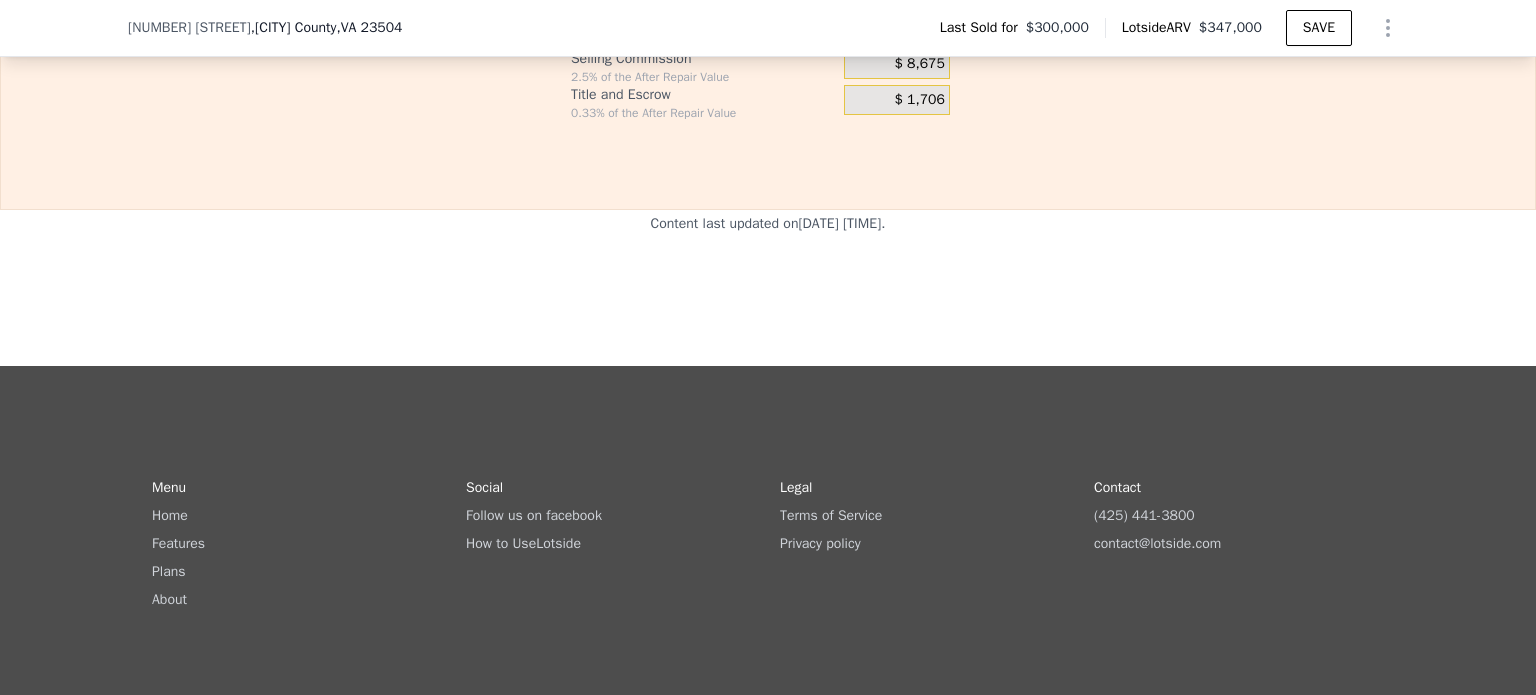 click on "$ 0" at bounding box center [876, -373] 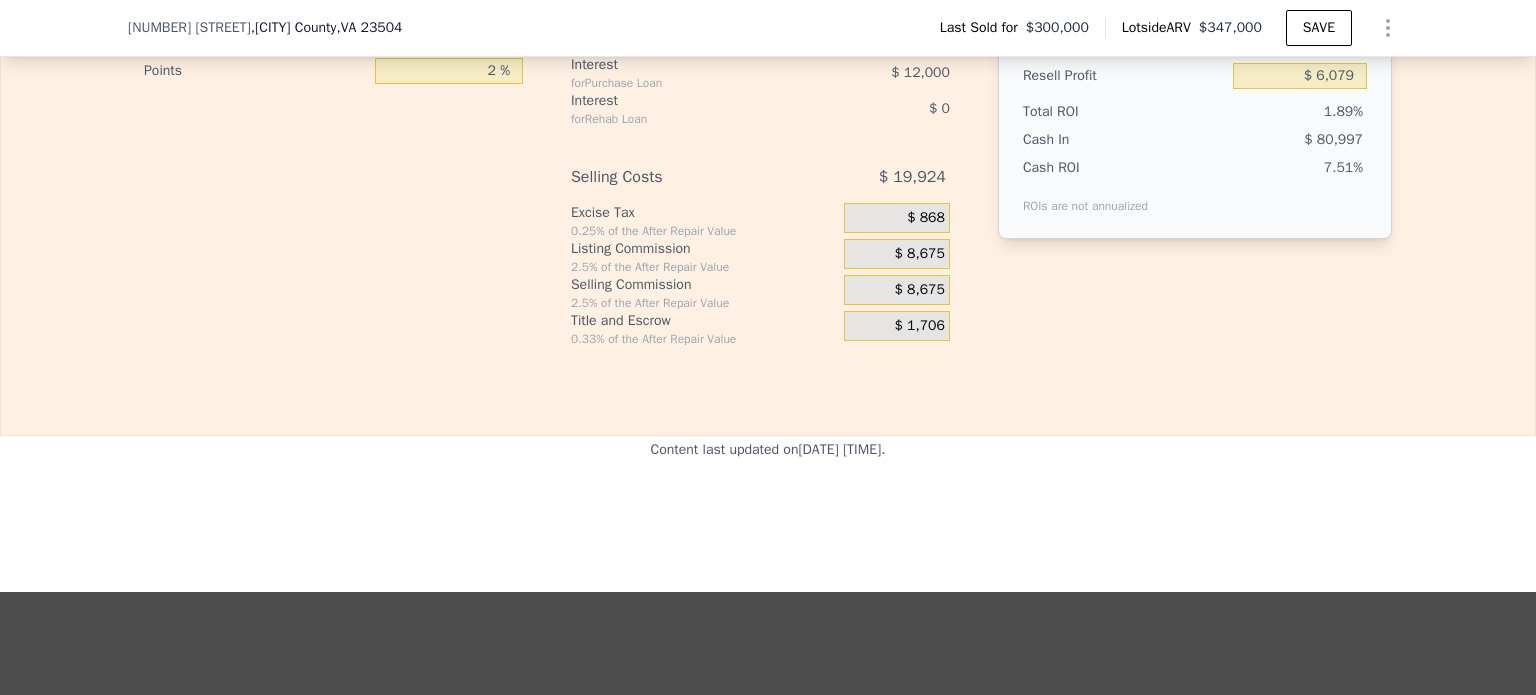 scroll, scrollTop: 3012, scrollLeft: 0, axis: vertical 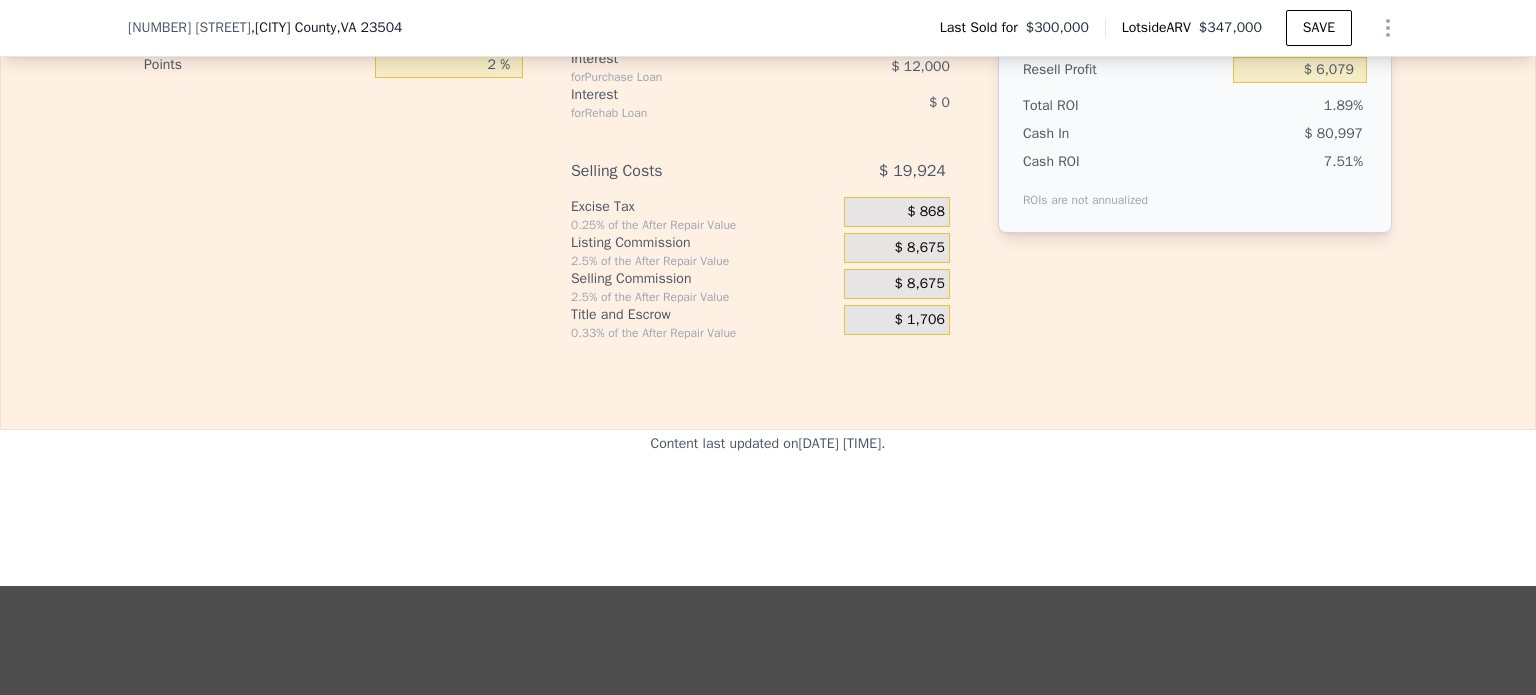 click on "$ 0" at bounding box center (939, -154) 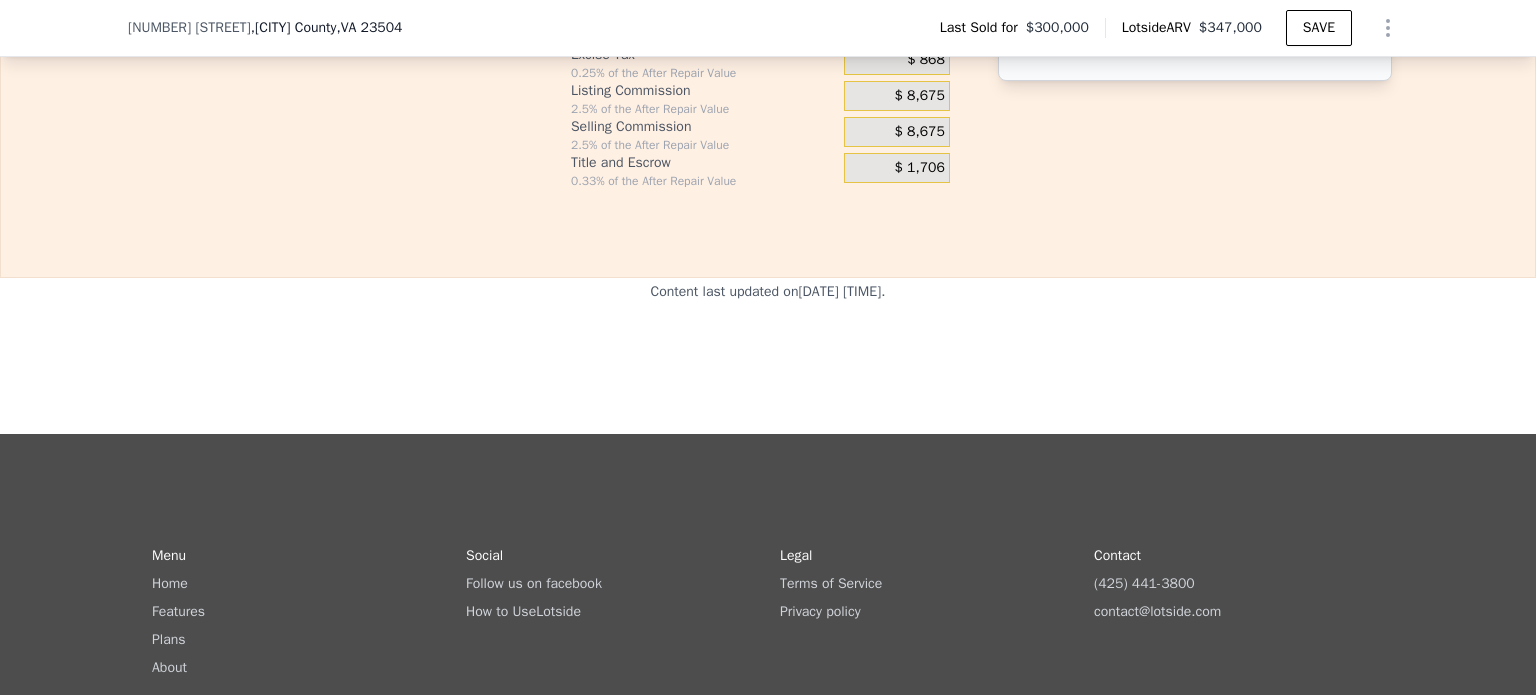scroll, scrollTop: 3161, scrollLeft: 0, axis: vertical 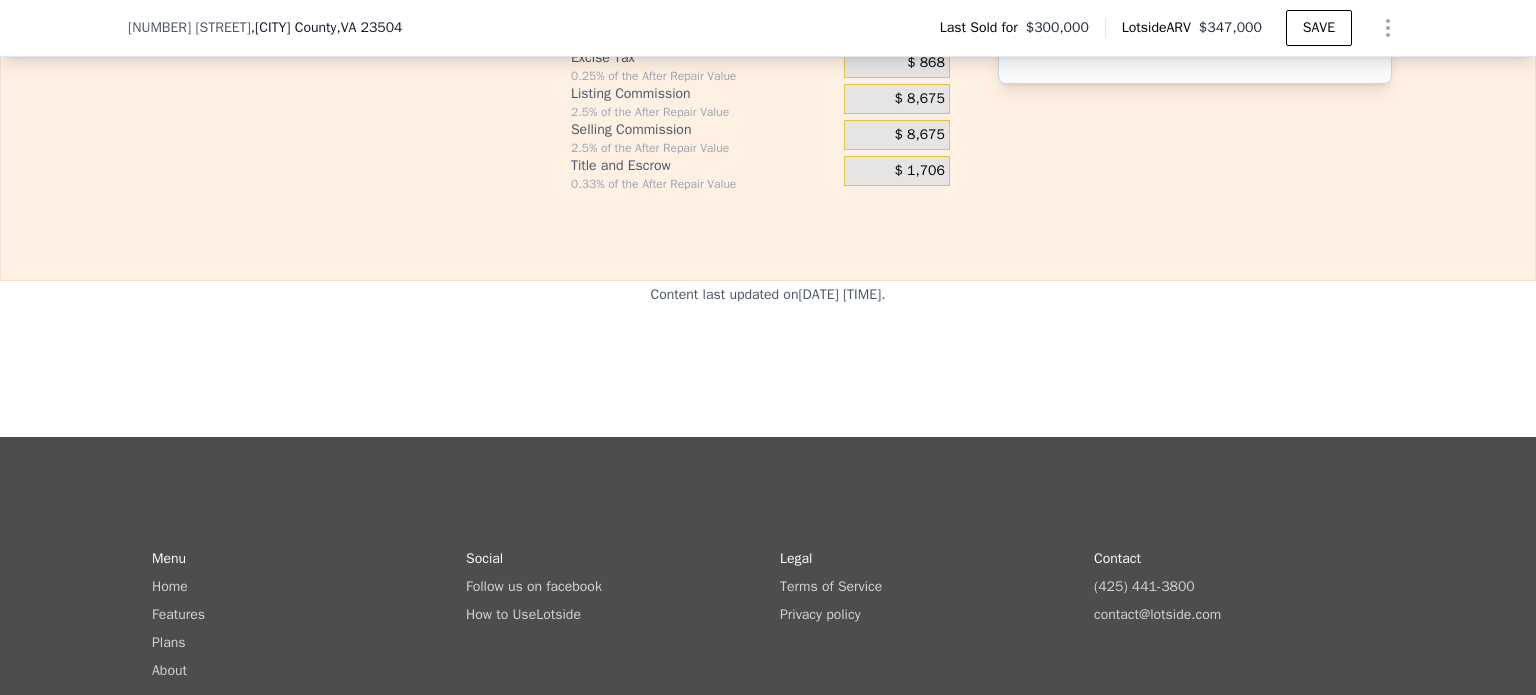 click on "Buying Costs $ [AMOUNT] Title and Escrow [PERCENT]% of the price + [AMOUNT] $ [AMOUNT] Other you decide! $ [AMOUNT] Origination Fee for Purchase Loan $ [AMOUNT] Origination Fee for Rehab Loan $ [AMOUNT] Carrying Costs $ [AMOUNT] Insurance [PERCENT]% of the After Repair Value $ [AMOUNT] Taxes based on annual taxes $ [AMOUNT] Utilities [AMOUNT]¢ per Finished Square Foot $ [AMOUNT] Interest for Purchase Loan $ [AMOUNT] Interest for Rehab Loan $ [AMOUNT] Selling Costs $ [AMOUNT] Excise Tax [PERCENT]% of the After Repair Value $ [AMOUNT] Listing Commission [PERCENT]% of the After Repair Value $ [AMOUNT] Selling Commission [PERCENT]% of the After Repair Value $ [AMOUNT] Title and Escrow [PERCENT]% of the After Repair Value $ [AMOUNT]" at bounding box center (768, -140) 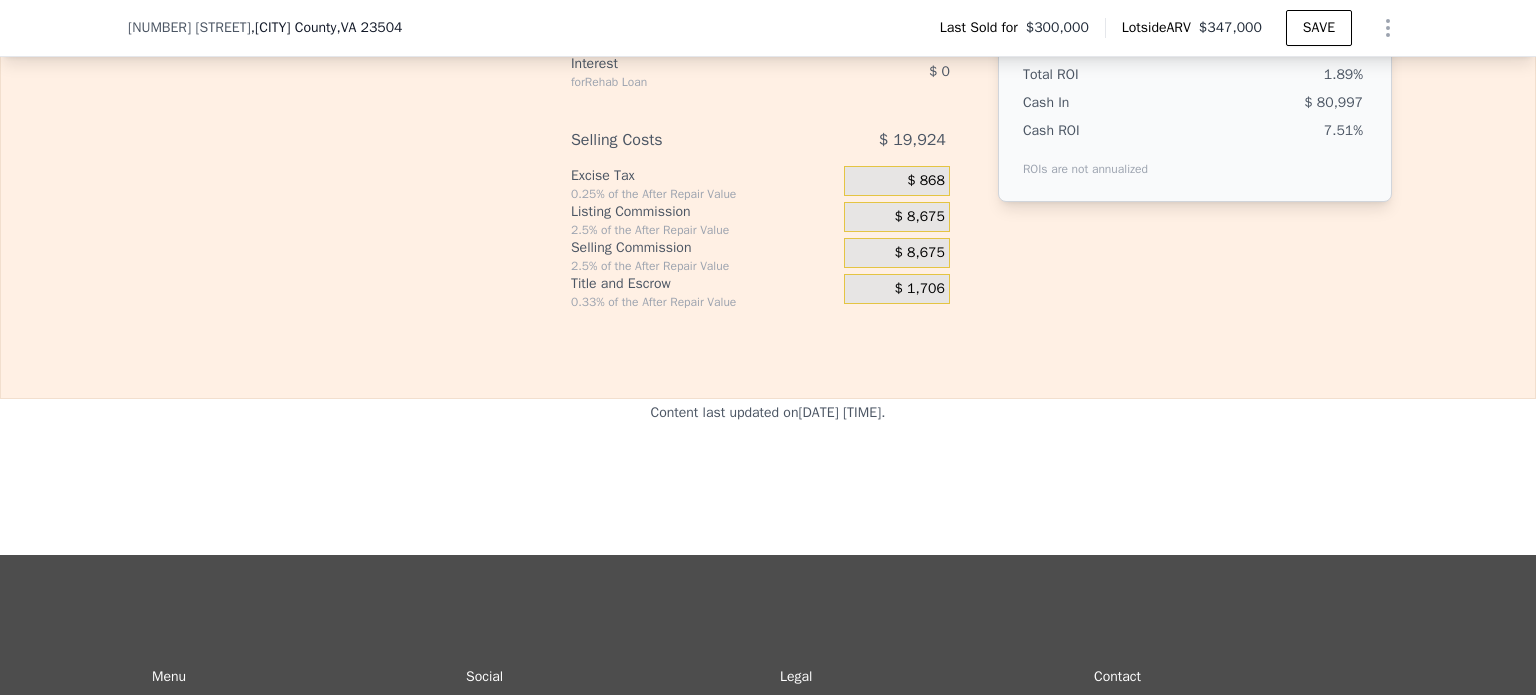 scroll, scrollTop: 3056, scrollLeft: 0, axis: vertical 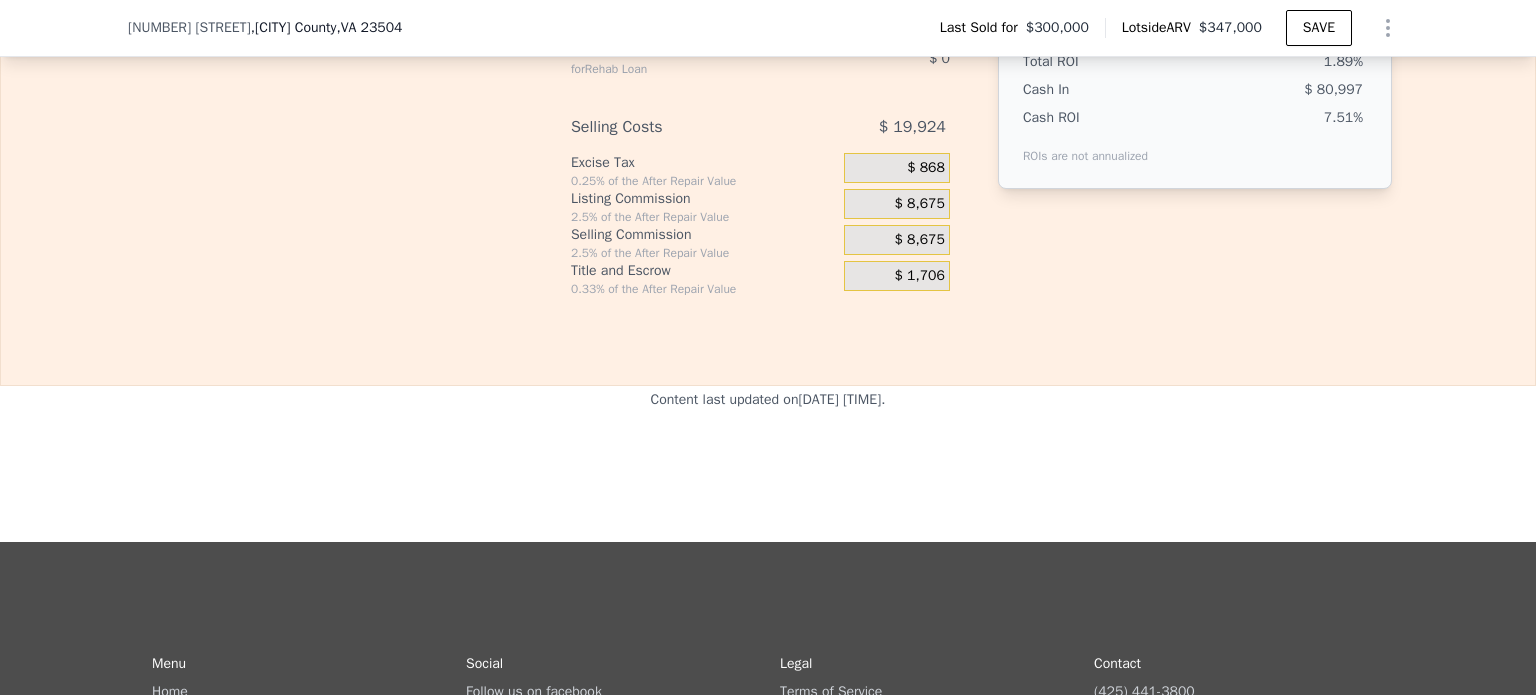 click on "$ 0" at bounding box center [939, -198] 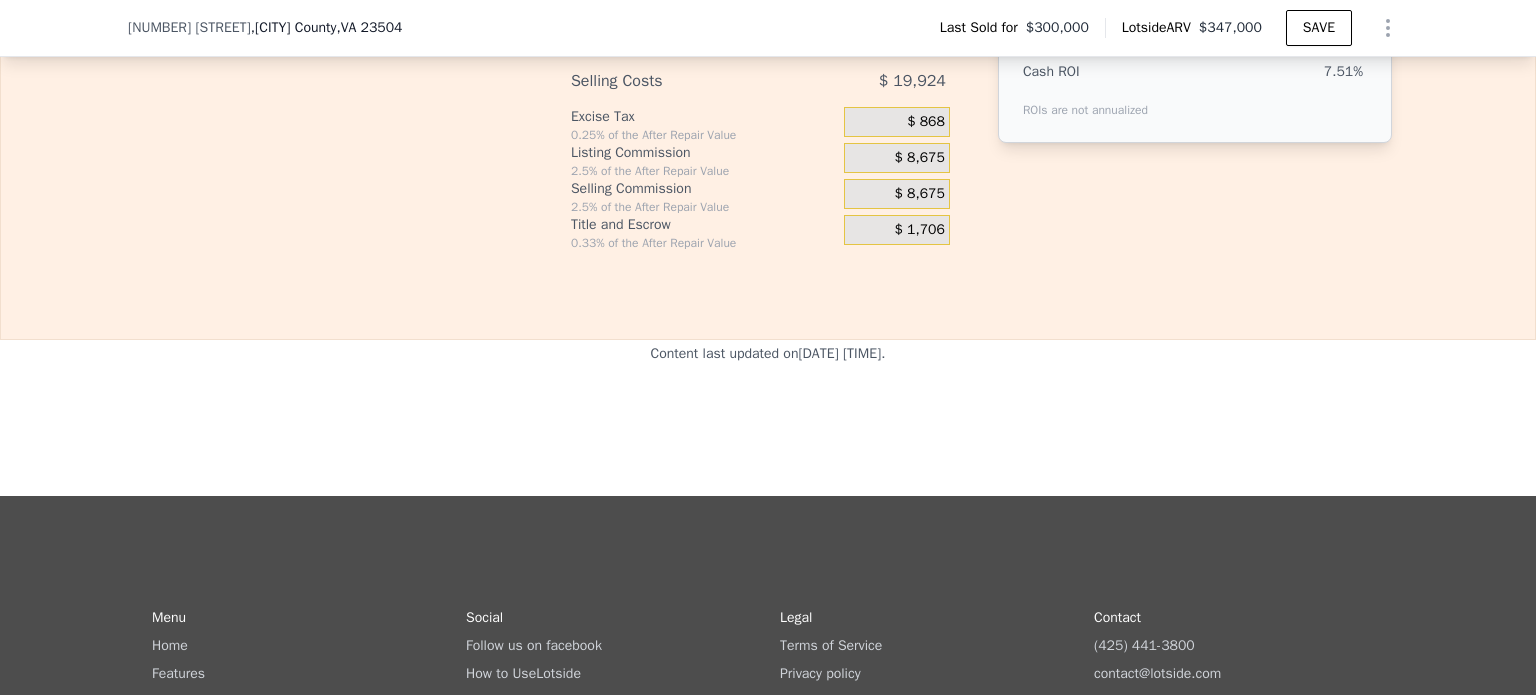 scroll, scrollTop: 3124, scrollLeft: 0, axis: vertical 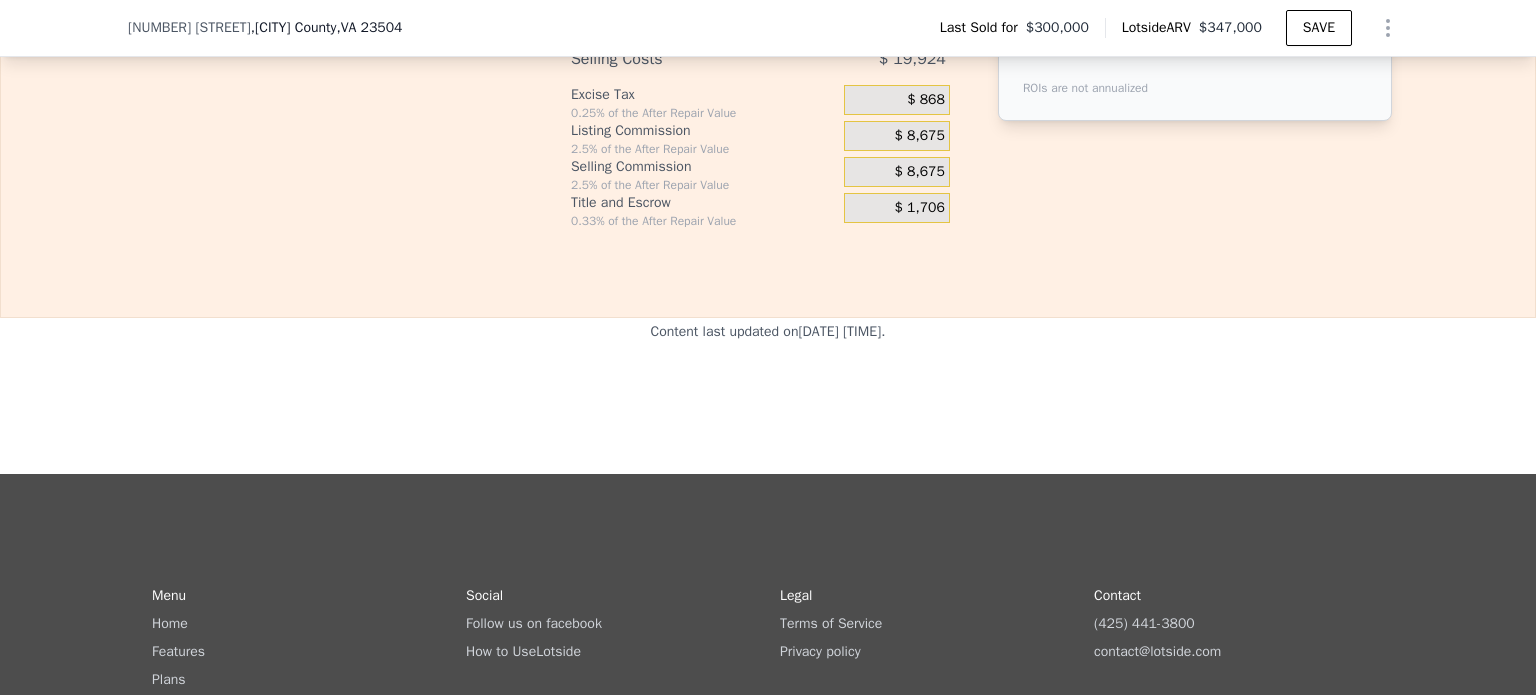 click on "$ 0" at bounding box center [876, -265] 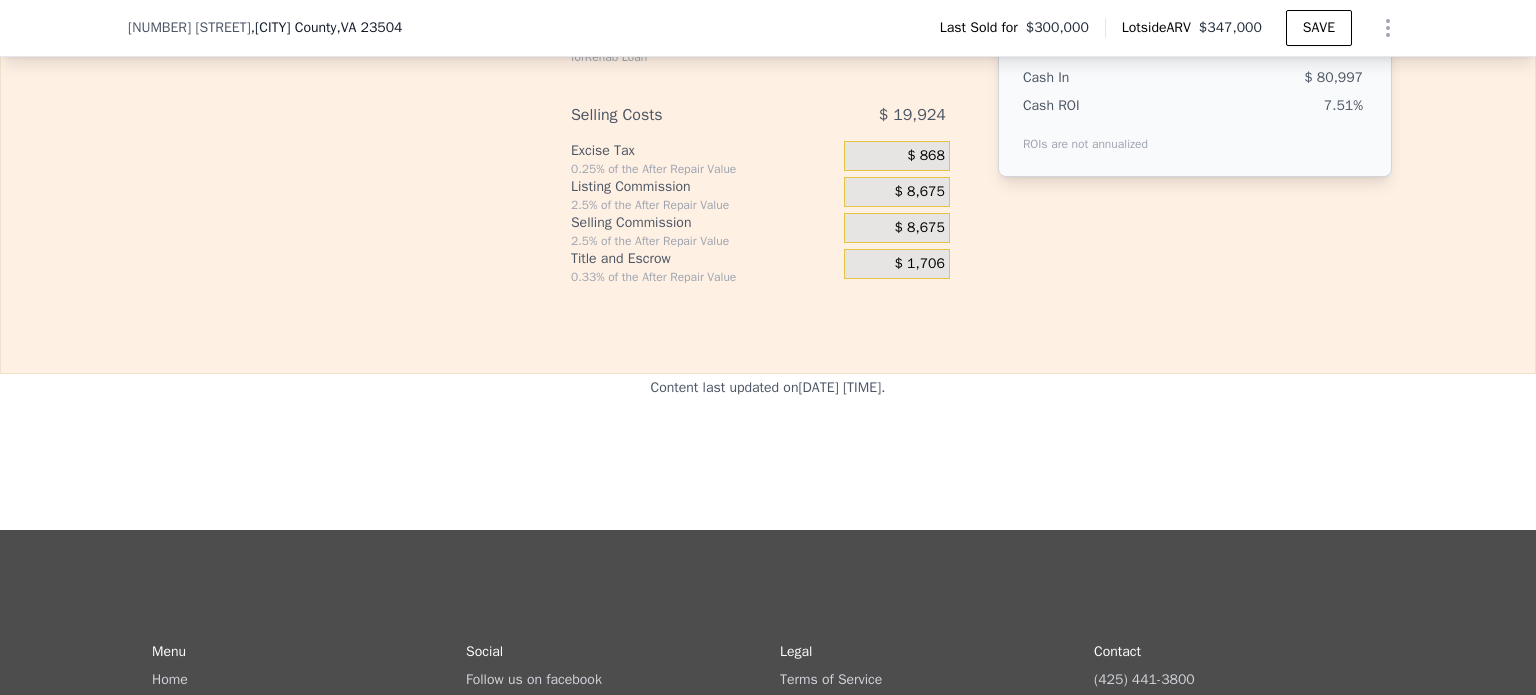 scroll, scrollTop: 3061, scrollLeft: 0, axis: vertical 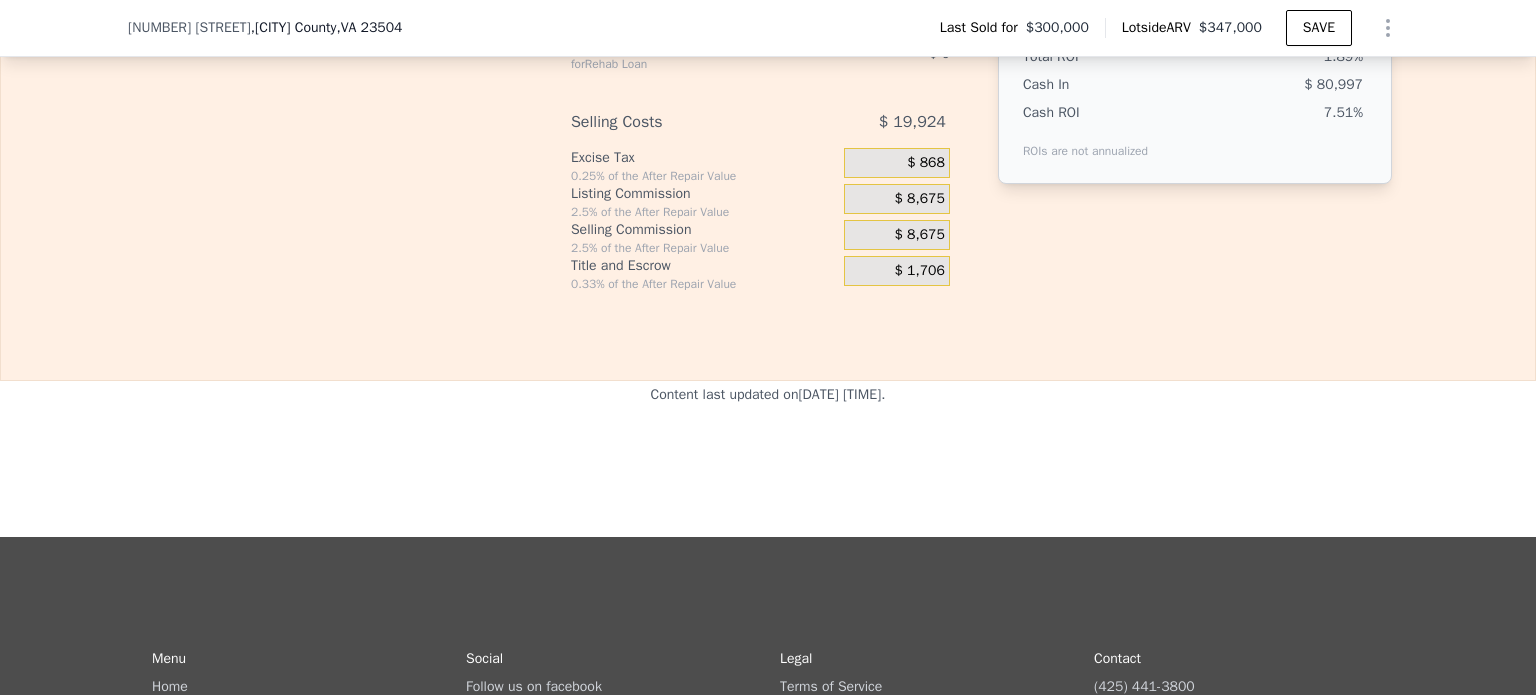 click on "$ 1,549" at bounding box center [920, -313] 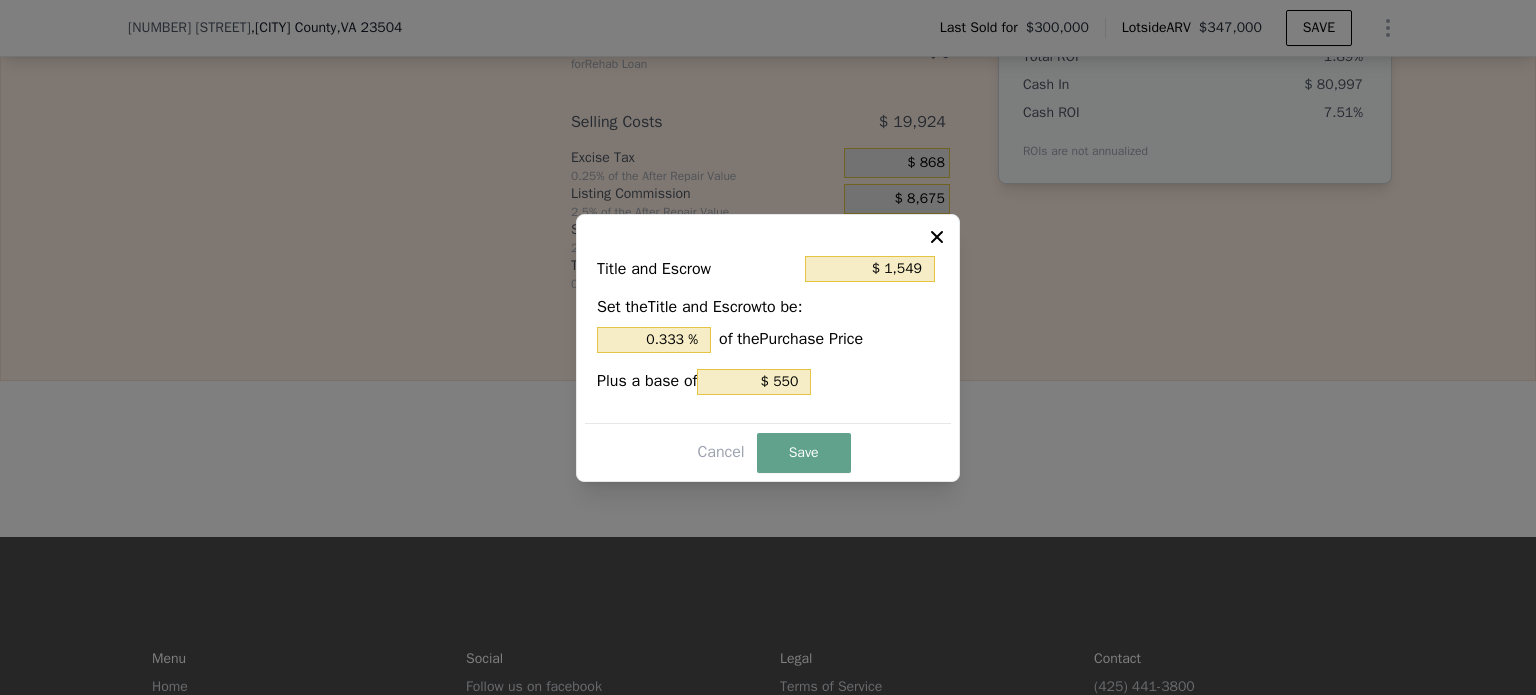 click on "Title and Escrow $ [AMOUNT] Set the Title and Escrow to be: [PERCENT]% of the Purchase Price Plus a base of $ [AMOUNT]" at bounding box center (768, 331) 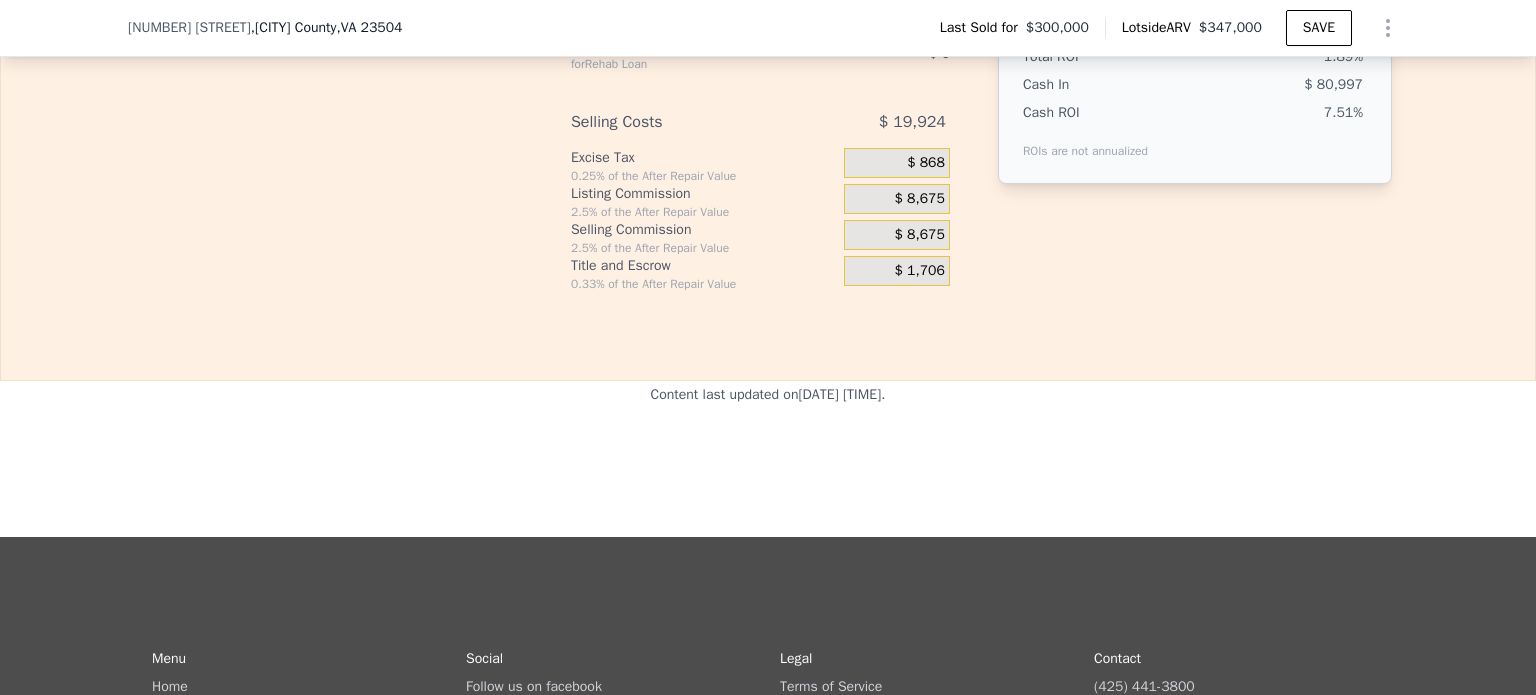 click on "$ 0" at bounding box center [897, -277] 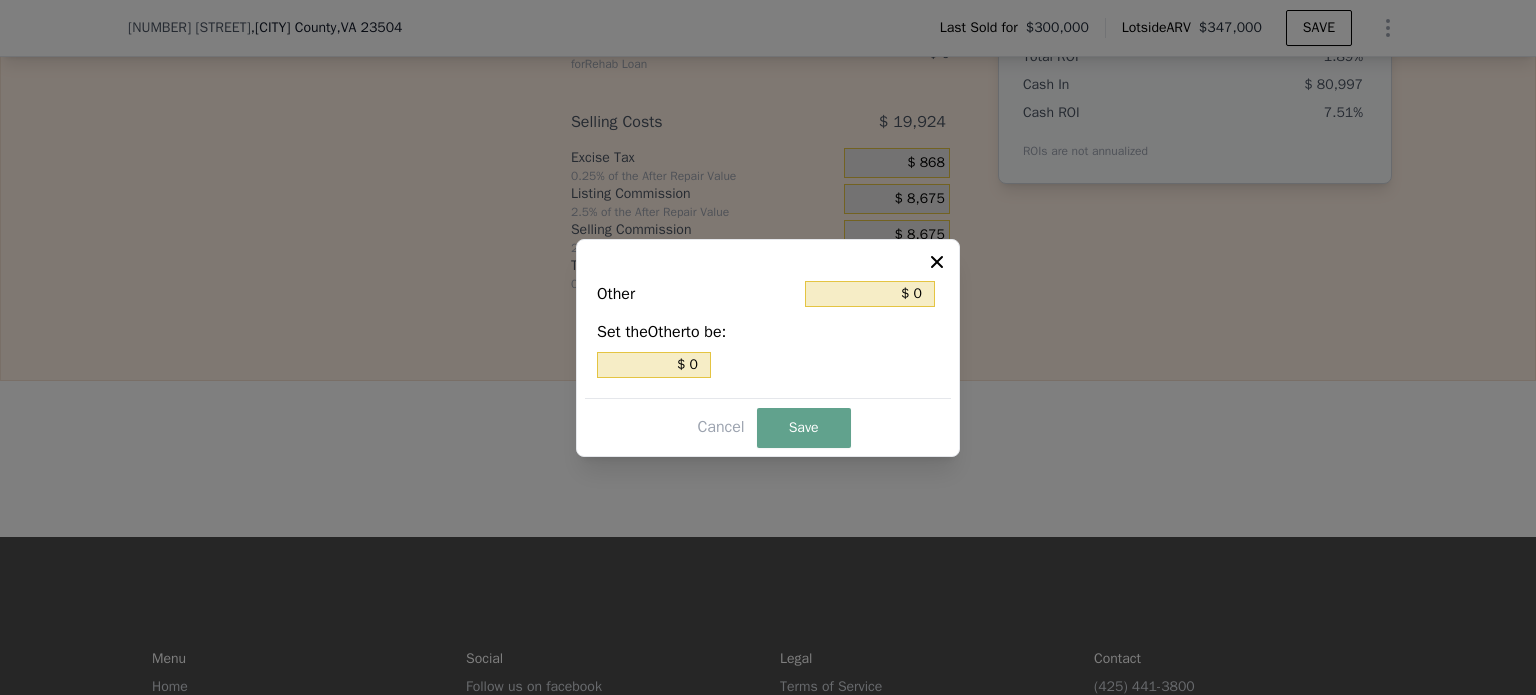 click 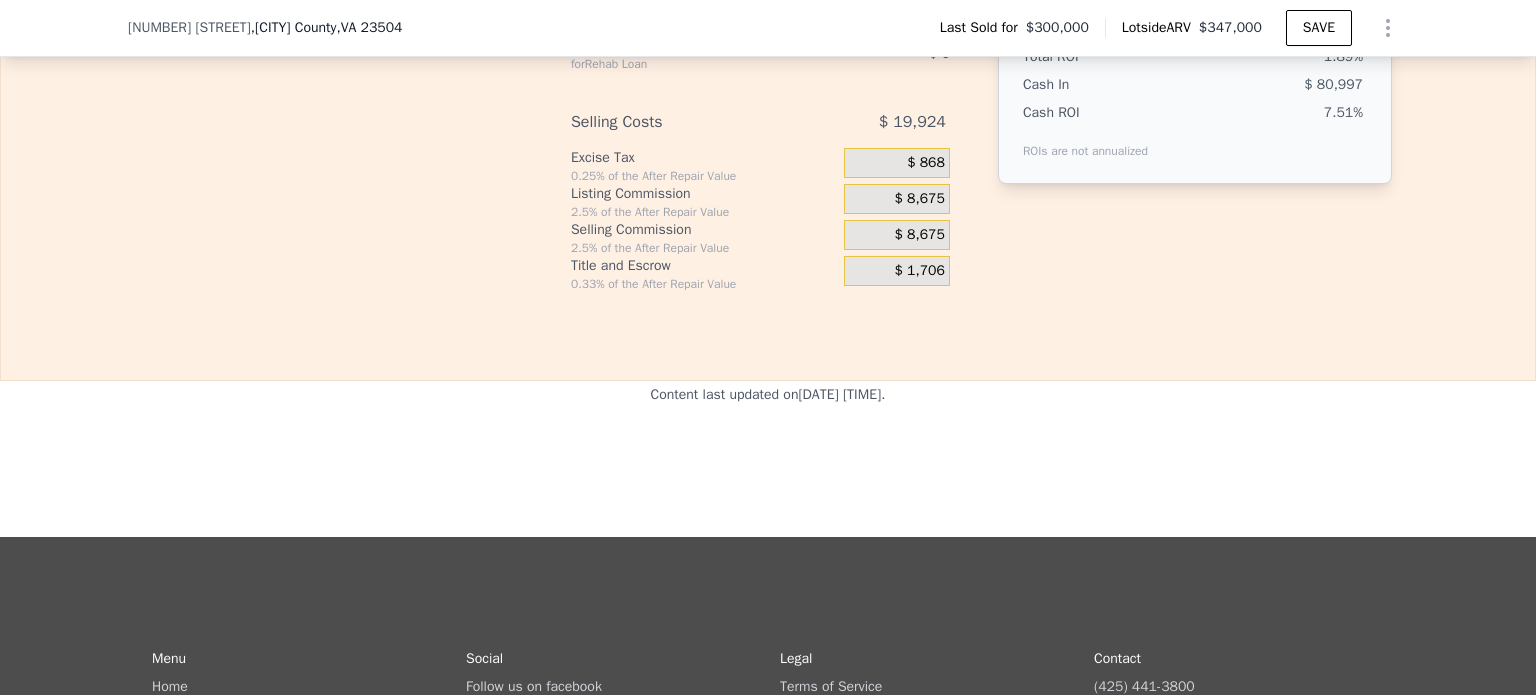 click on "$ 1,549" at bounding box center [920, -313] 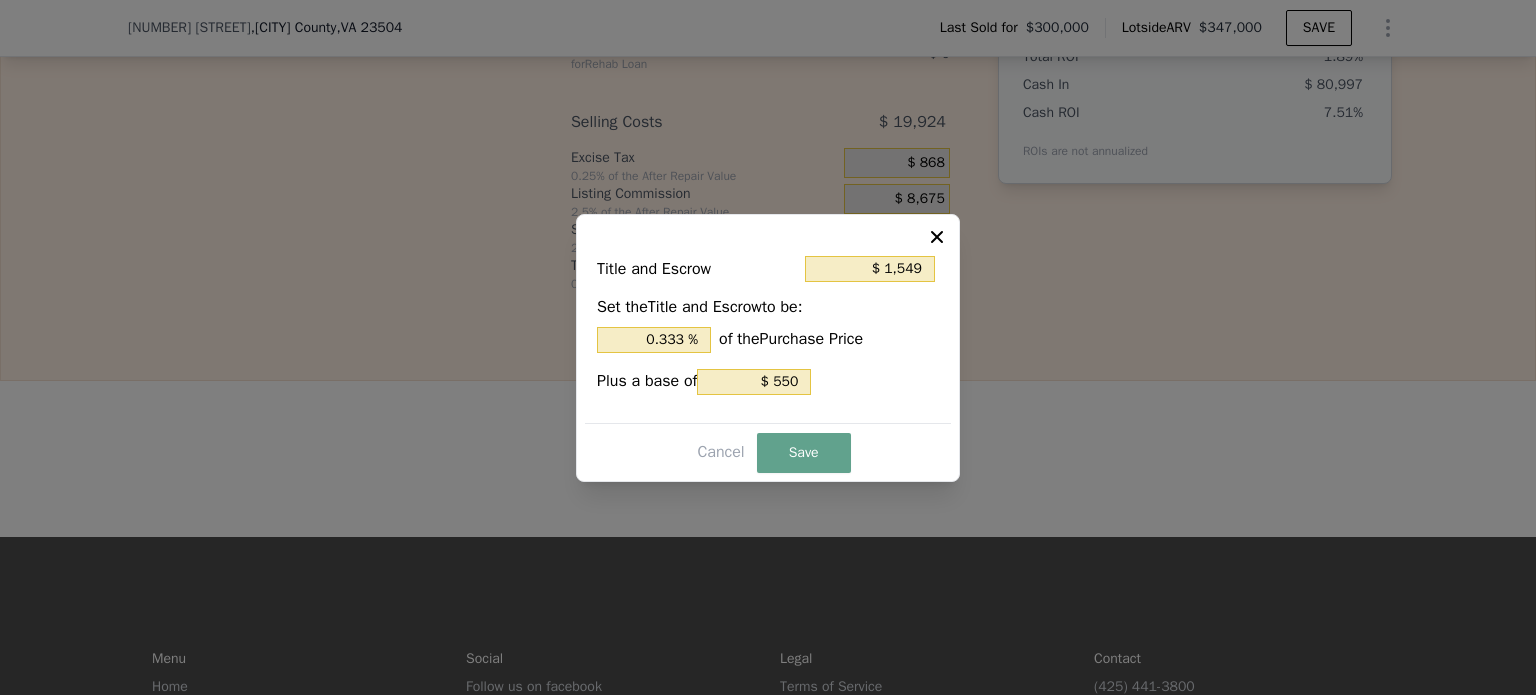 click 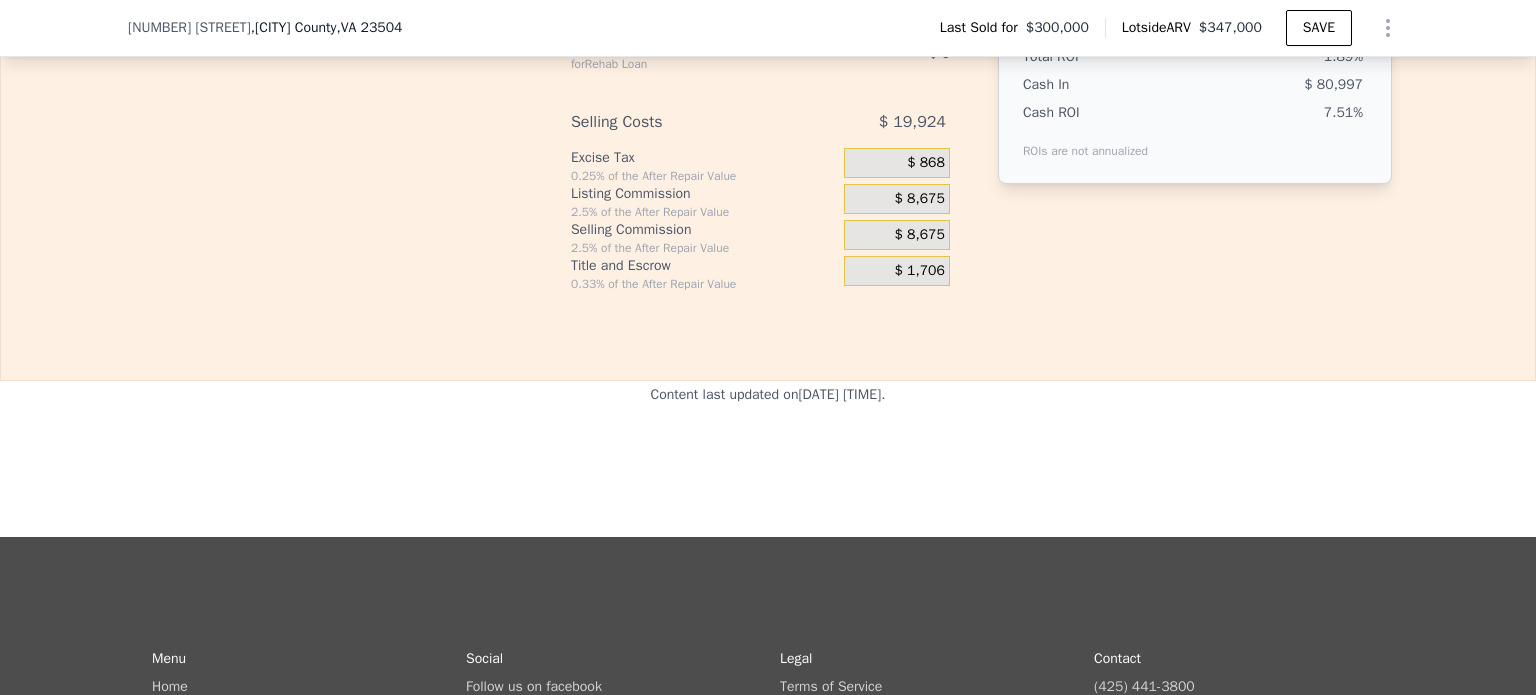 click on "$ 0" at bounding box center (939, -203) 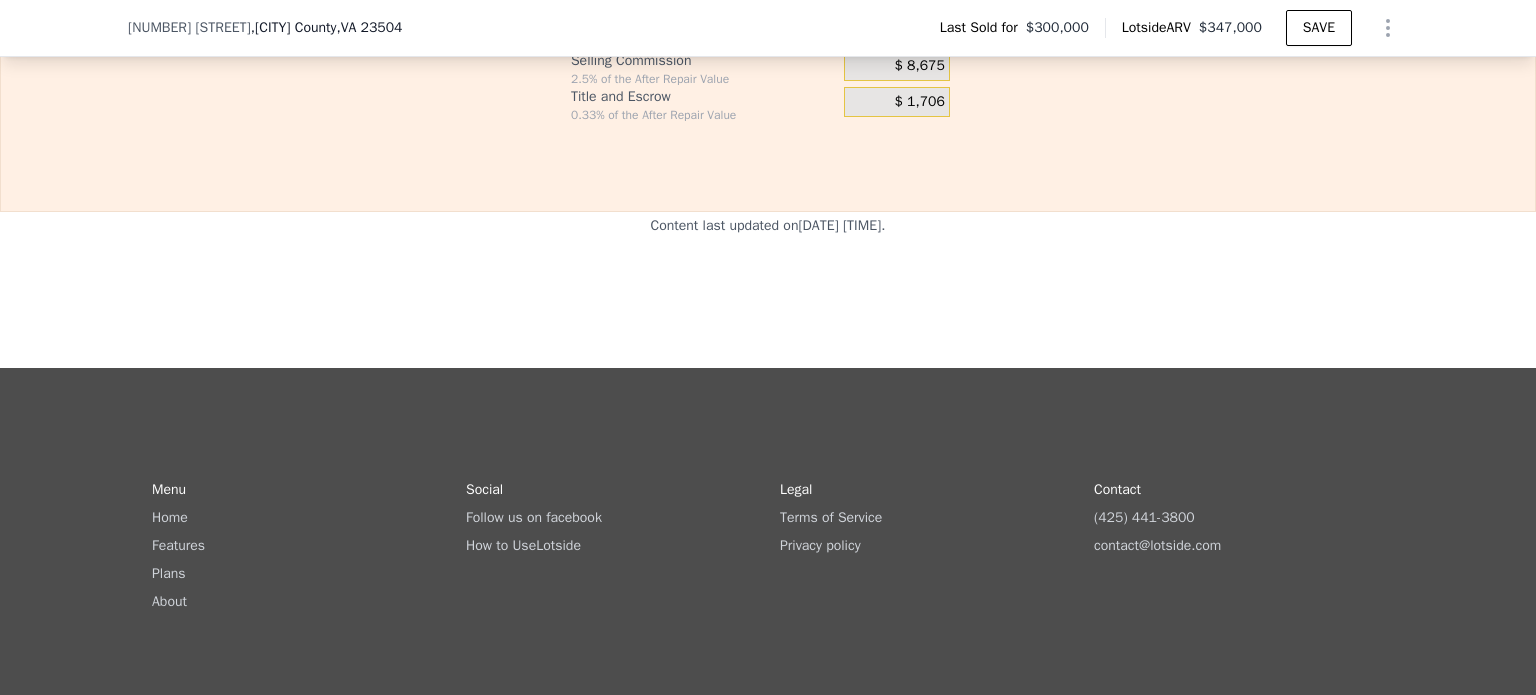scroll, scrollTop: 3192, scrollLeft: 0, axis: vertical 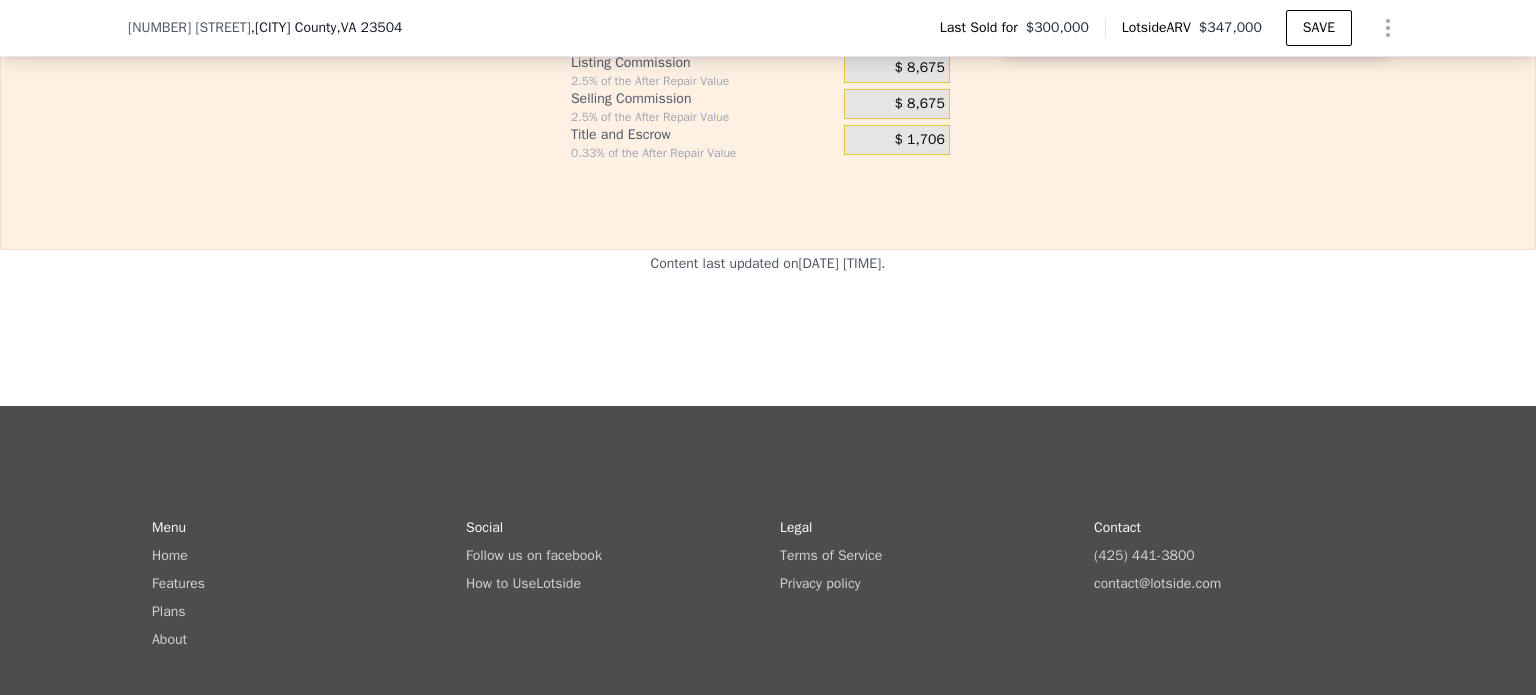 click on "2 %" at bounding box center (449, -303) 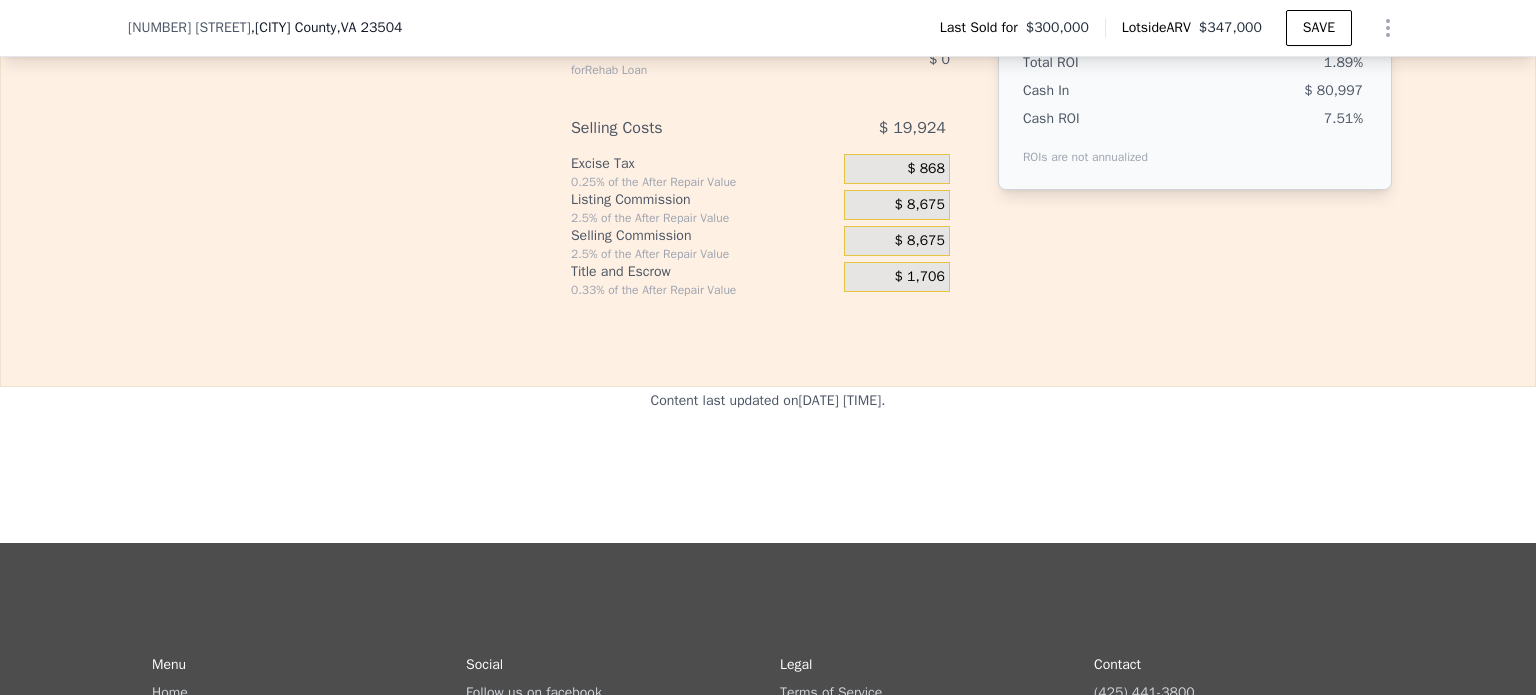 scroll, scrollTop: 3054, scrollLeft: 0, axis: vertical 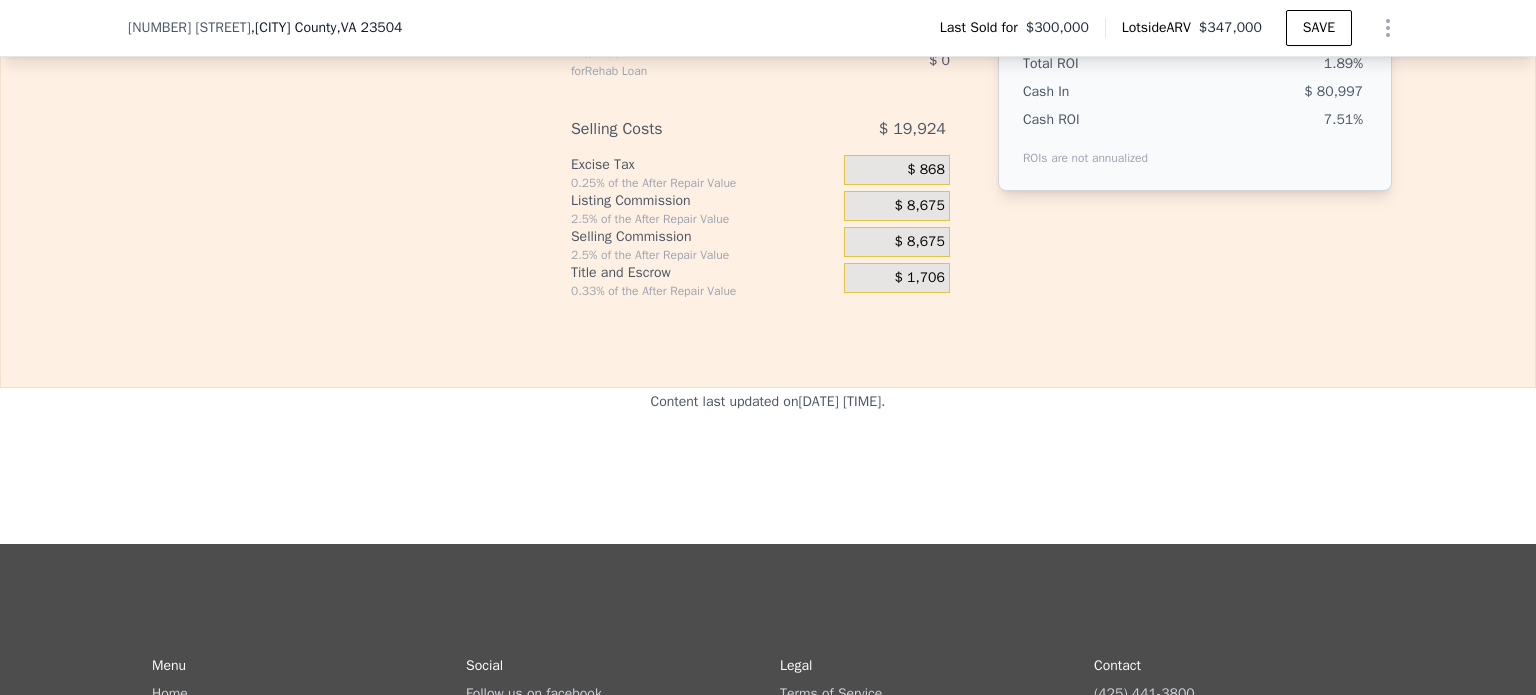 click on "Purchase Loan" at bounding box center (152, -303) 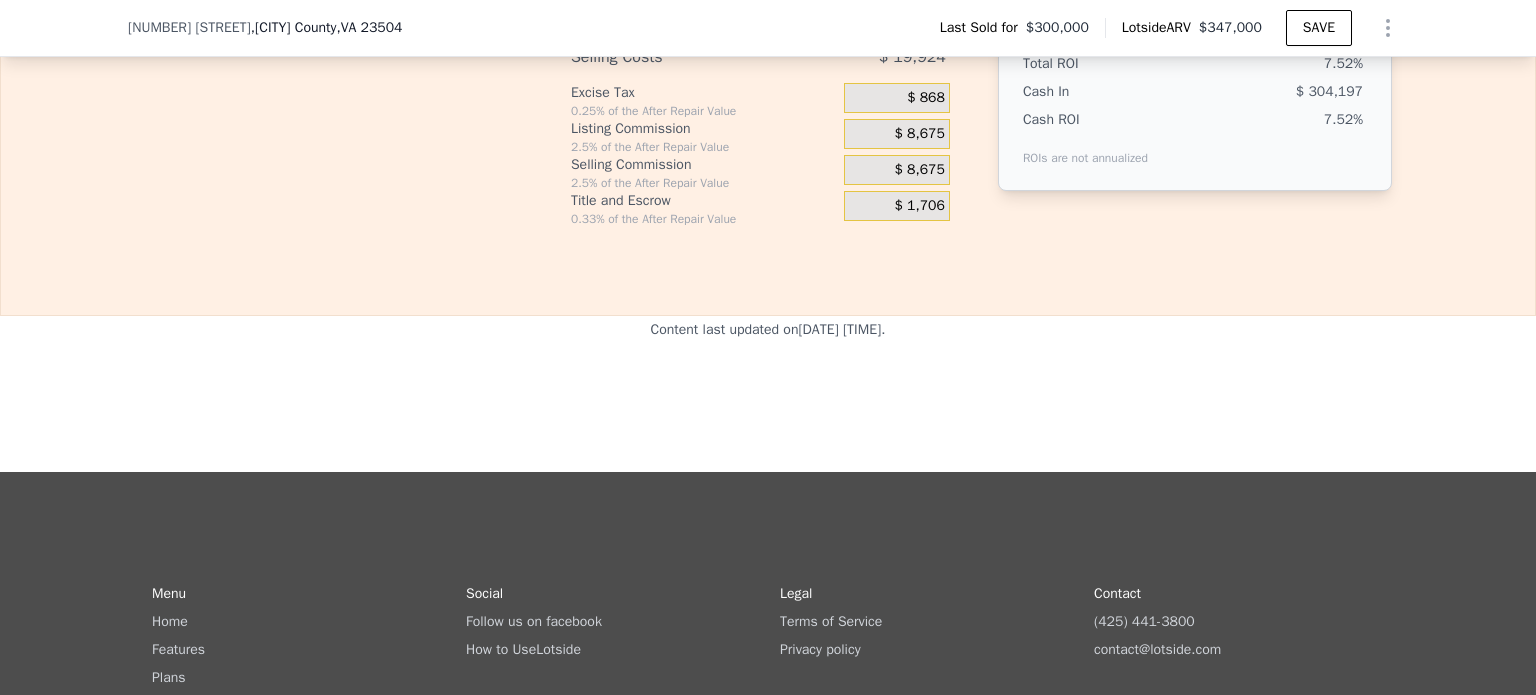 click on "Purchase Loan" at bounding box center (152, -303) 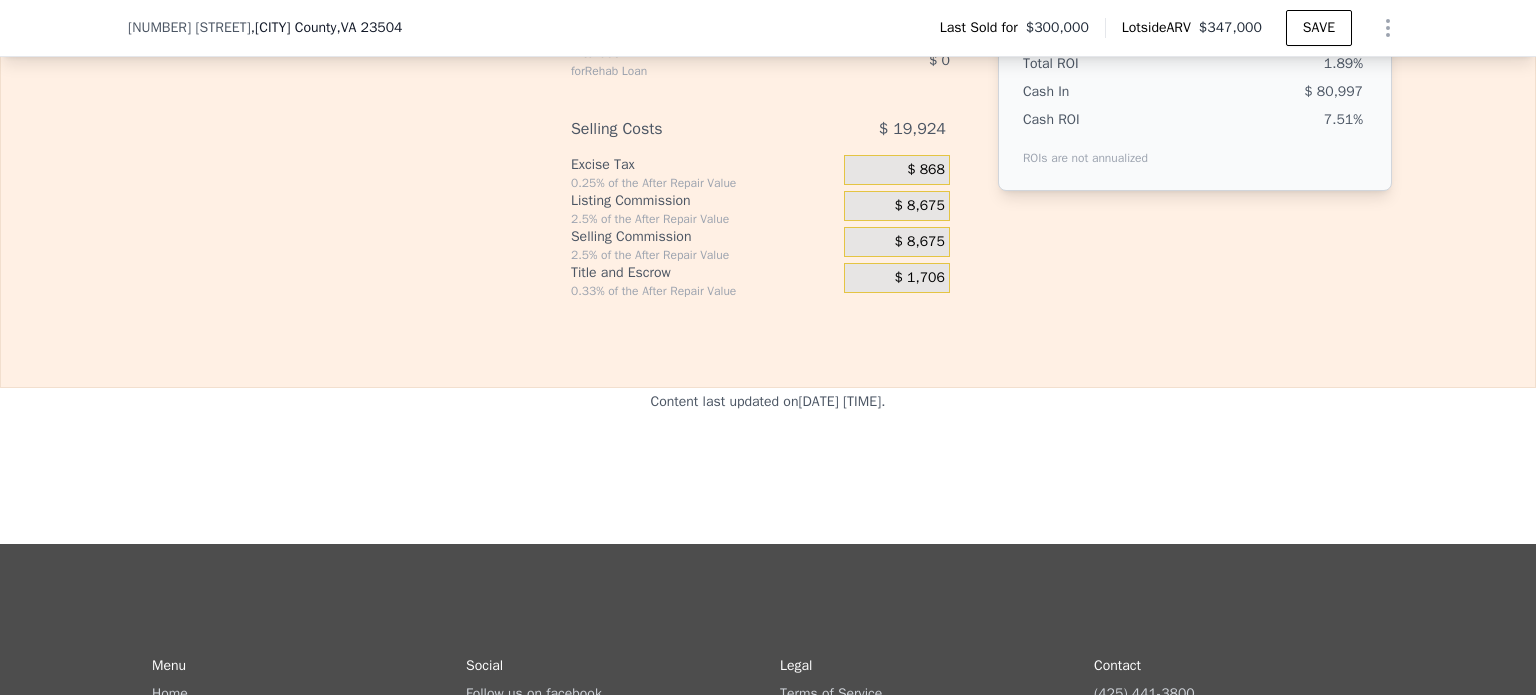 click on "5" at bounding box center [1300, -257] 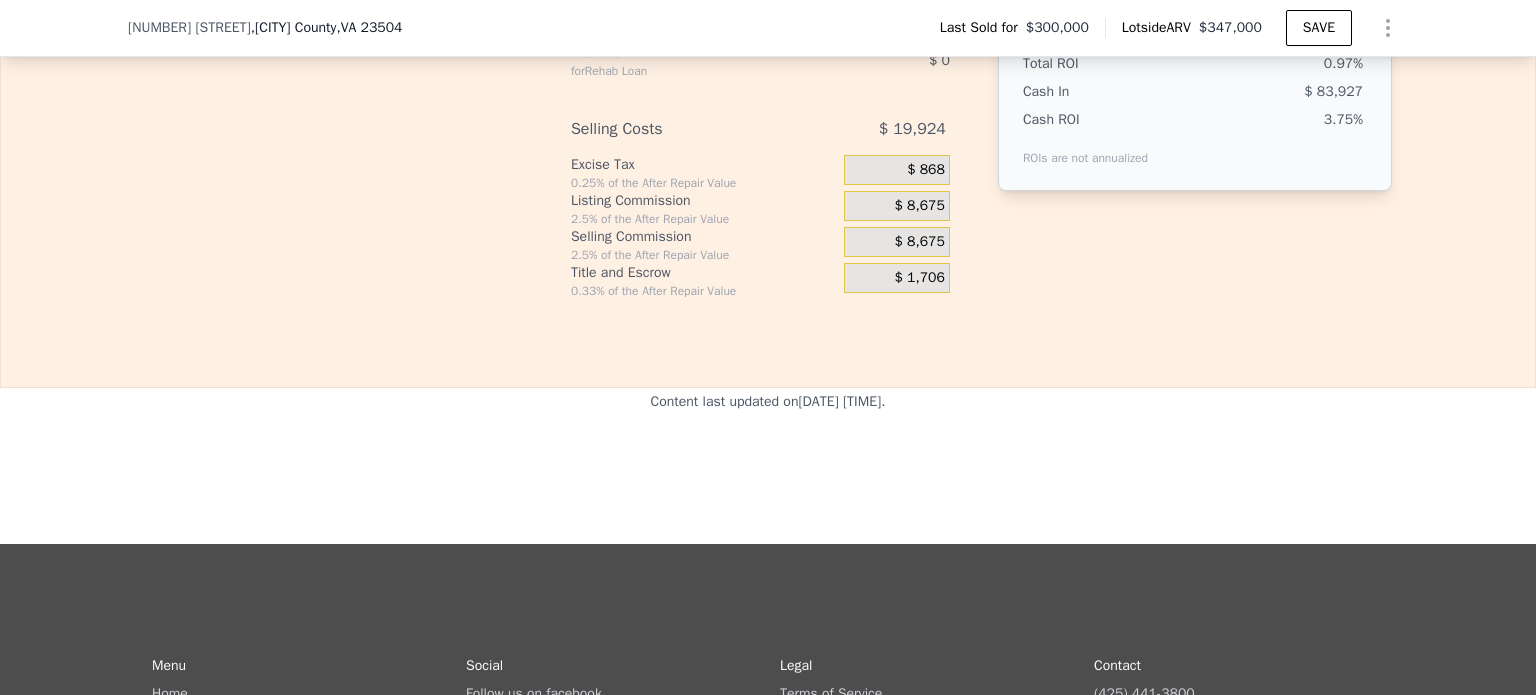 type on "$ 3,149" 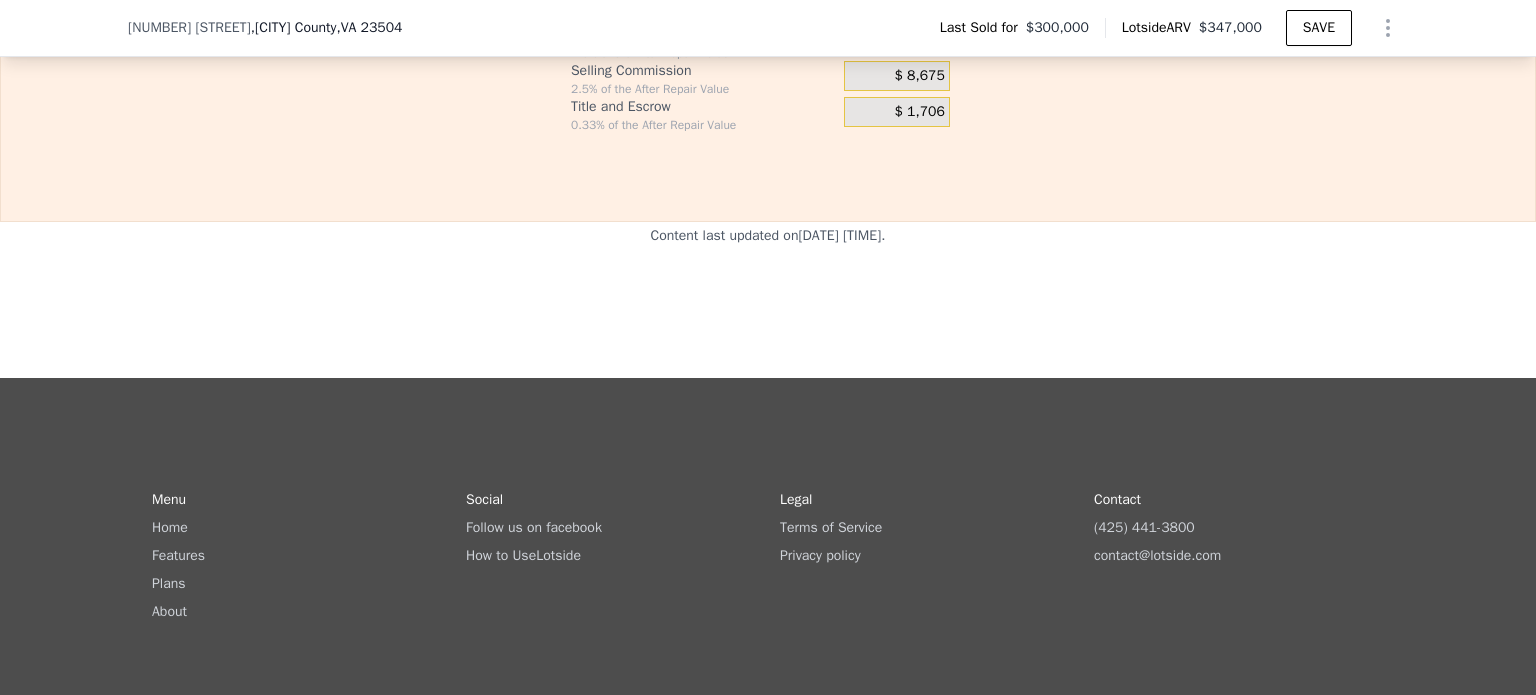 scroll, scrollTop: 3221, scrollLeft: 0, axis: vertical 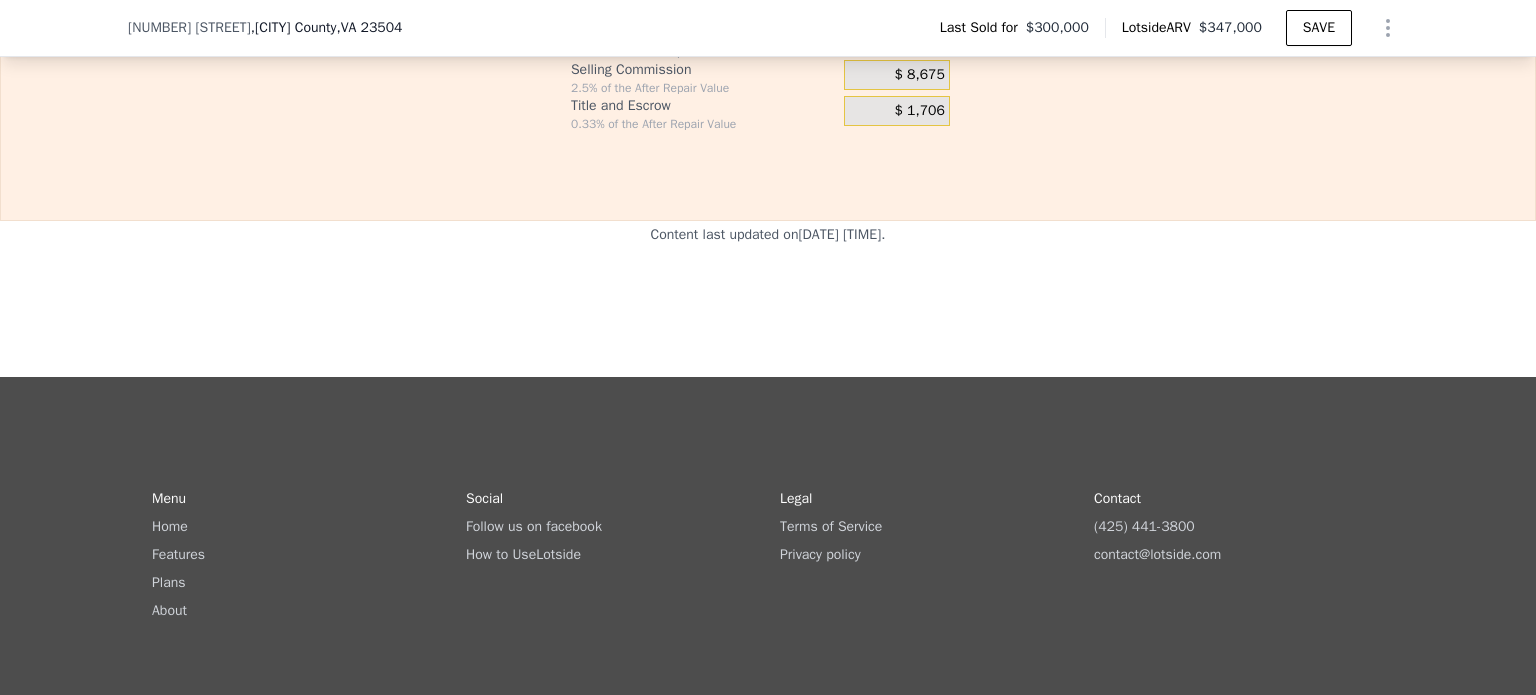 click on "Rehab Costs" at bounding box center (1124, -316) 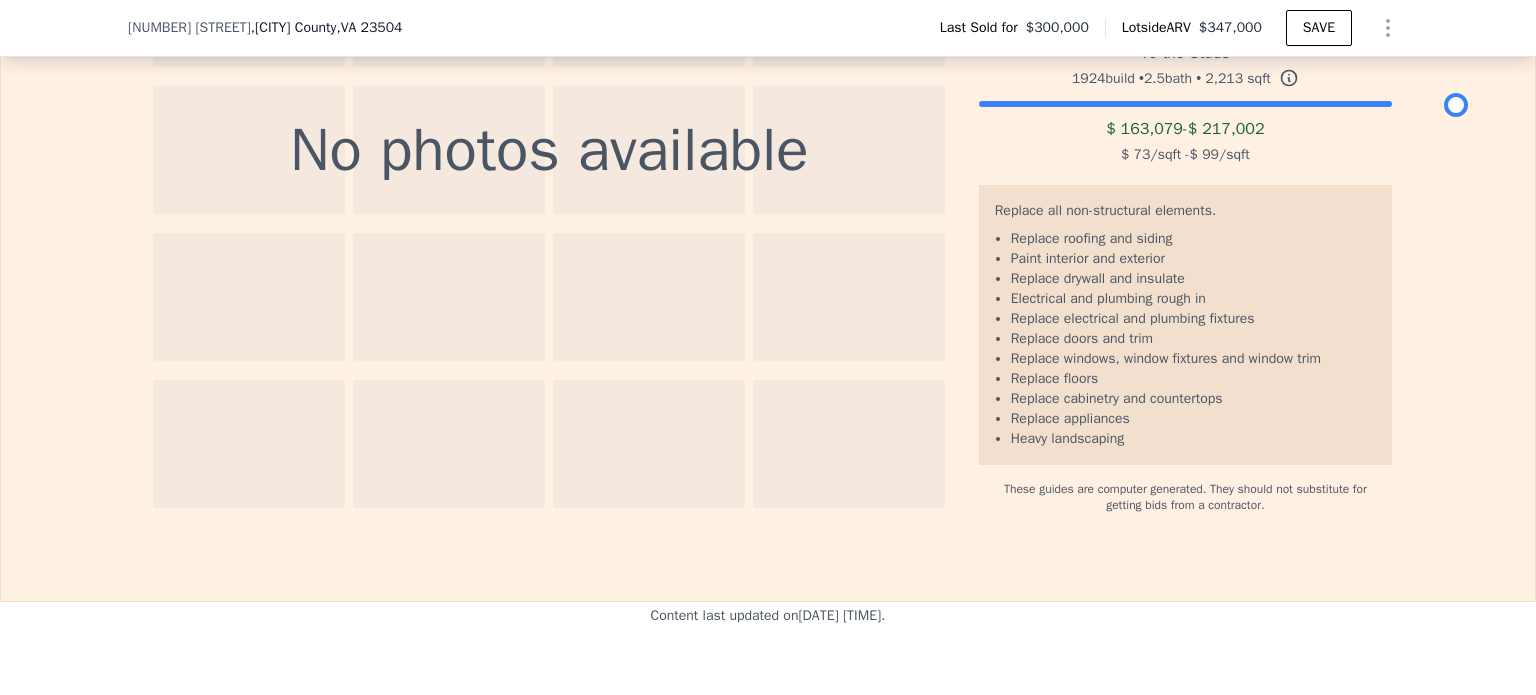 scroll, scrollTop: 2895, scrollLeft: 0, axis: vertical 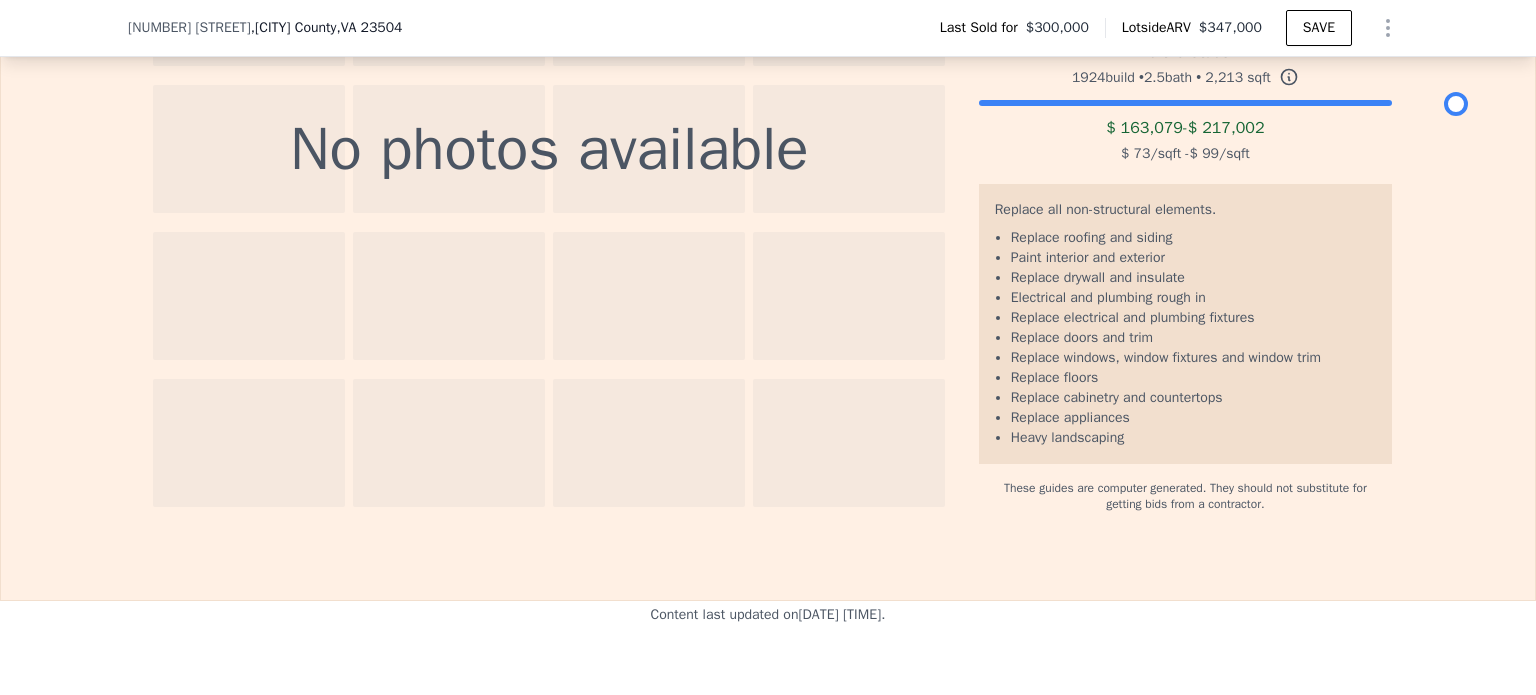 click on "Resell" at bounding box center [767, -307] 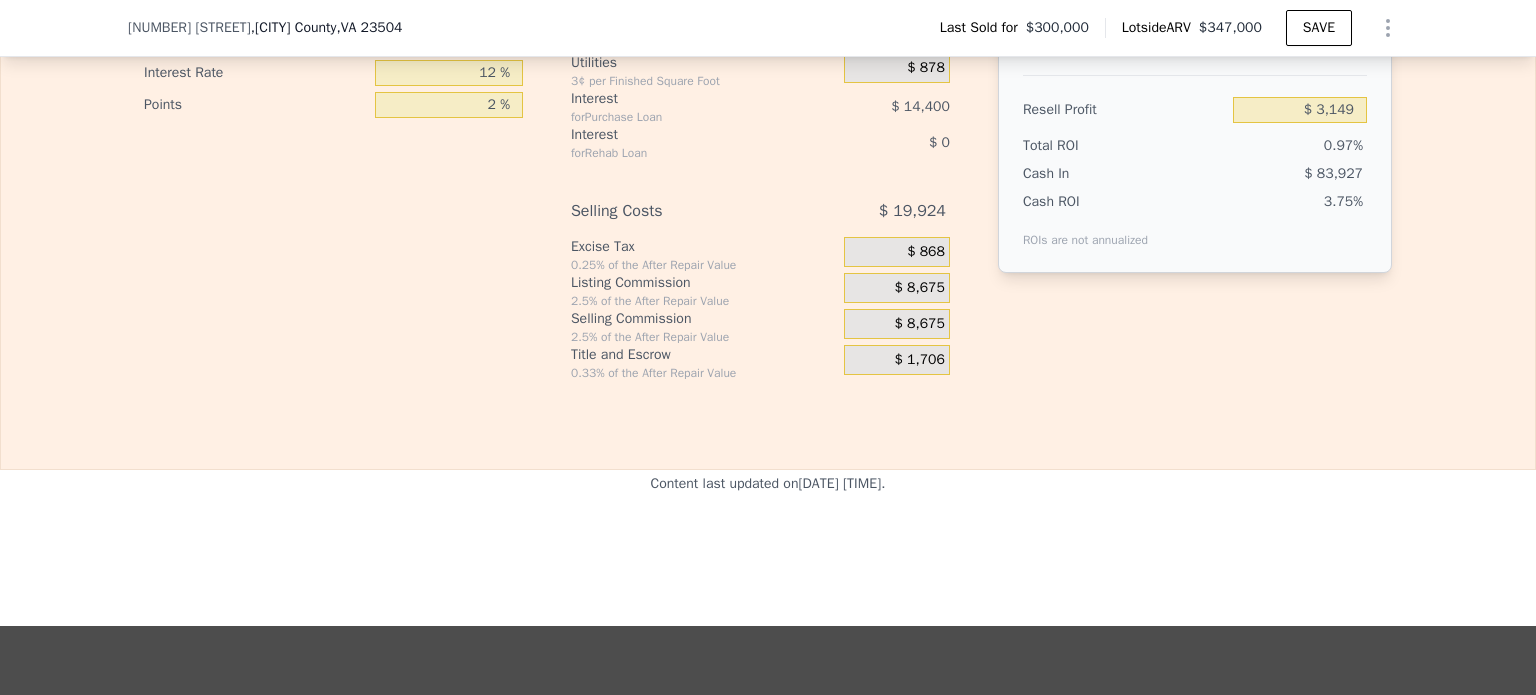 scroll, scrollTop: 2970, scrollLeft: 0, axis: vertical 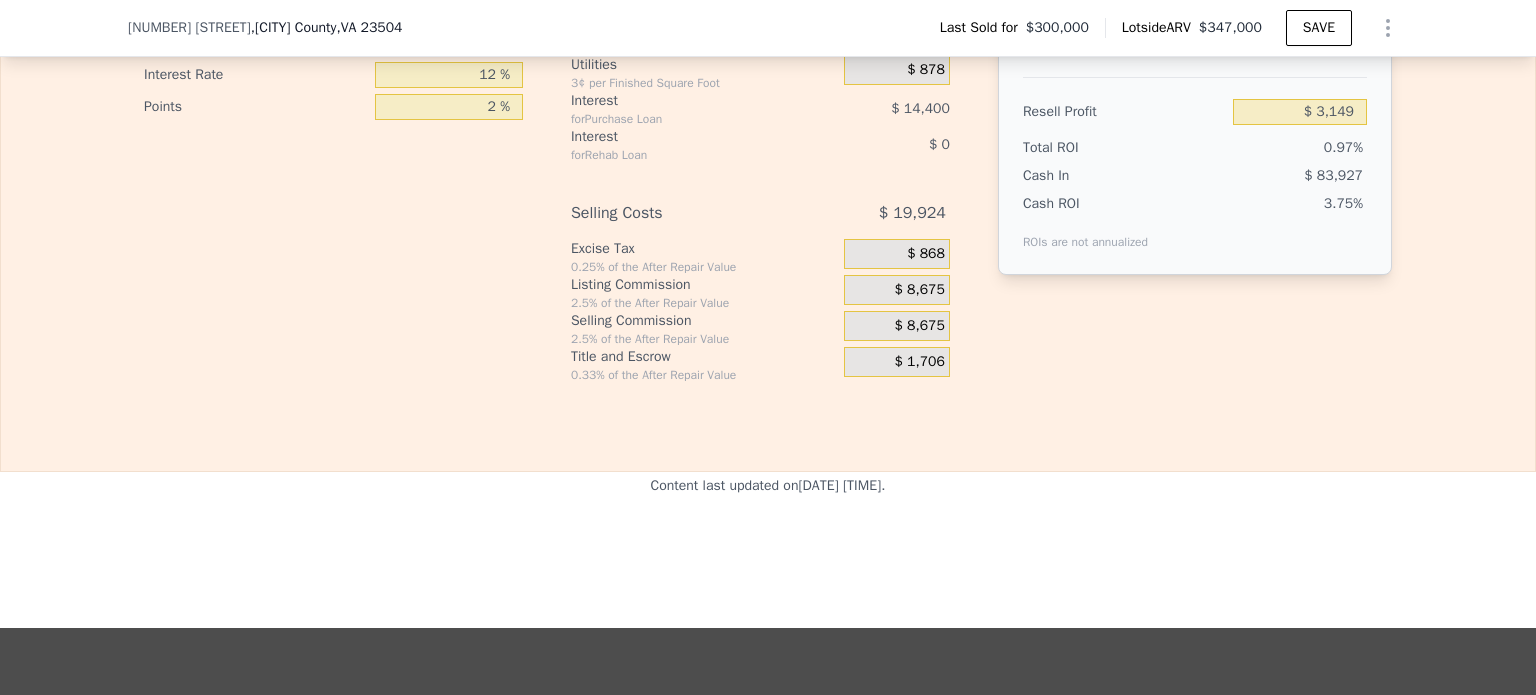 click on "$ 0" at bounding box center [939, -112] 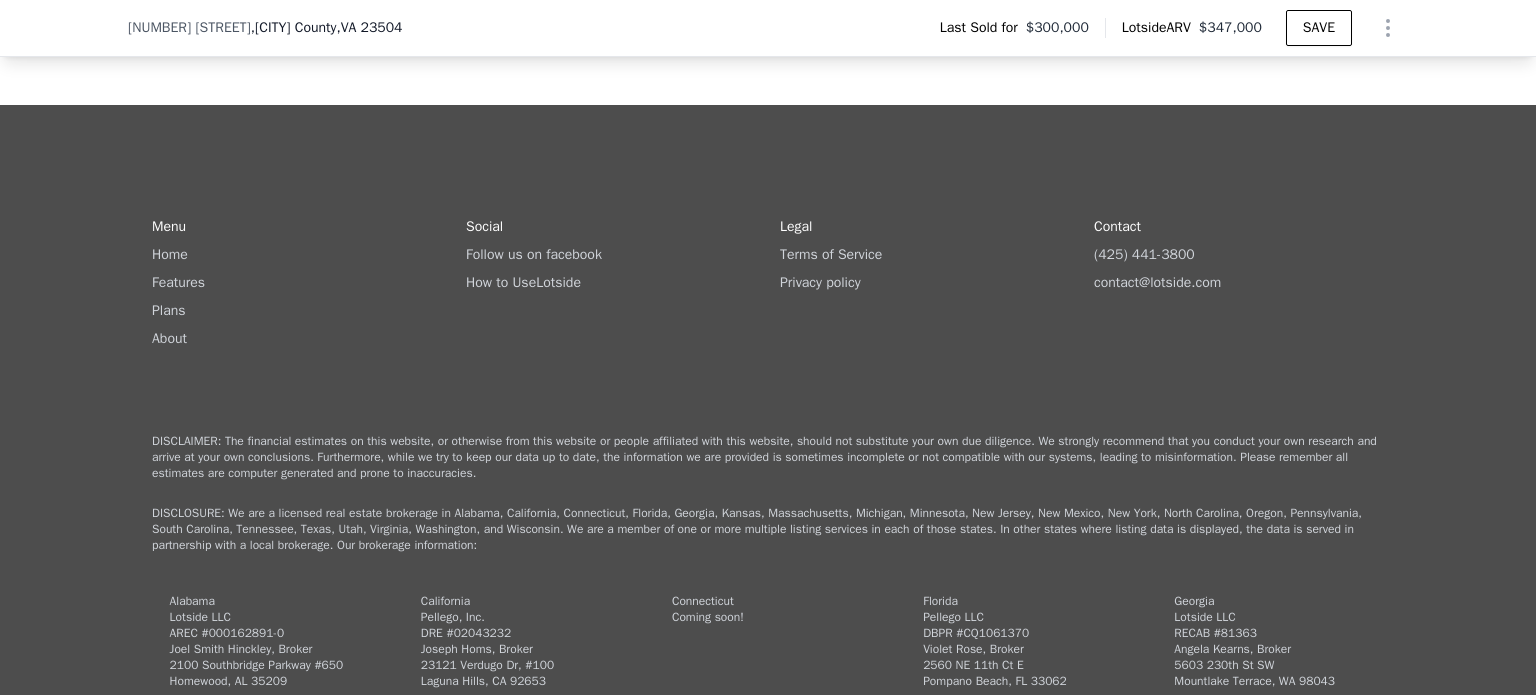scroll, scrollTop: 3494, scrollLeft: 0, axis: vertical 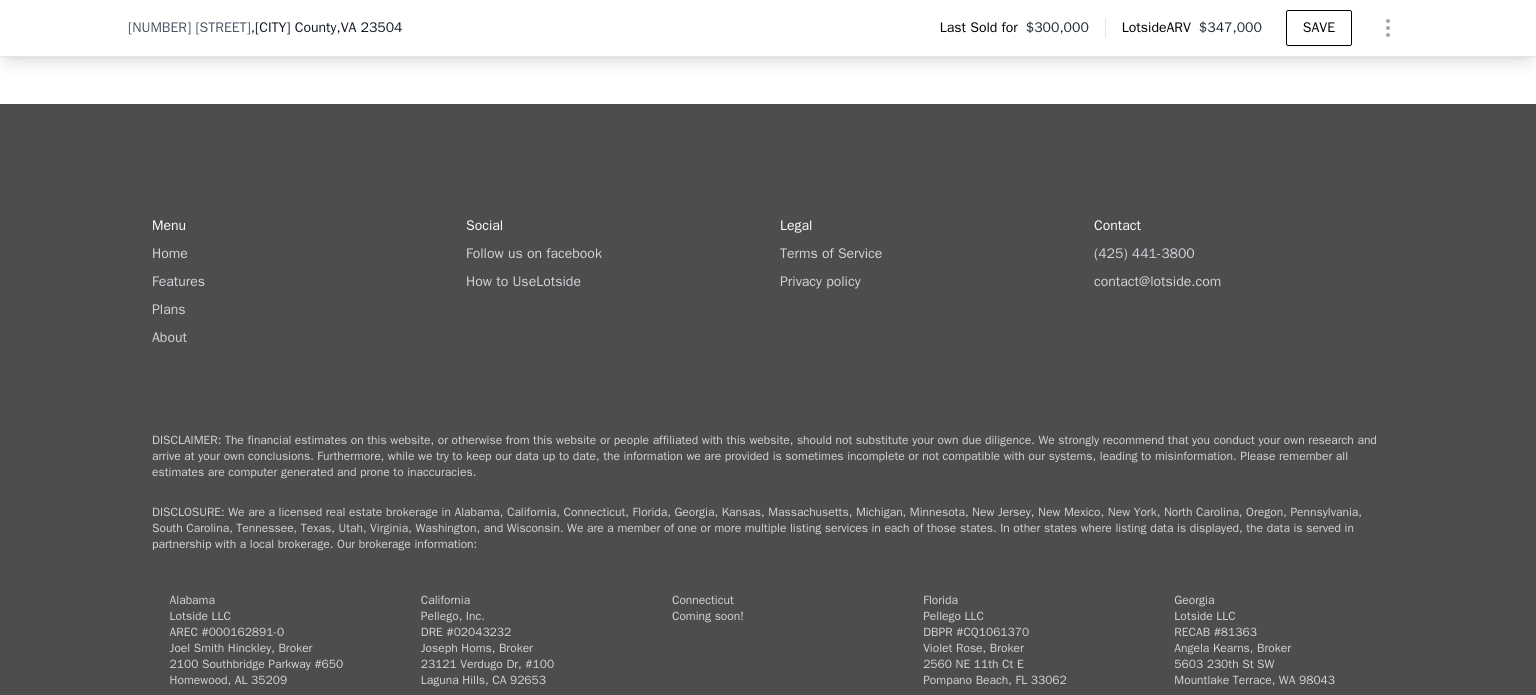 click on "$ 868" at bounding box center [926, -270] 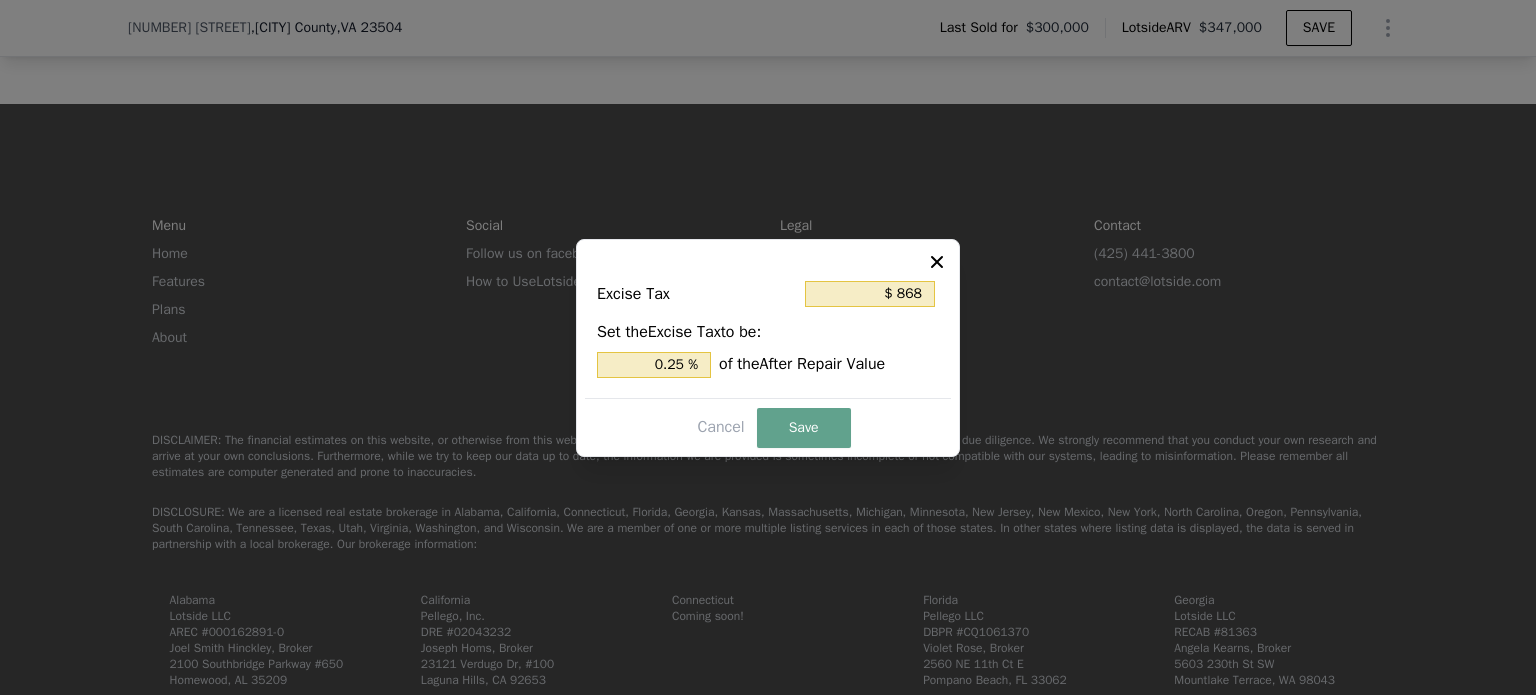 type 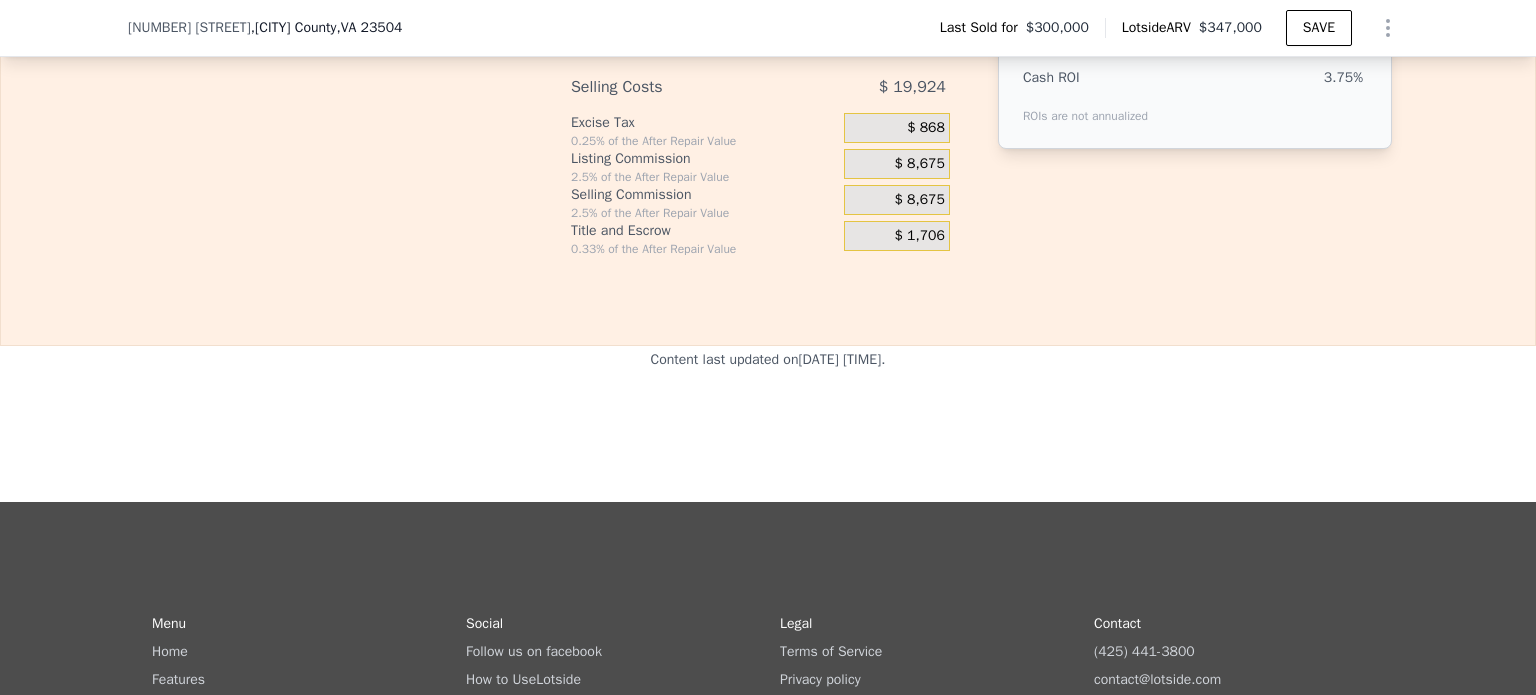 scroll, scrollTop: 3097, scrollLeft: 0, axis: vertical 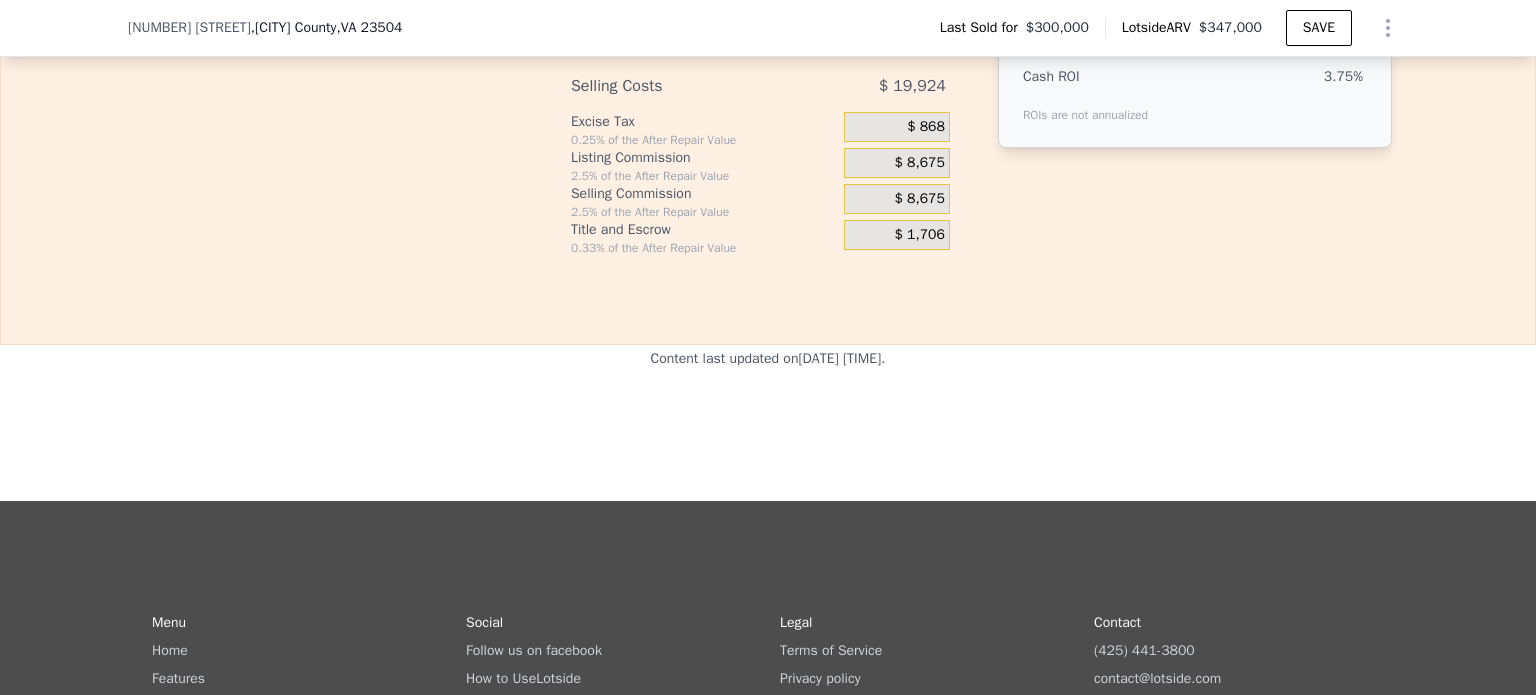 click on "$ 0" at bounding box center (939, -239) 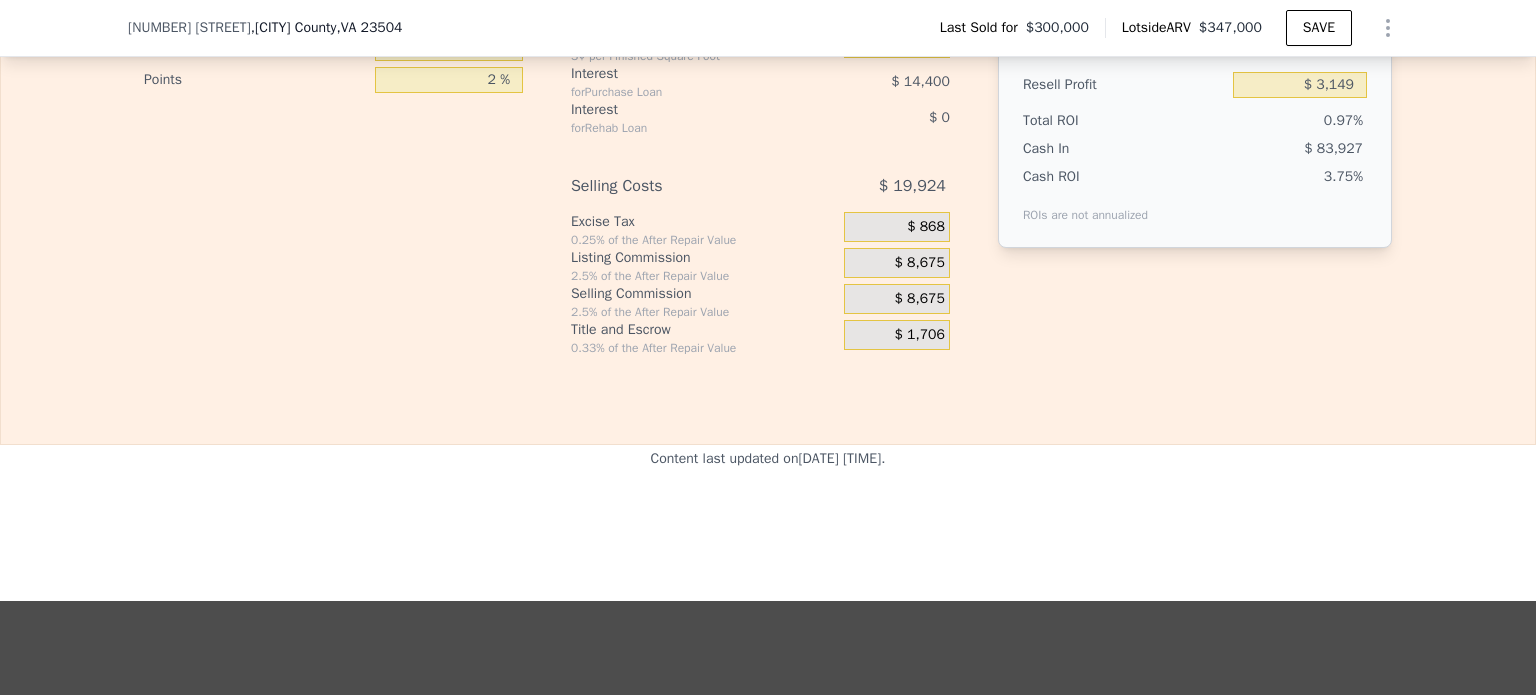 scroll, scrollTop: 2996, scrollLeft: 0, axis: vertical 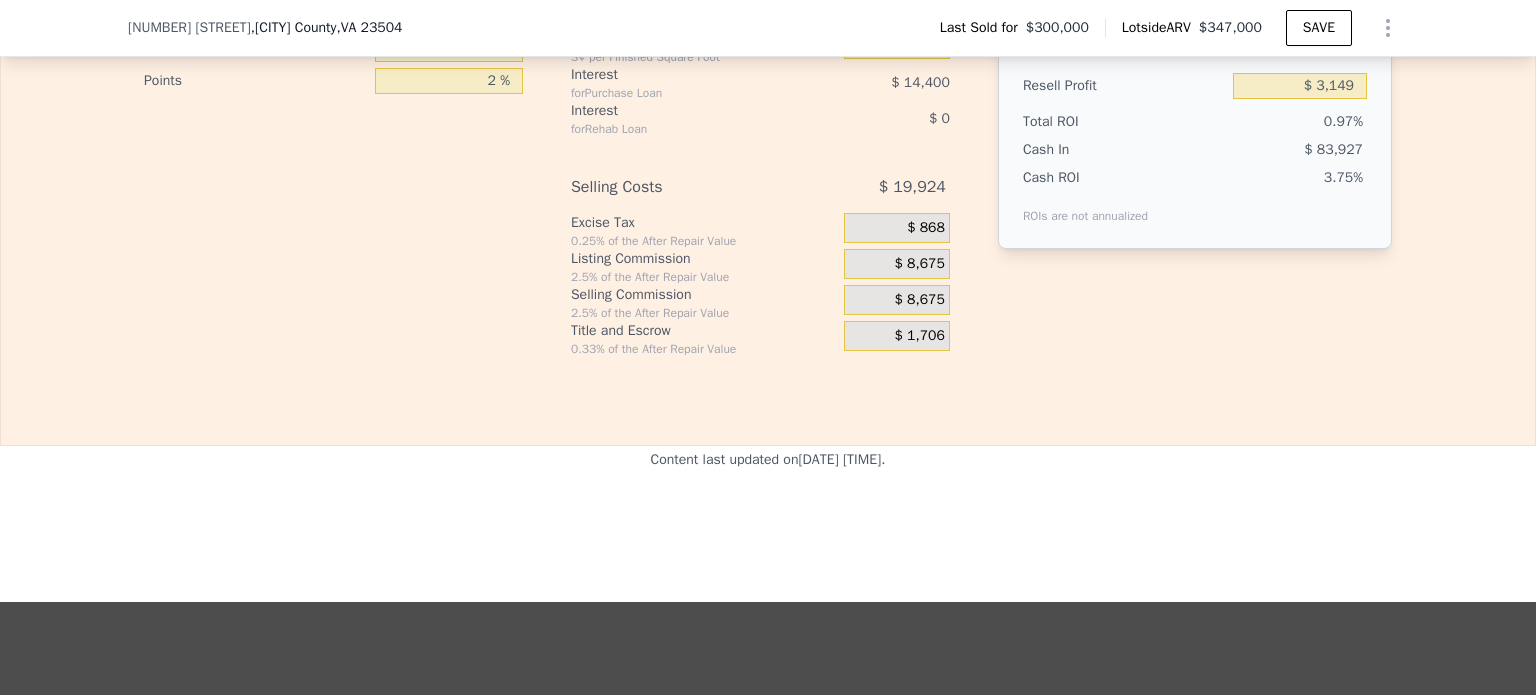 type on "5" 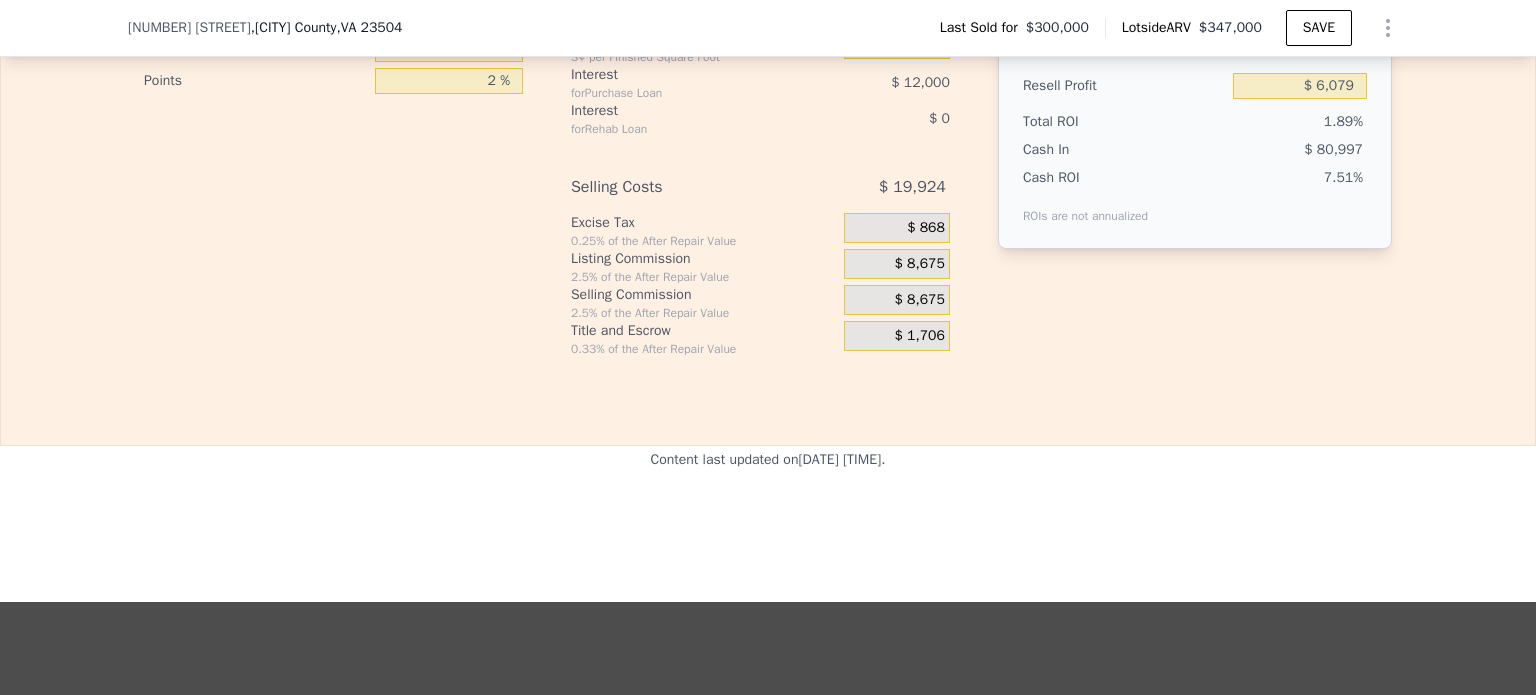 type on "0 %" 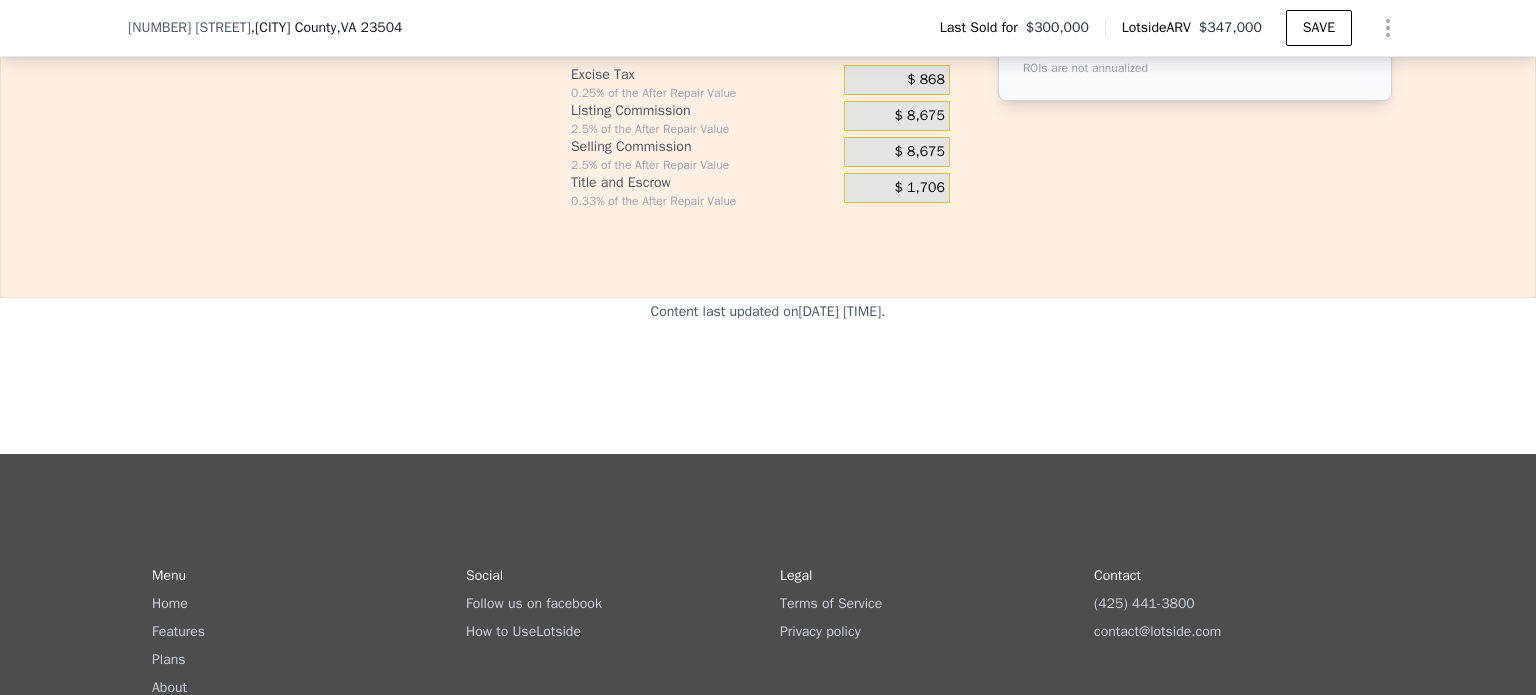 scroll, scrollTop: 3148, scrollLeft: 0, axis: vertical 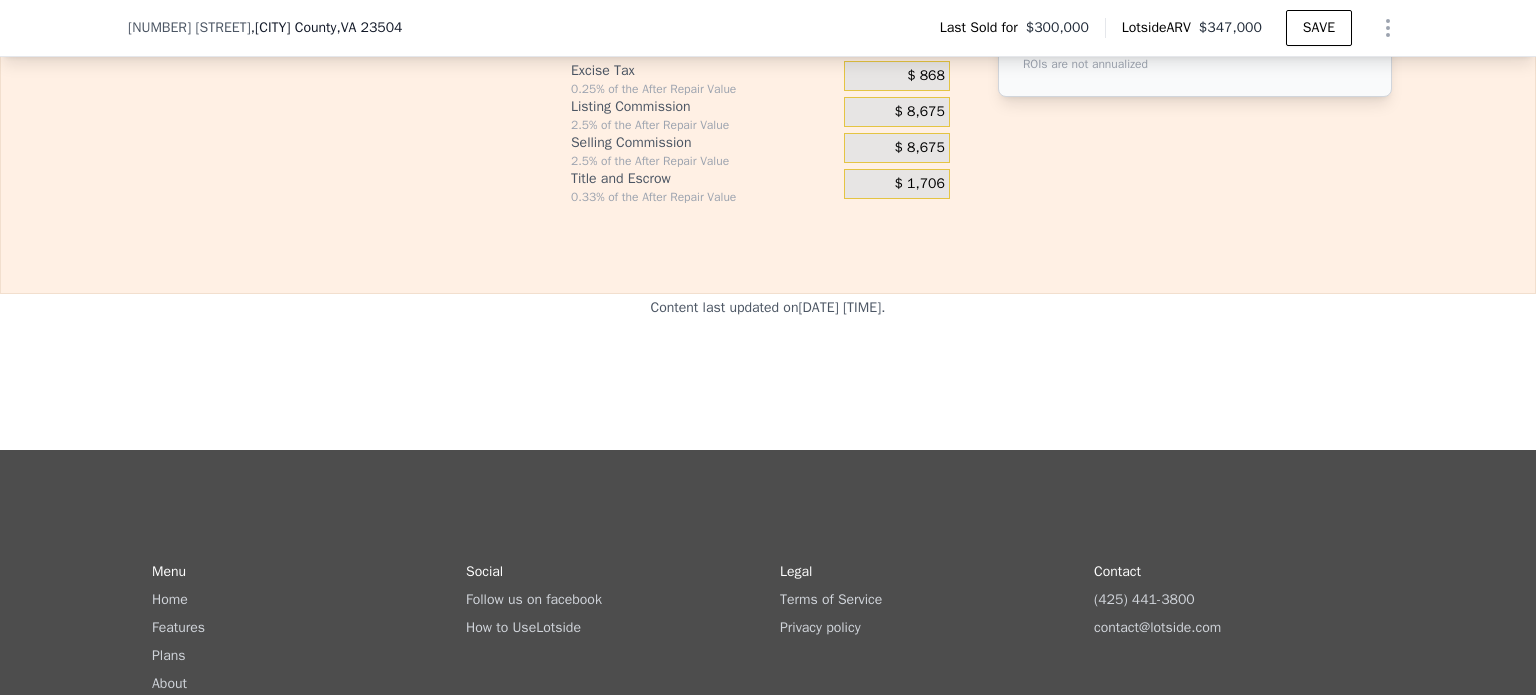 type on "0 %" 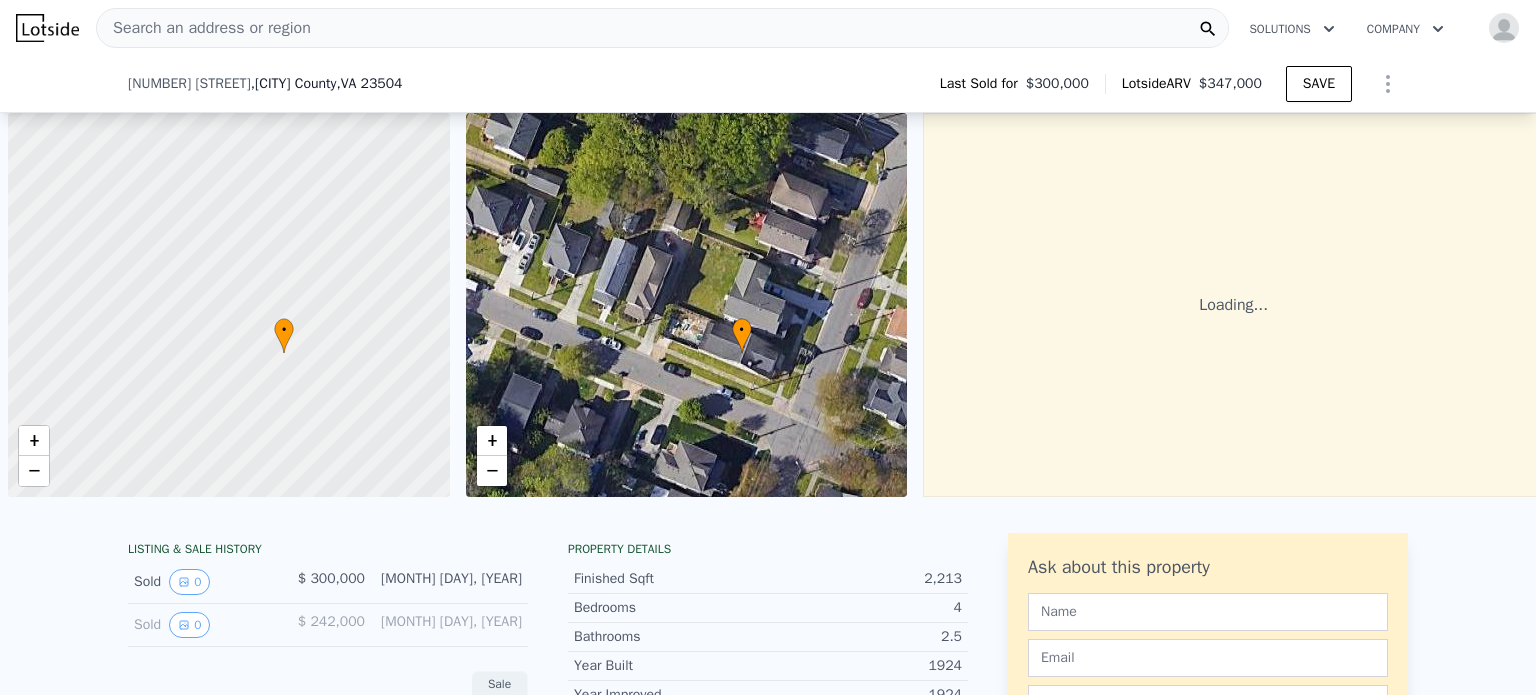 scroll, scrollTop: 657, scrollLeft: 0, axis: vertical 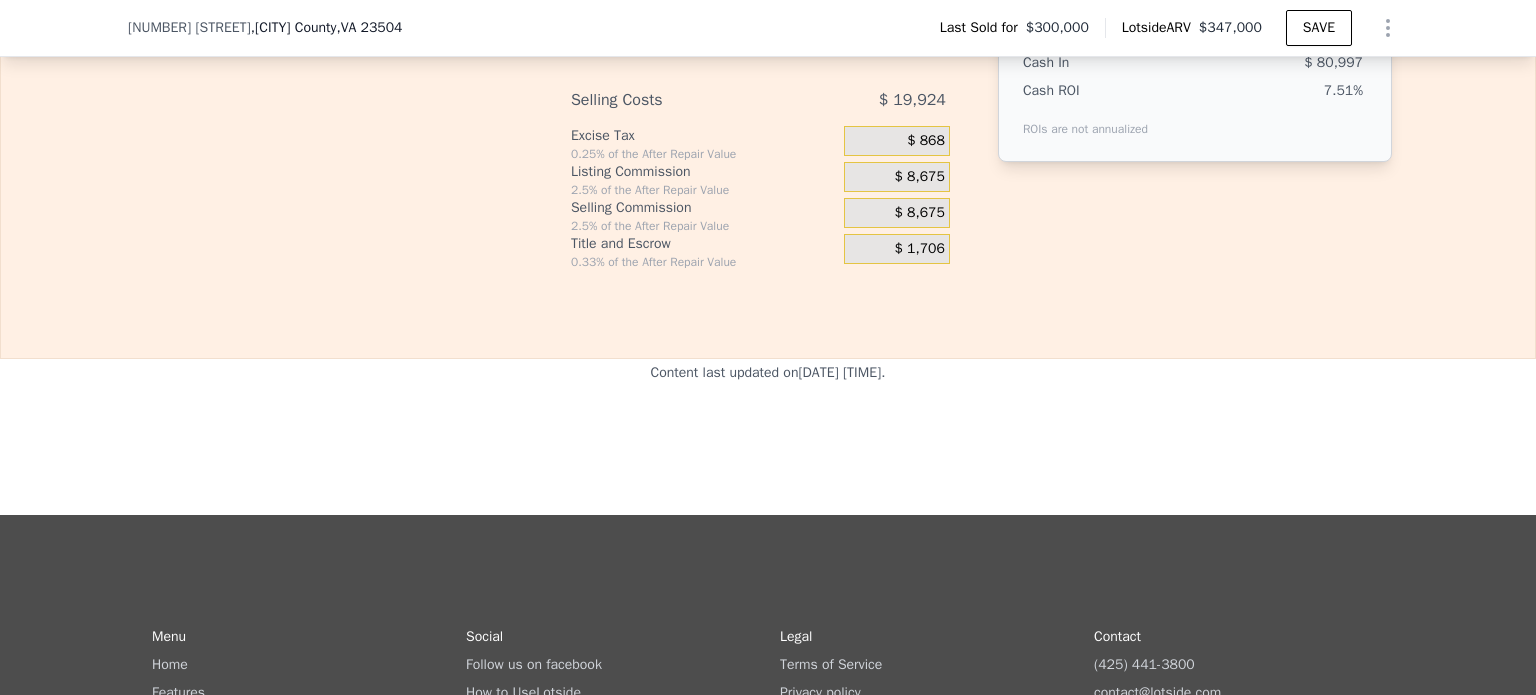 drag, startPoint x: 1477, startPoint y: 222, endPoint x: 1219, endPoint y: 250, distance: 259.51492 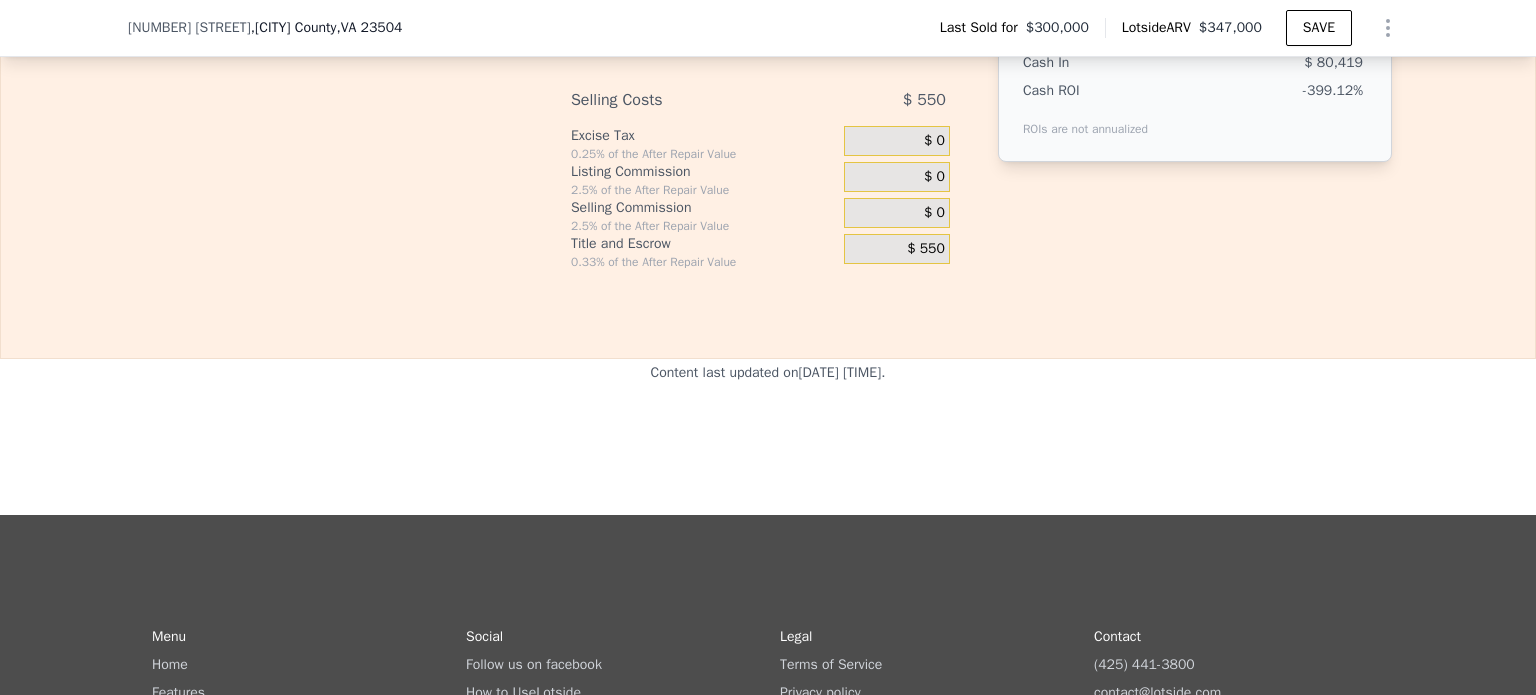 type on "-$ 320,966" 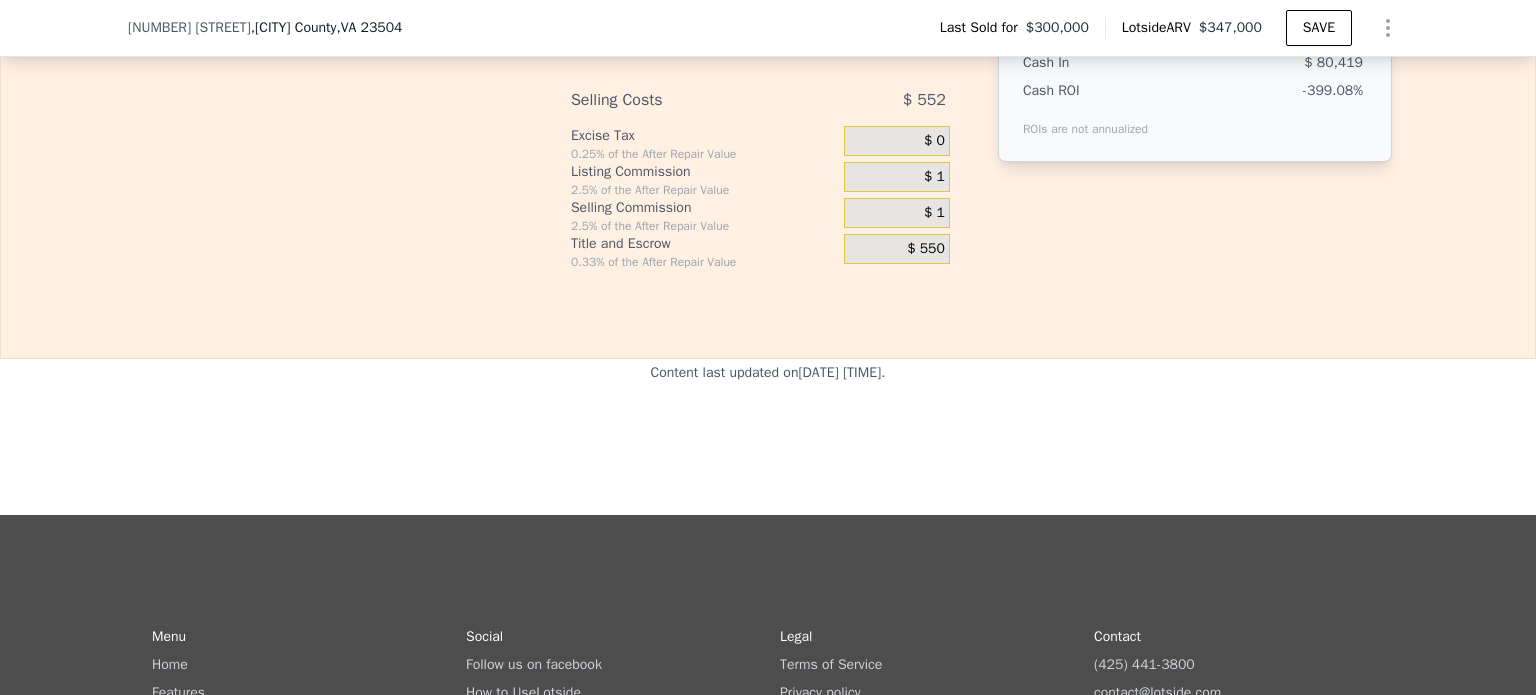 type on "$ 325" 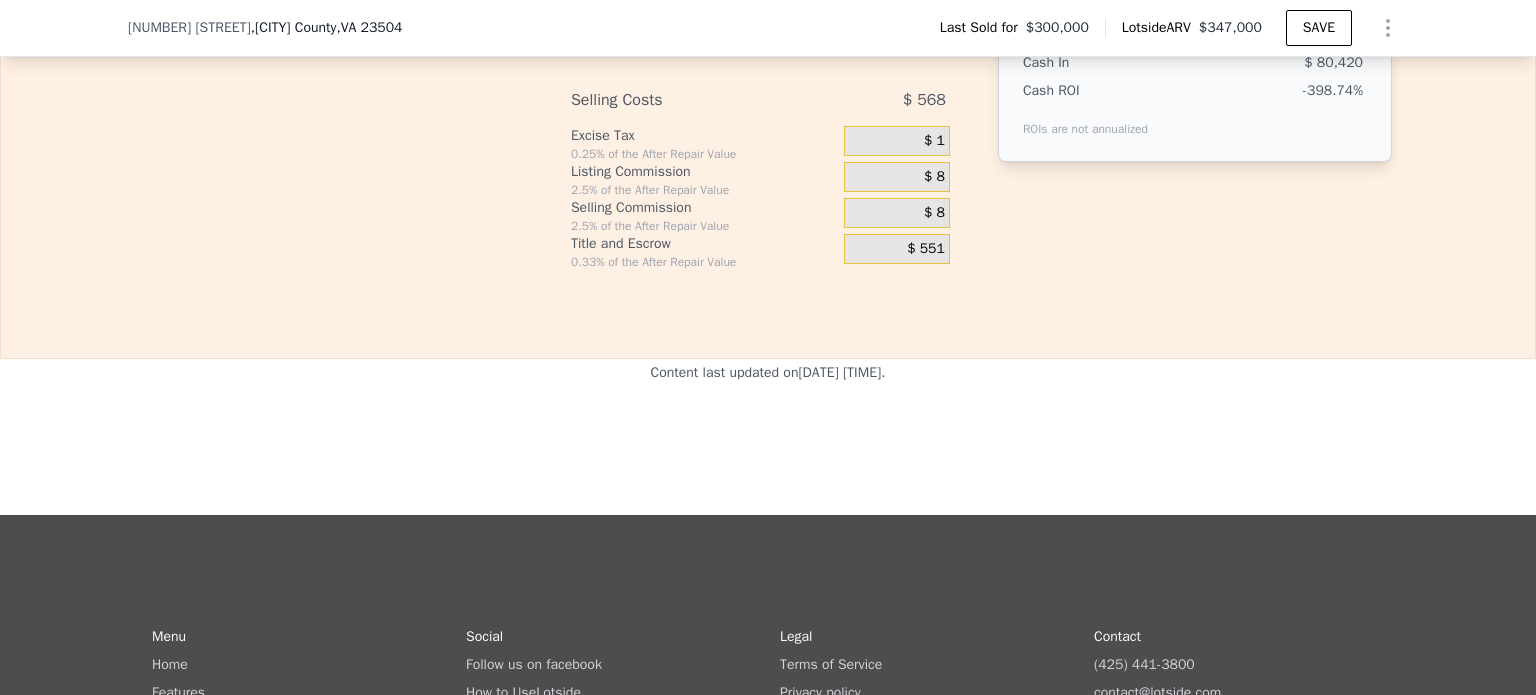 type on "-$ 320,663" 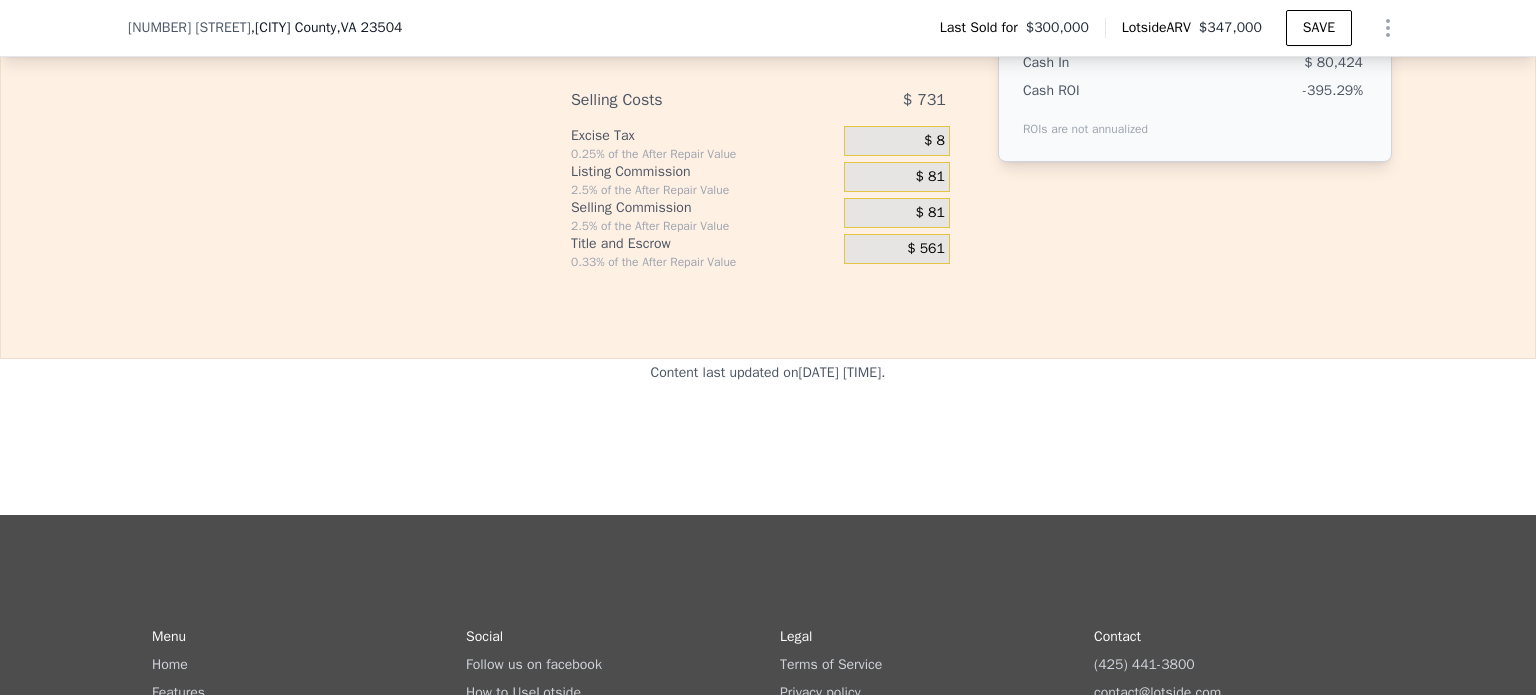 type on "-$ 317,905" 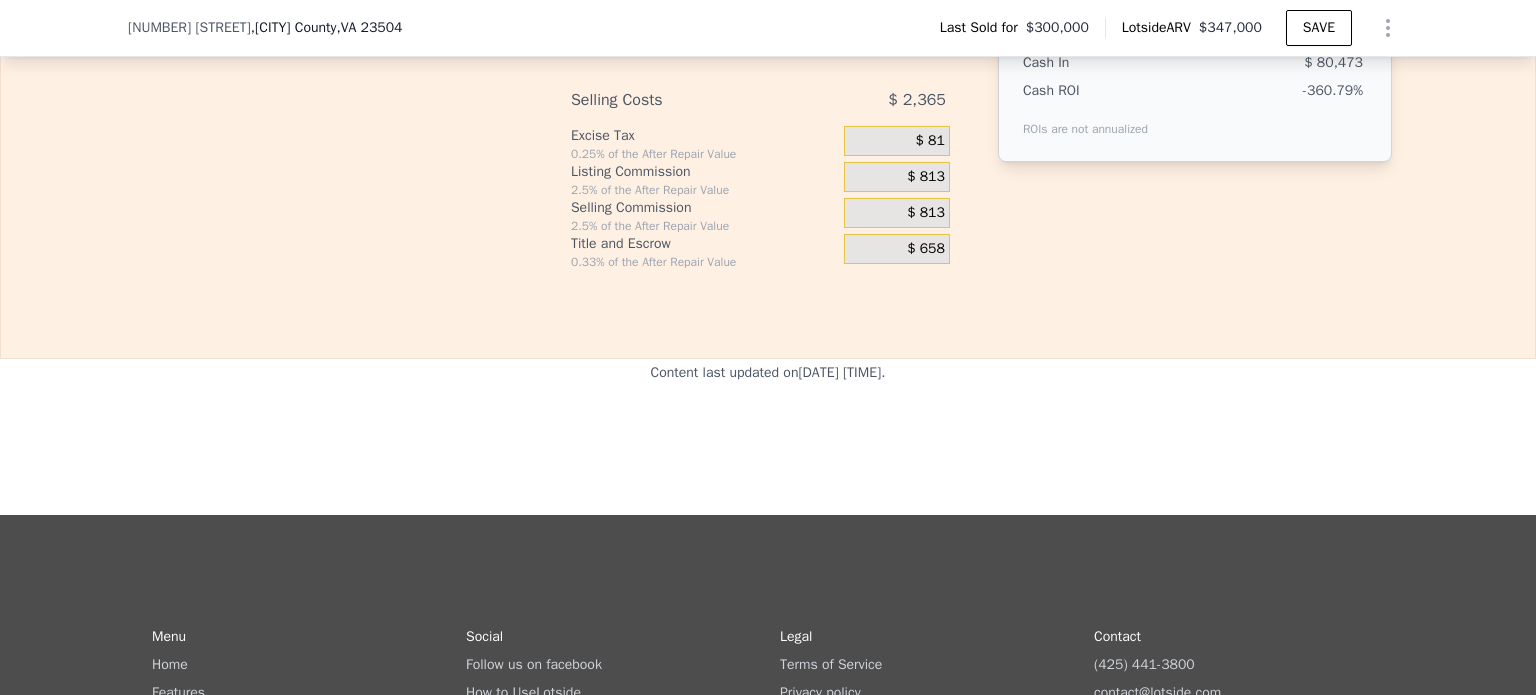 type on "$ 325,000" 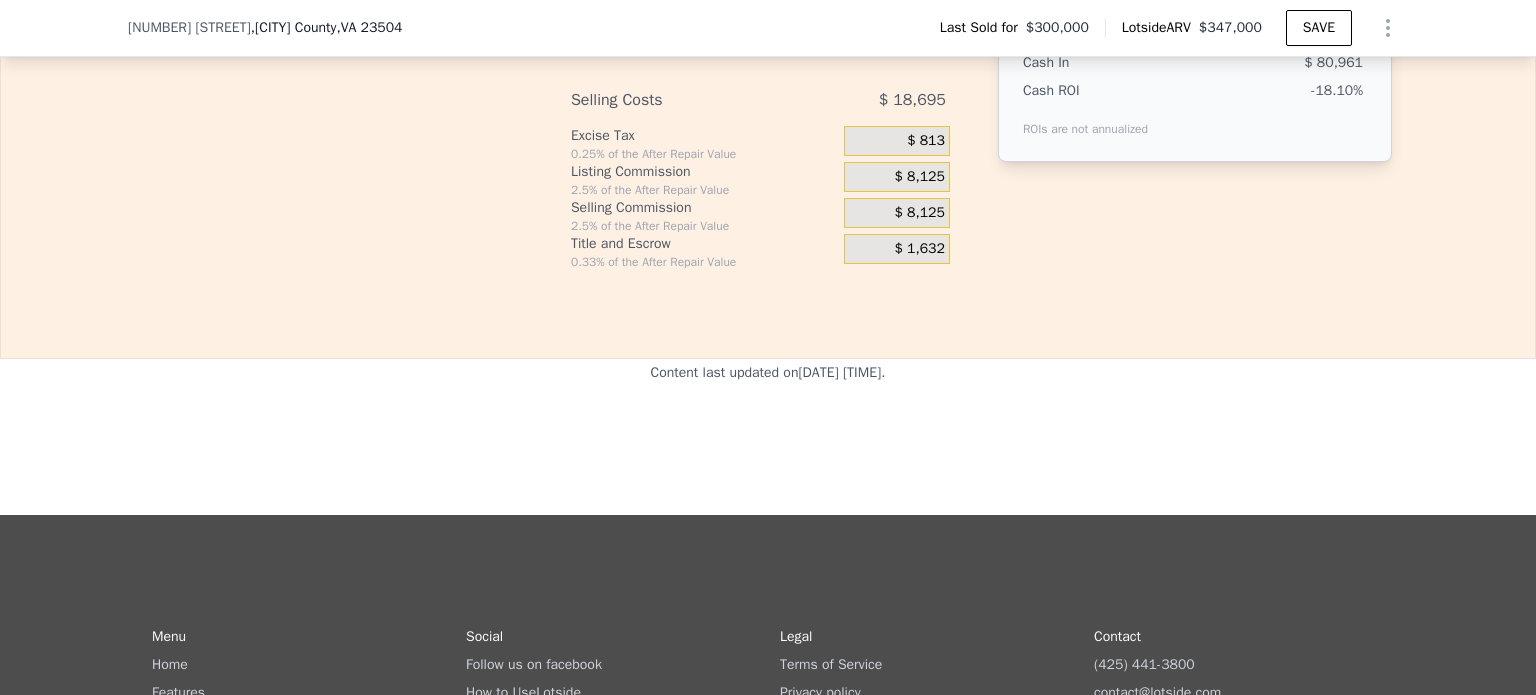 type on "$ 325,000" 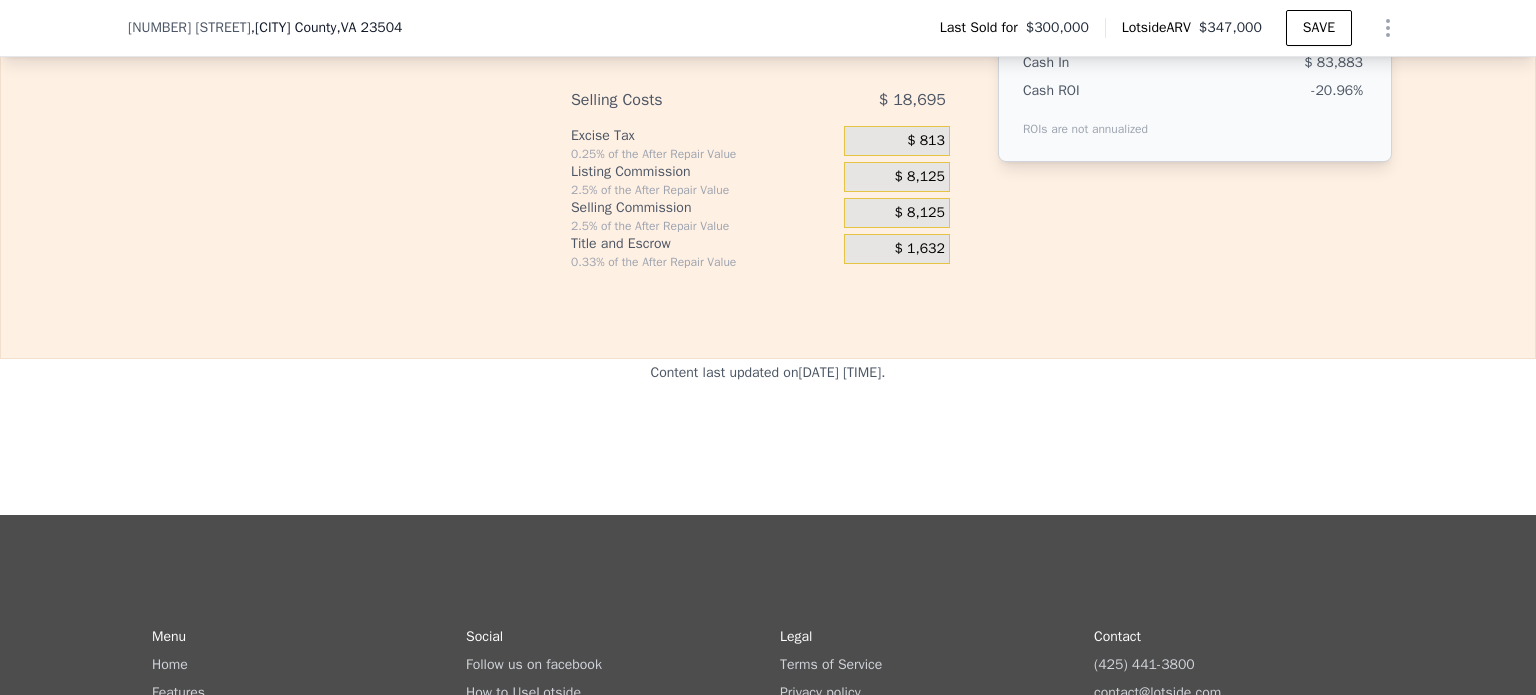type on "6" 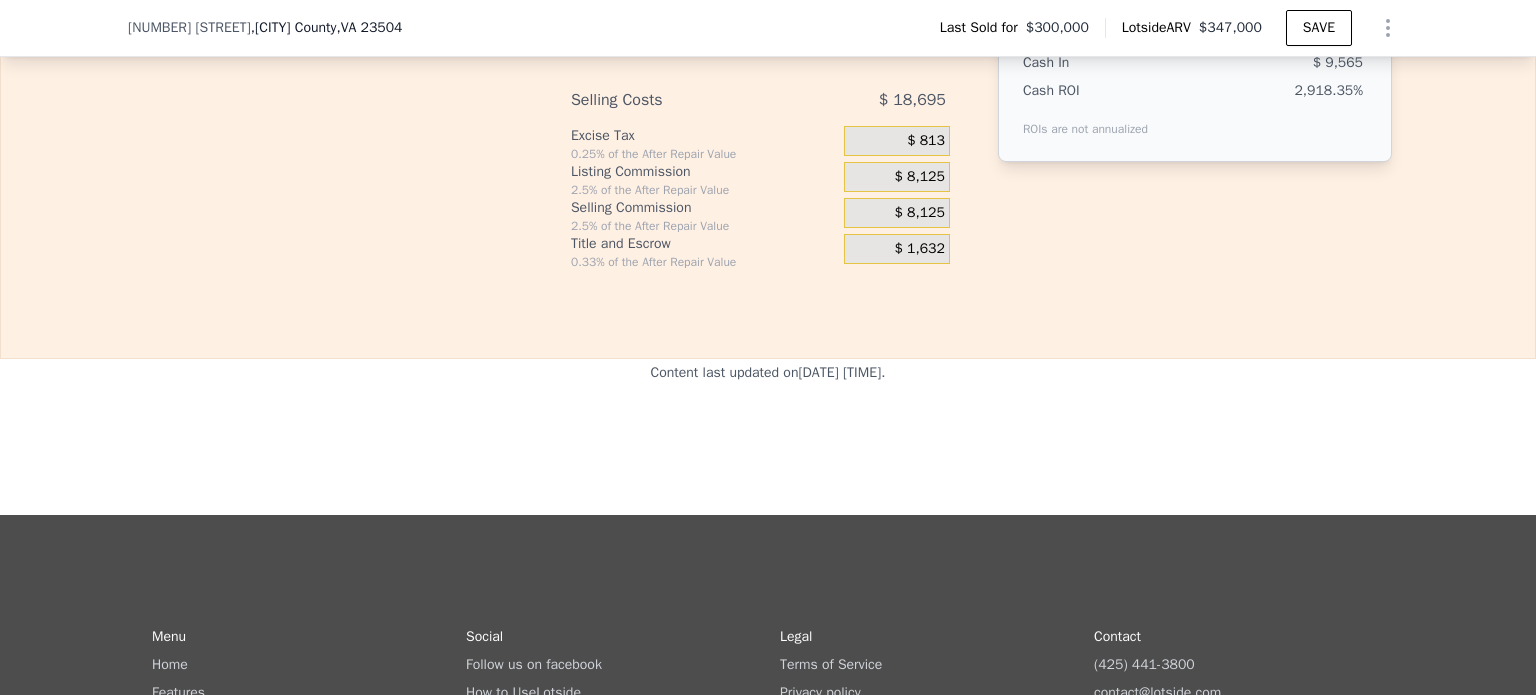 type on "$ 279,140" 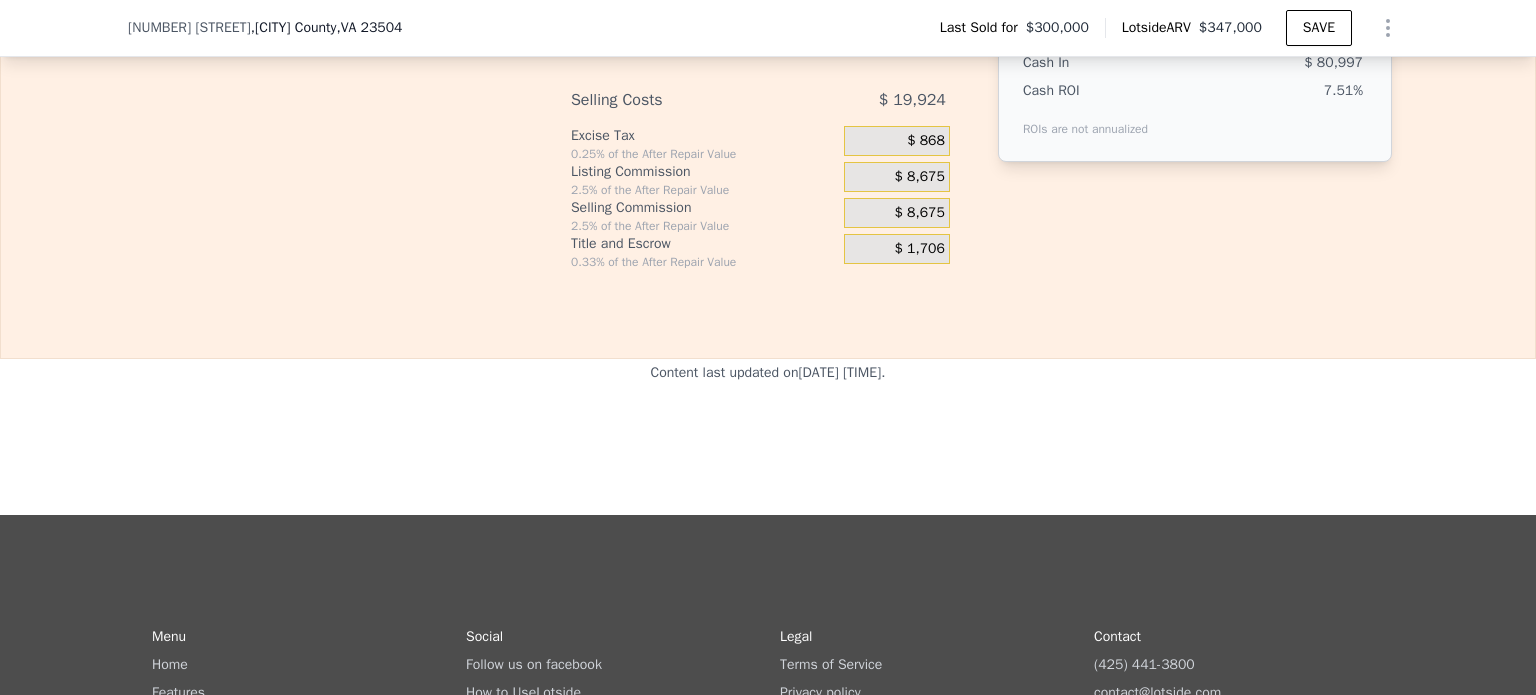 type on "$ 200,000" 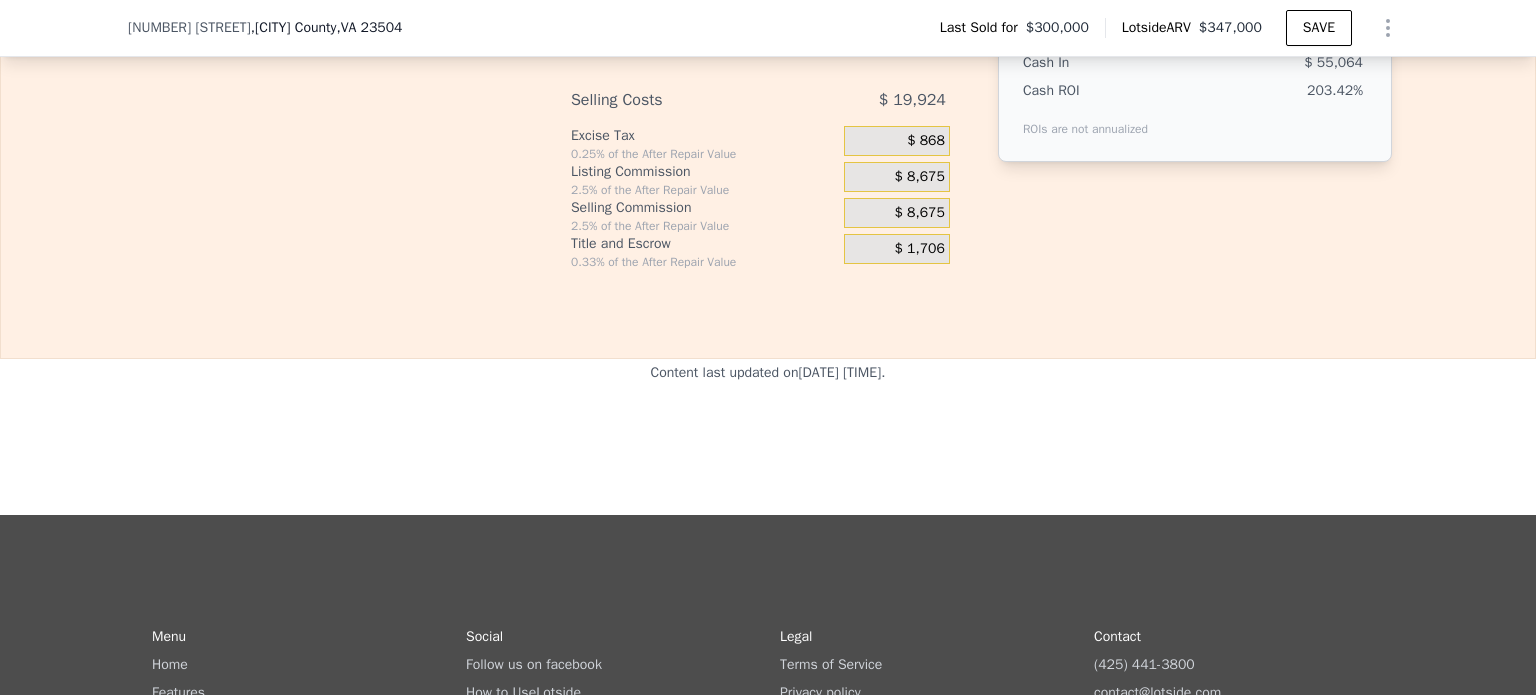 type on "$ 34,000" 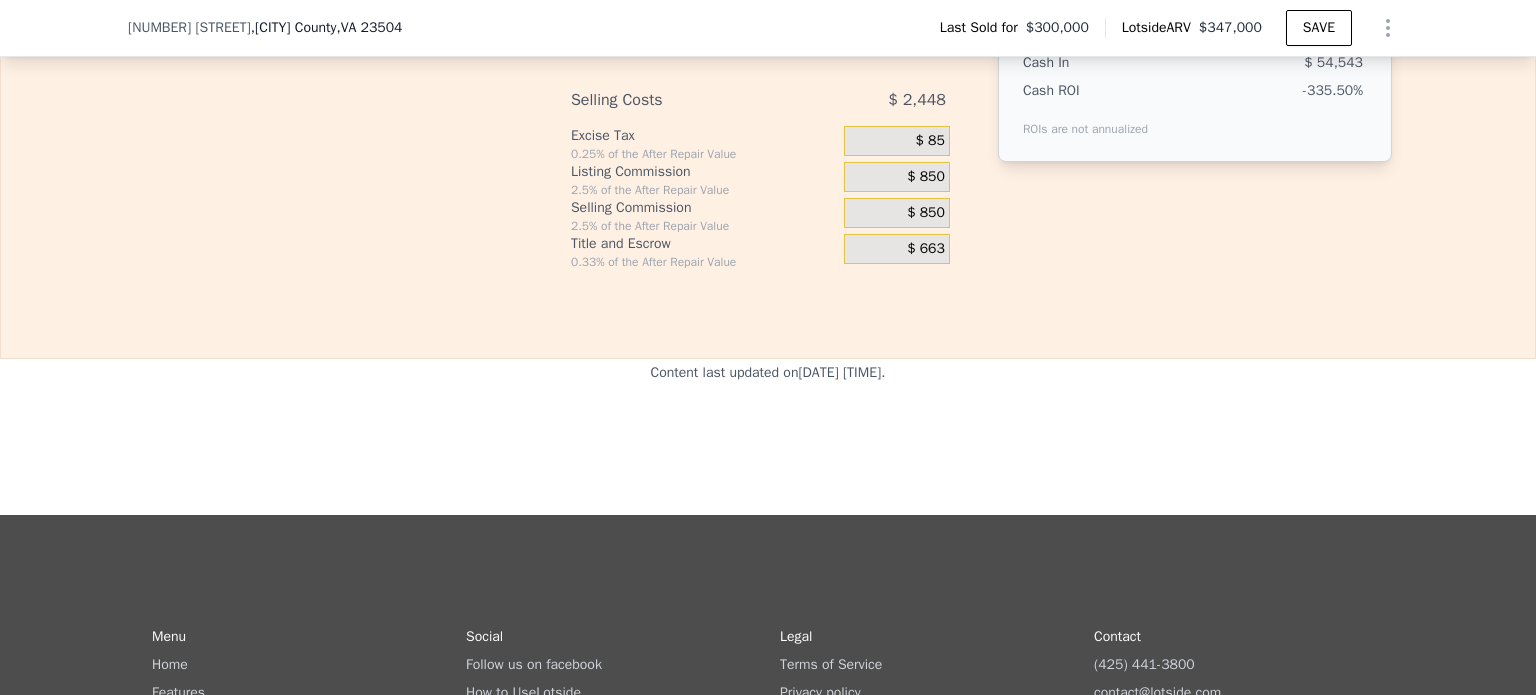 type on "-$ 182,991" 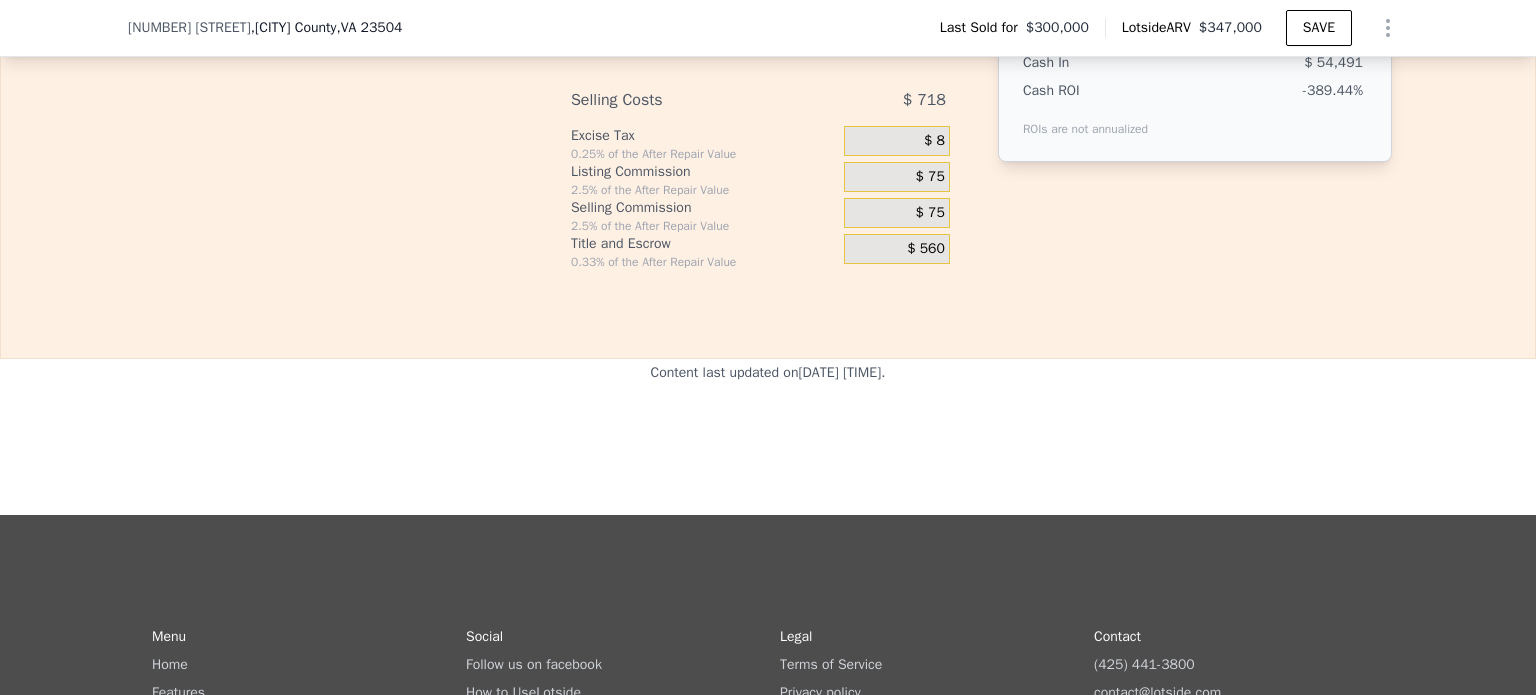 type on "-$ 212,209" 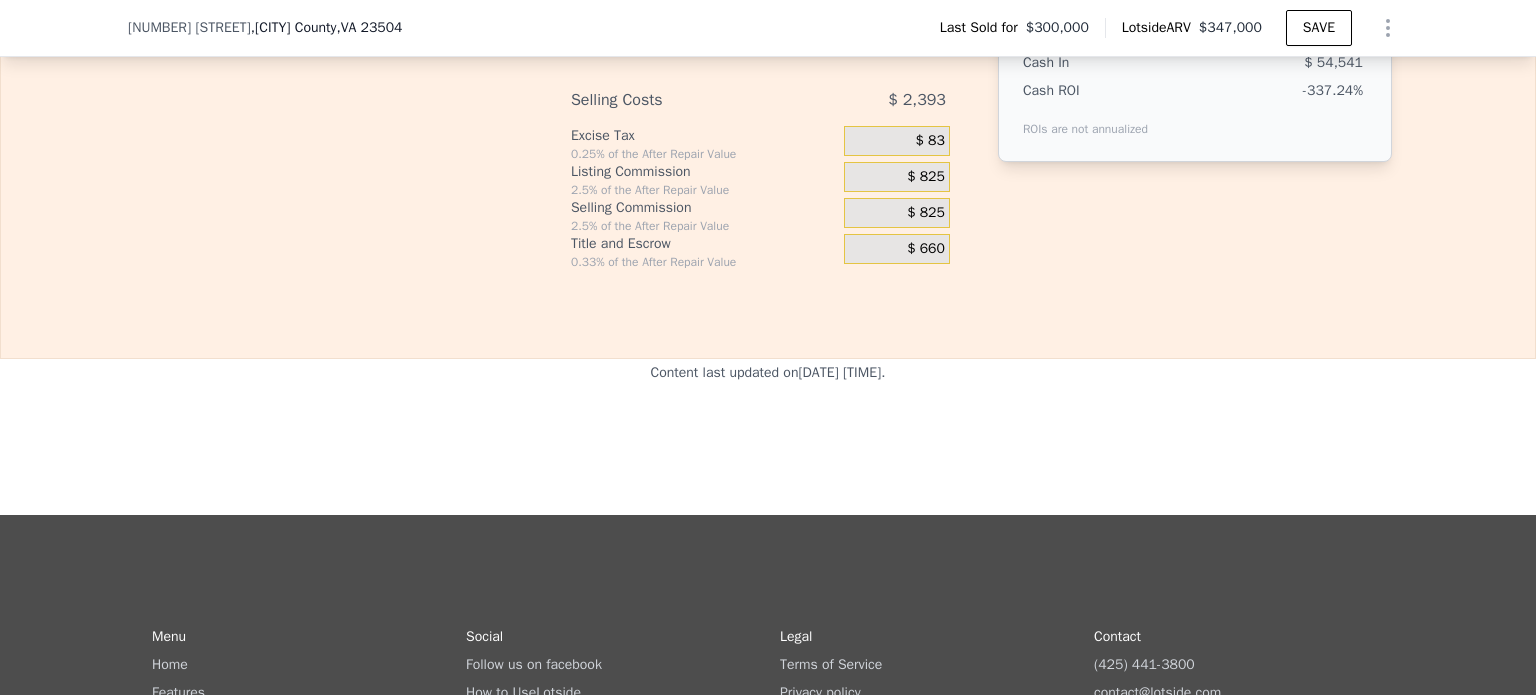 type on "$ 3,000" 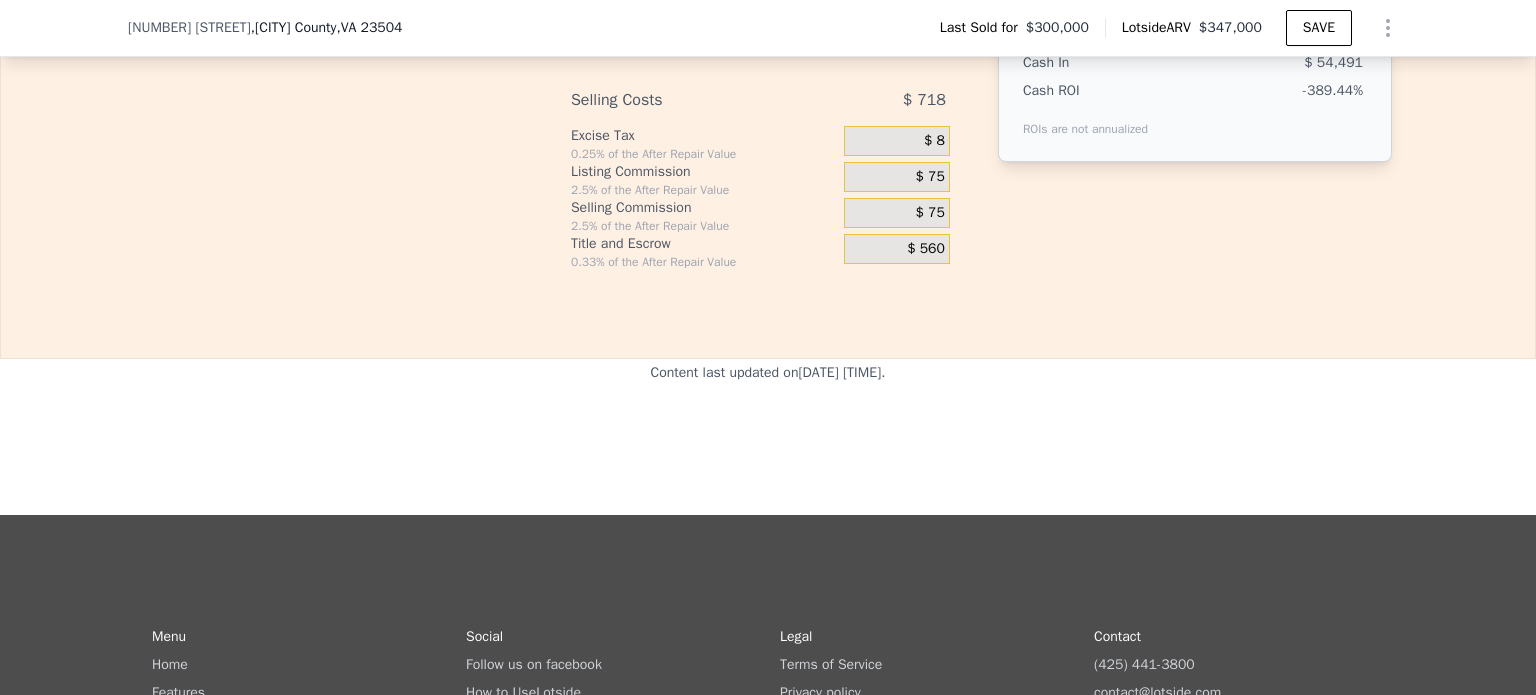 type on "$ 32,000" 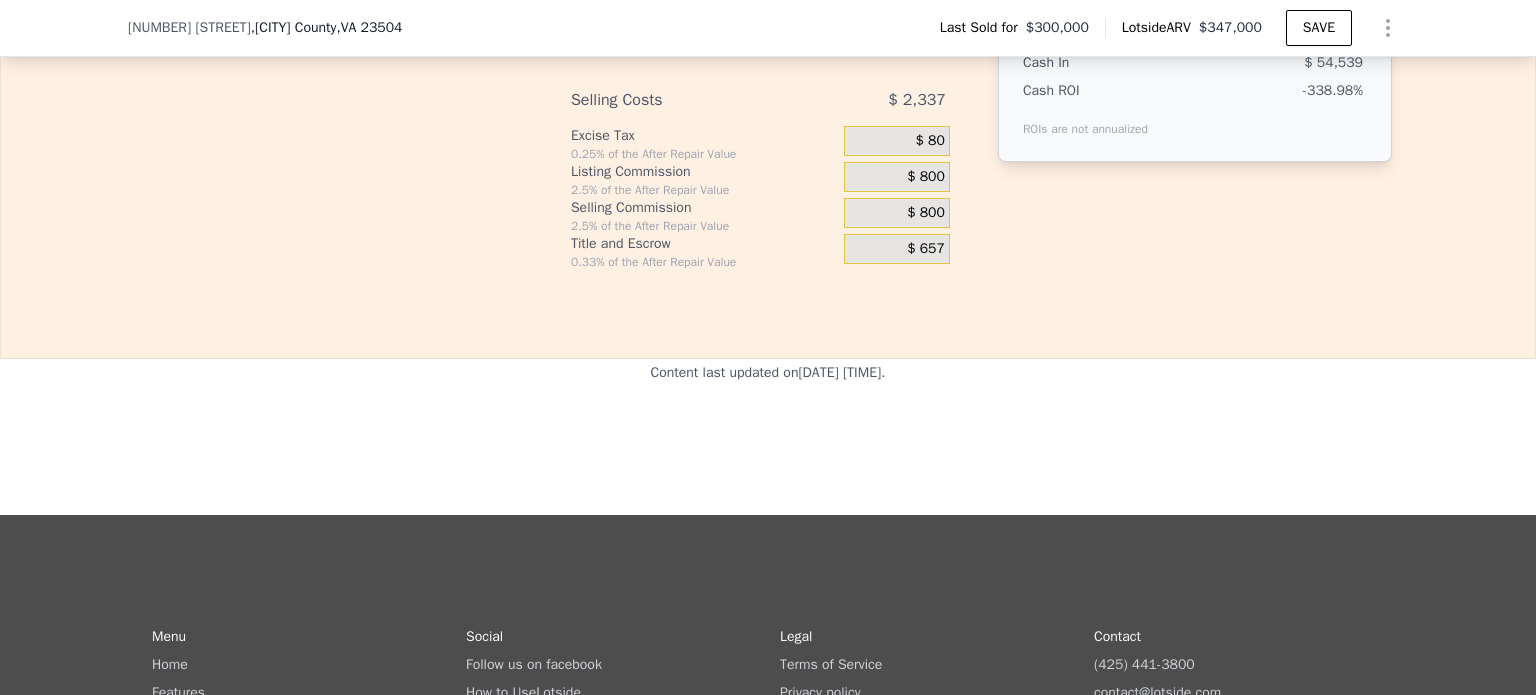 type on "$ 3,000" 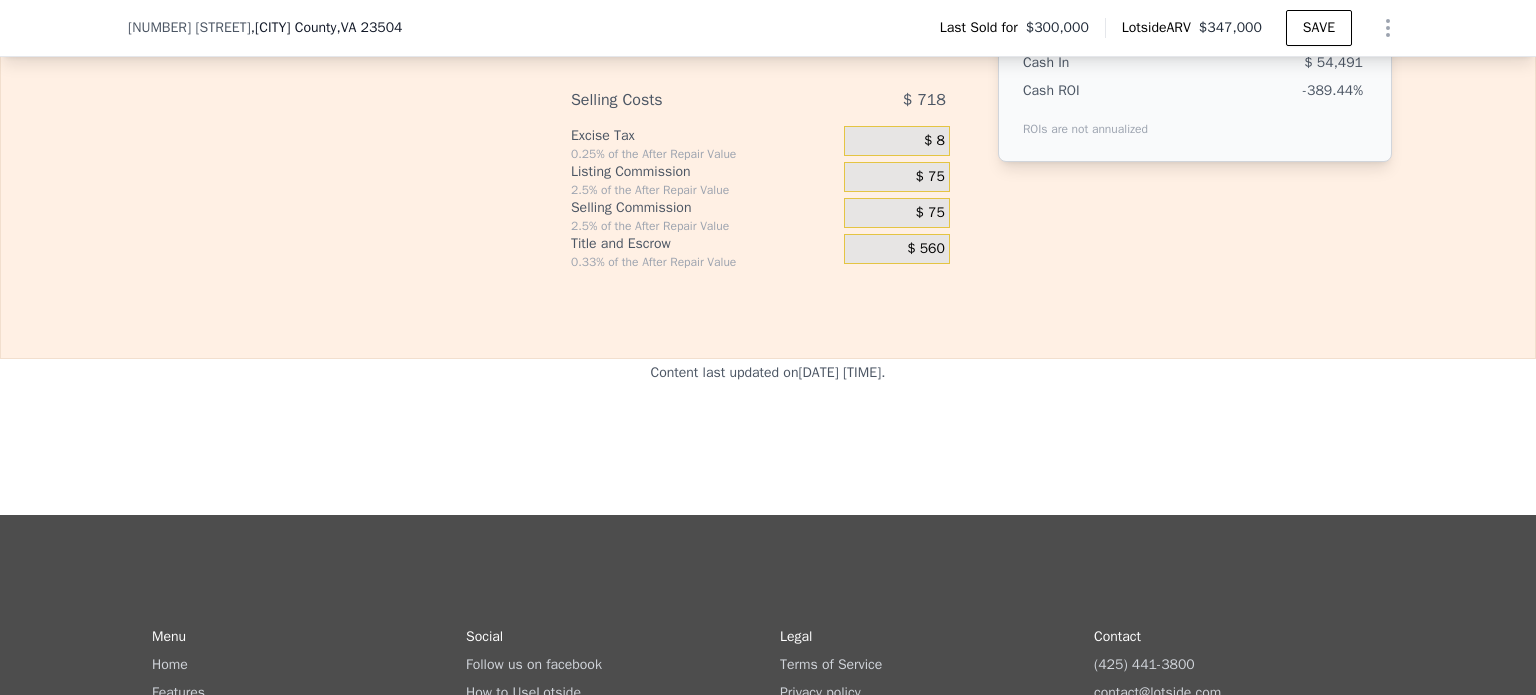 type on "$ 32,000" 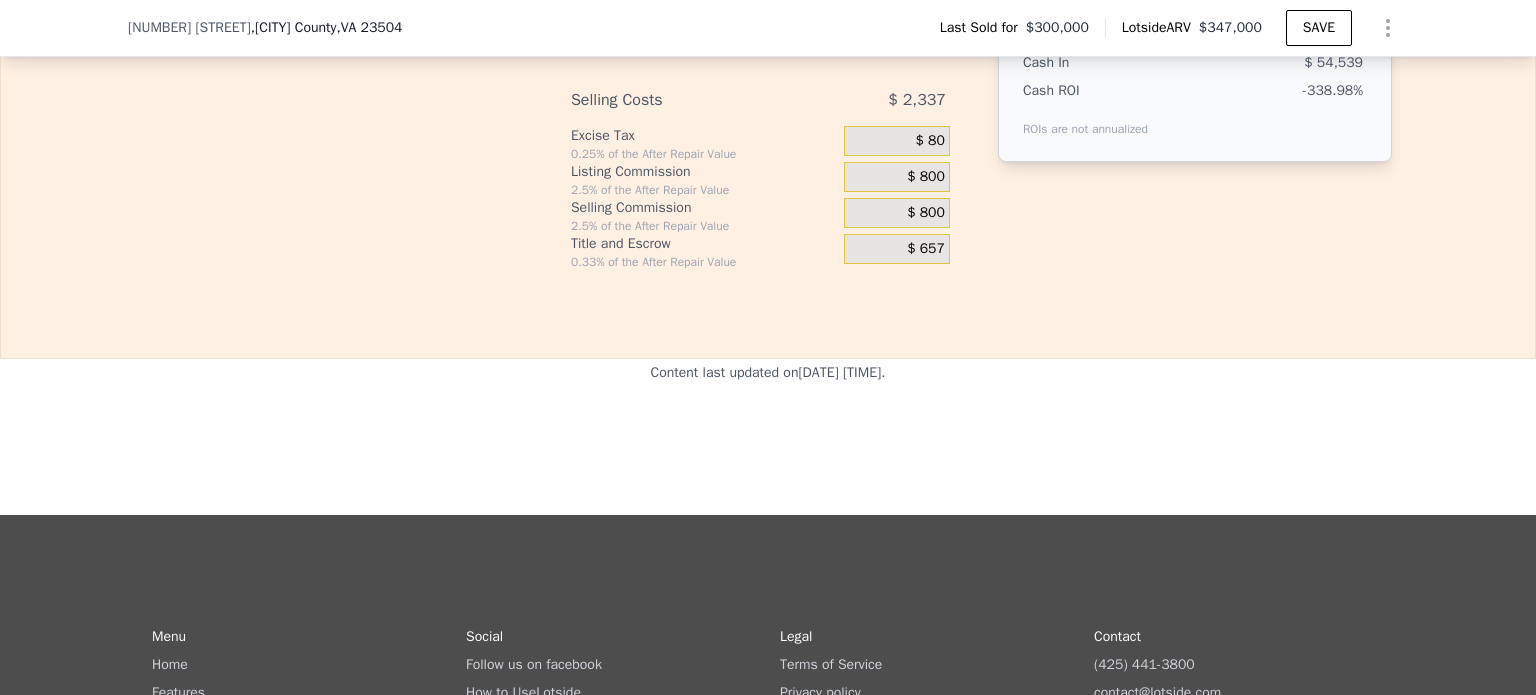 type on "$ 320,000" 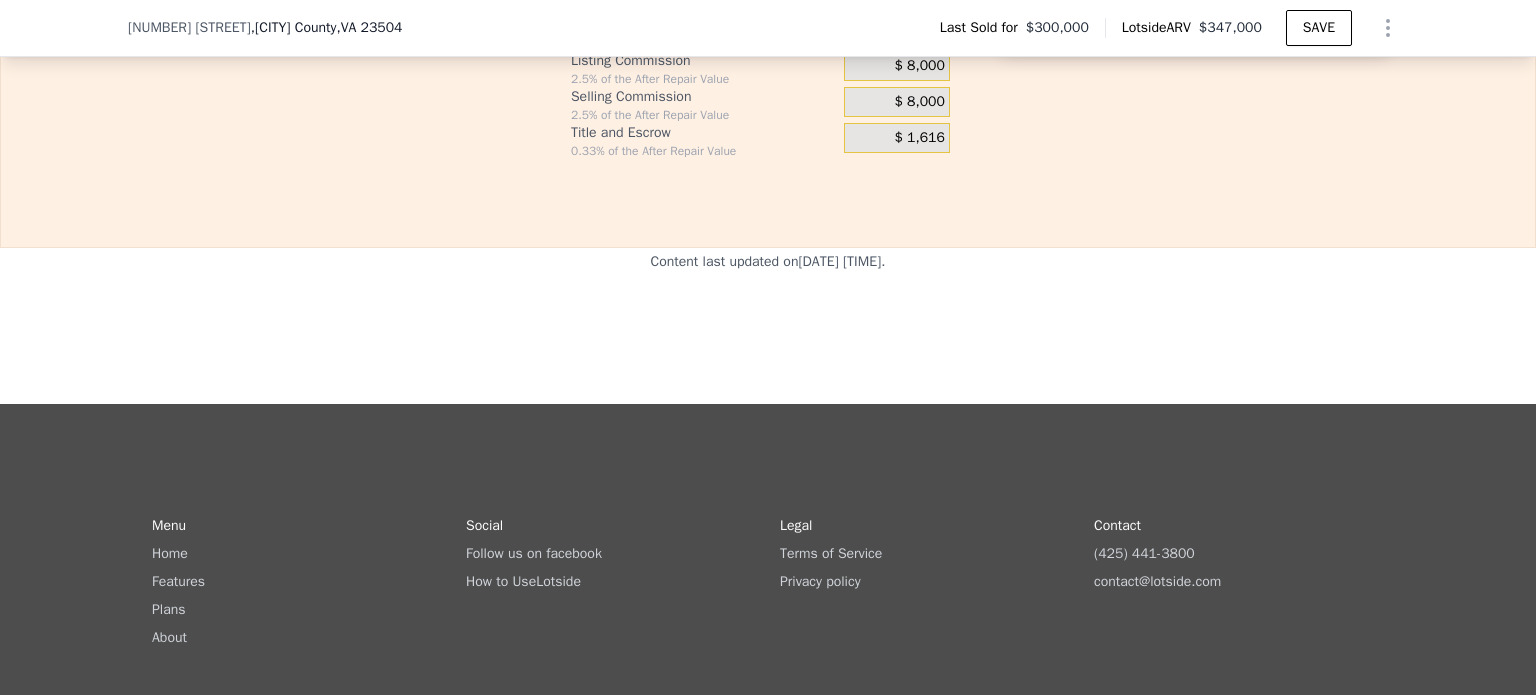 scroll, scrollTop: 3199, scrollLeft: 0, axis: vertical 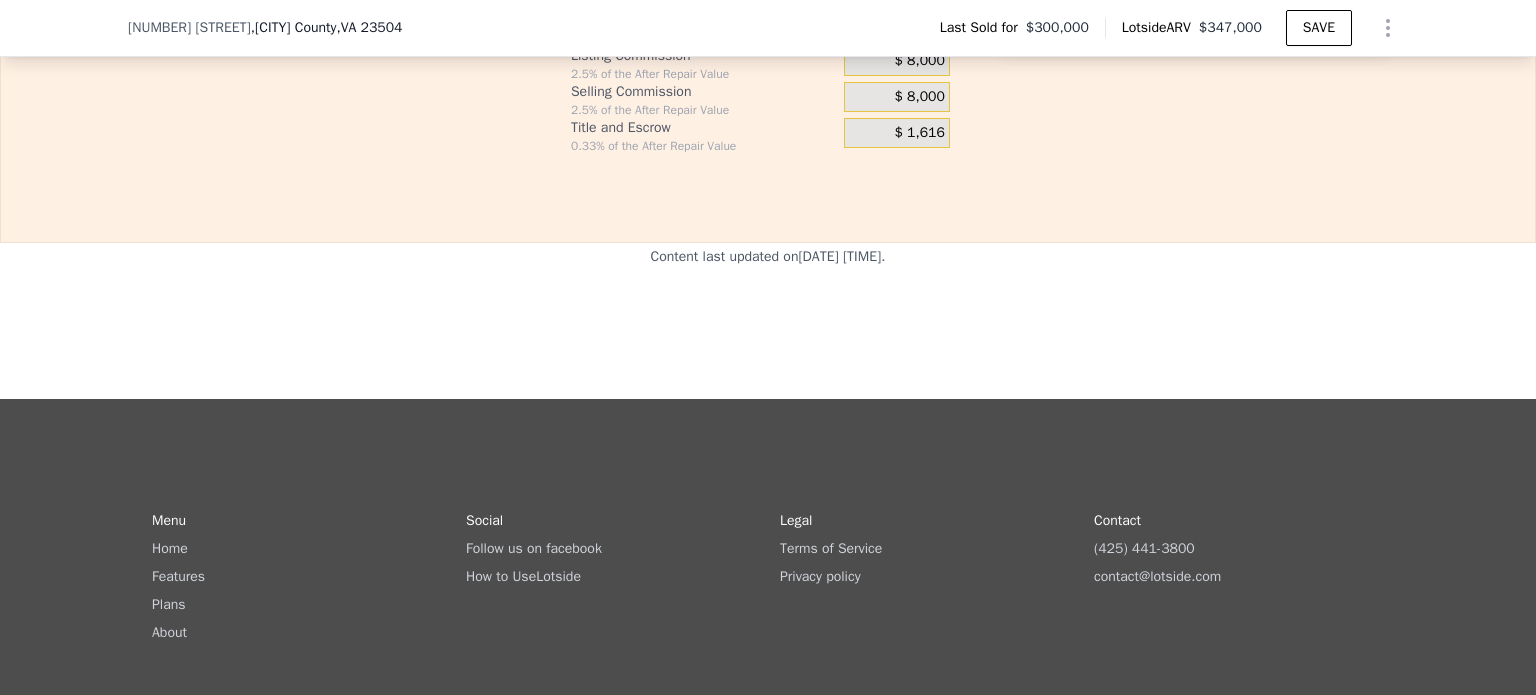 type on "$ 320,000" 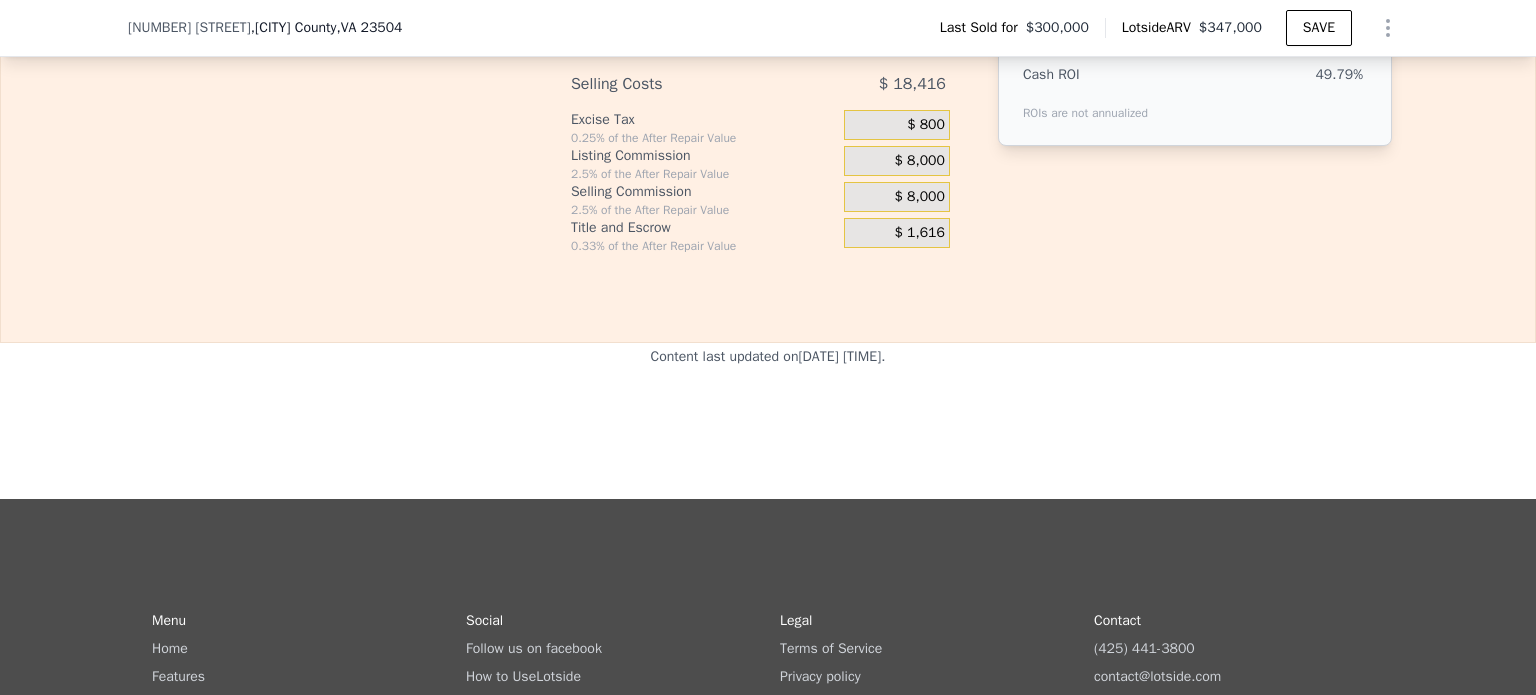 scroll, scrollTop: 3104, scrollLeft: 0, axis: vertical 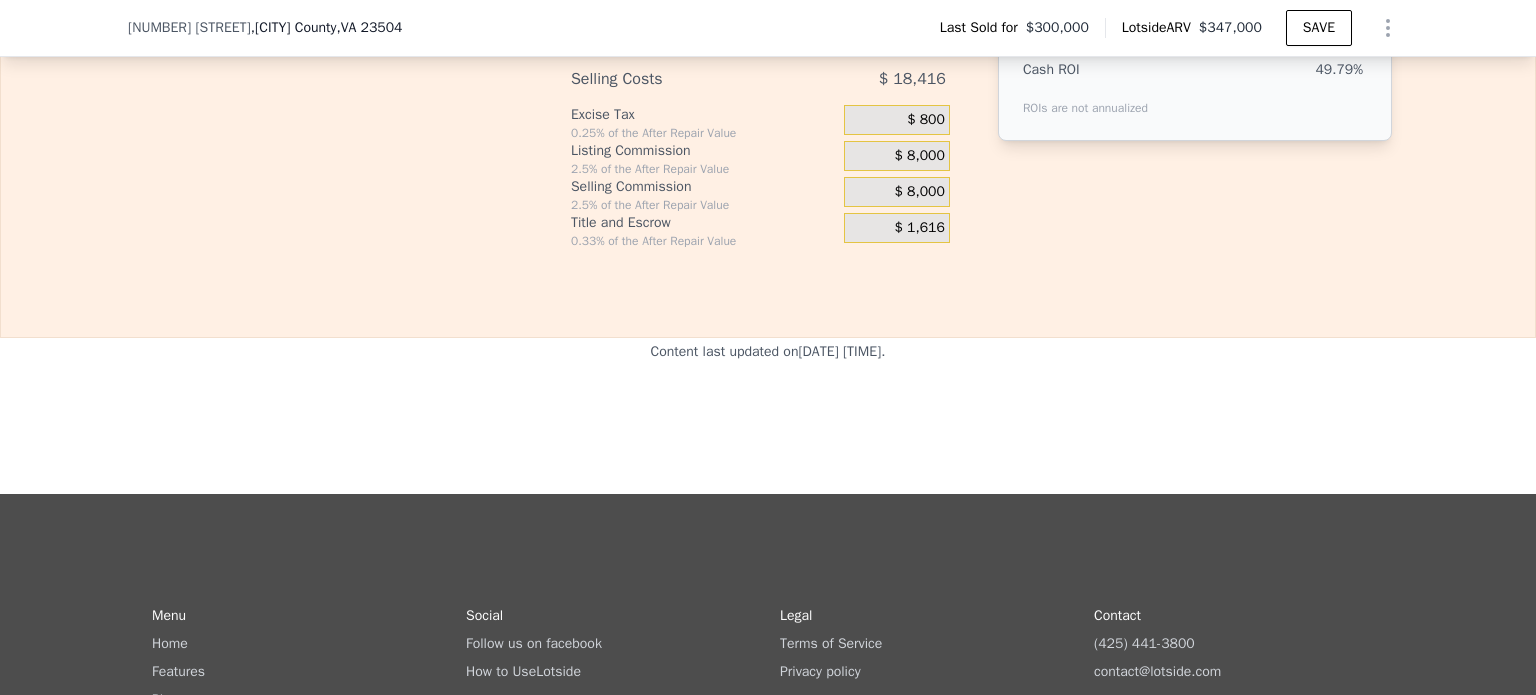 type on "$ 50,000" 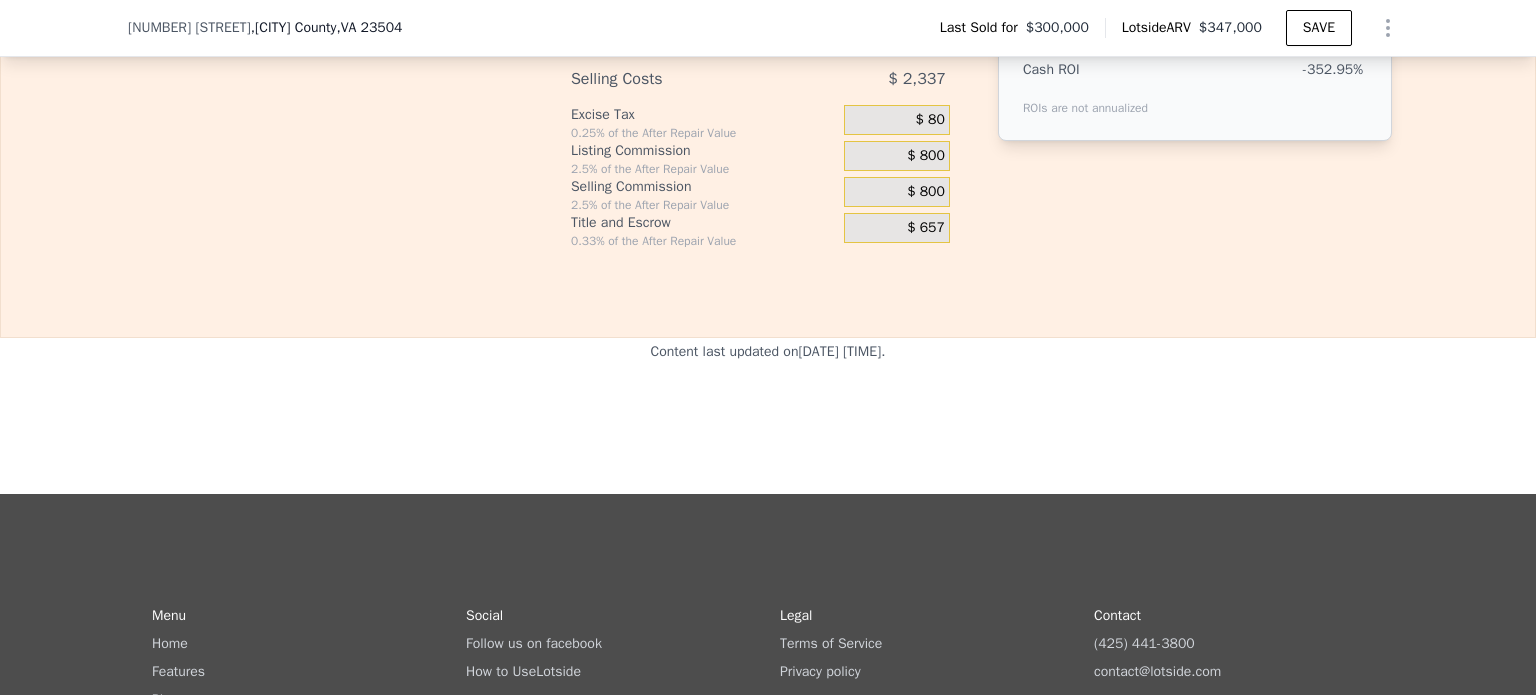 type on "$ 3,000" 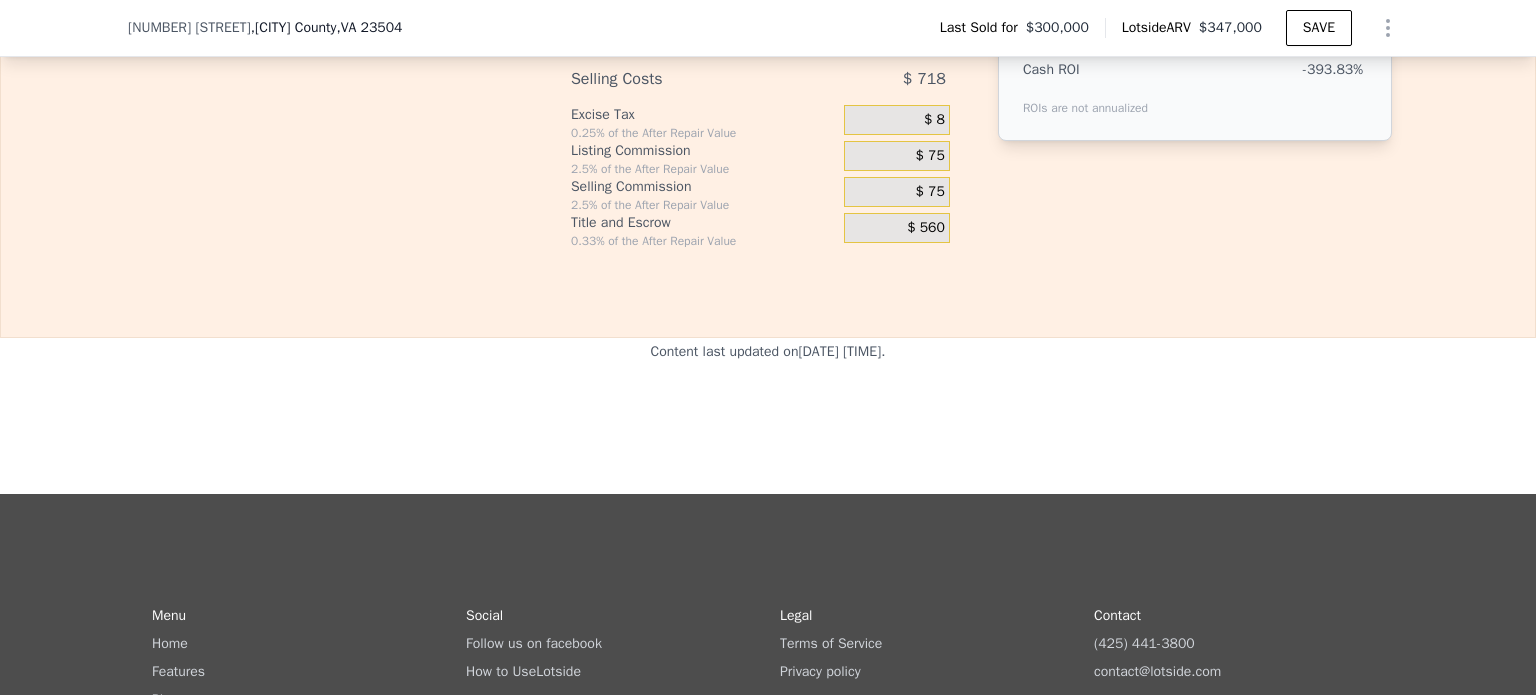 type on "$ 33,000" 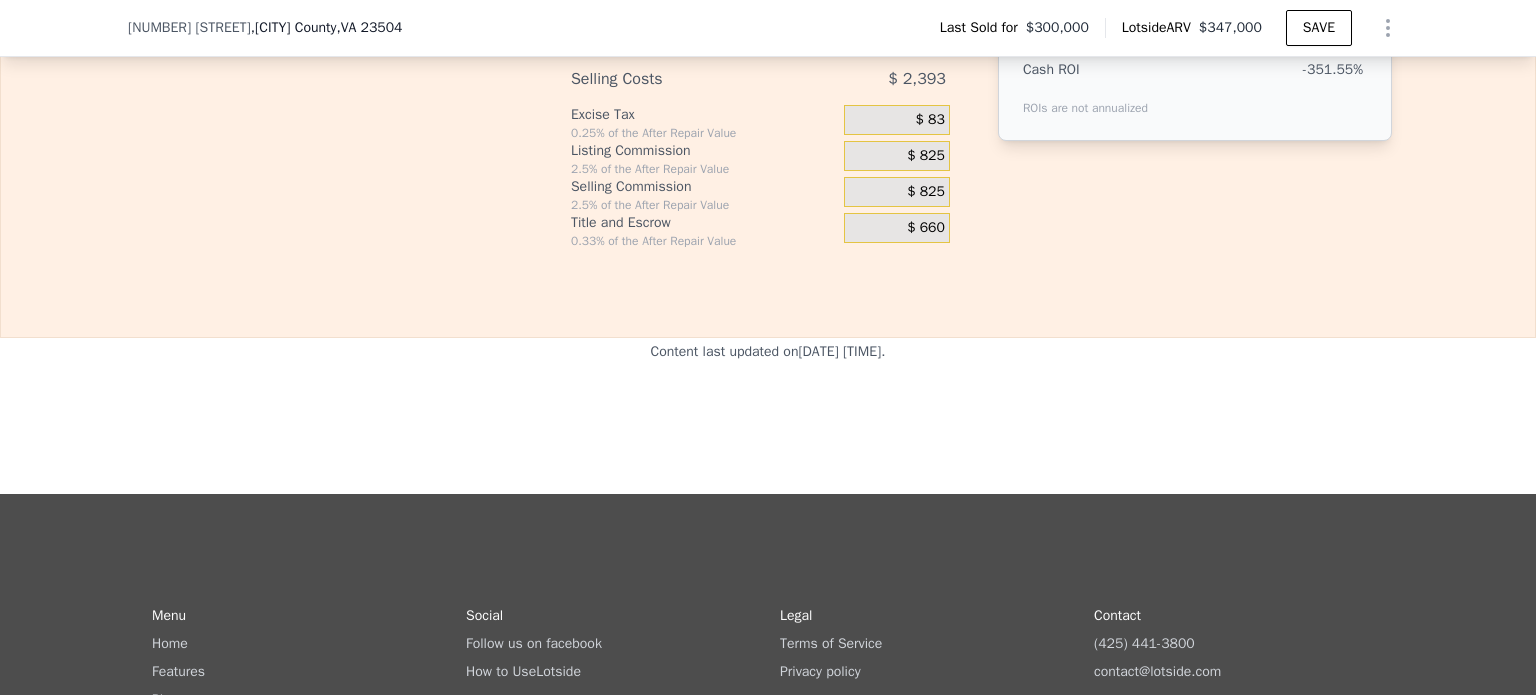 type on "-$ 236,734" 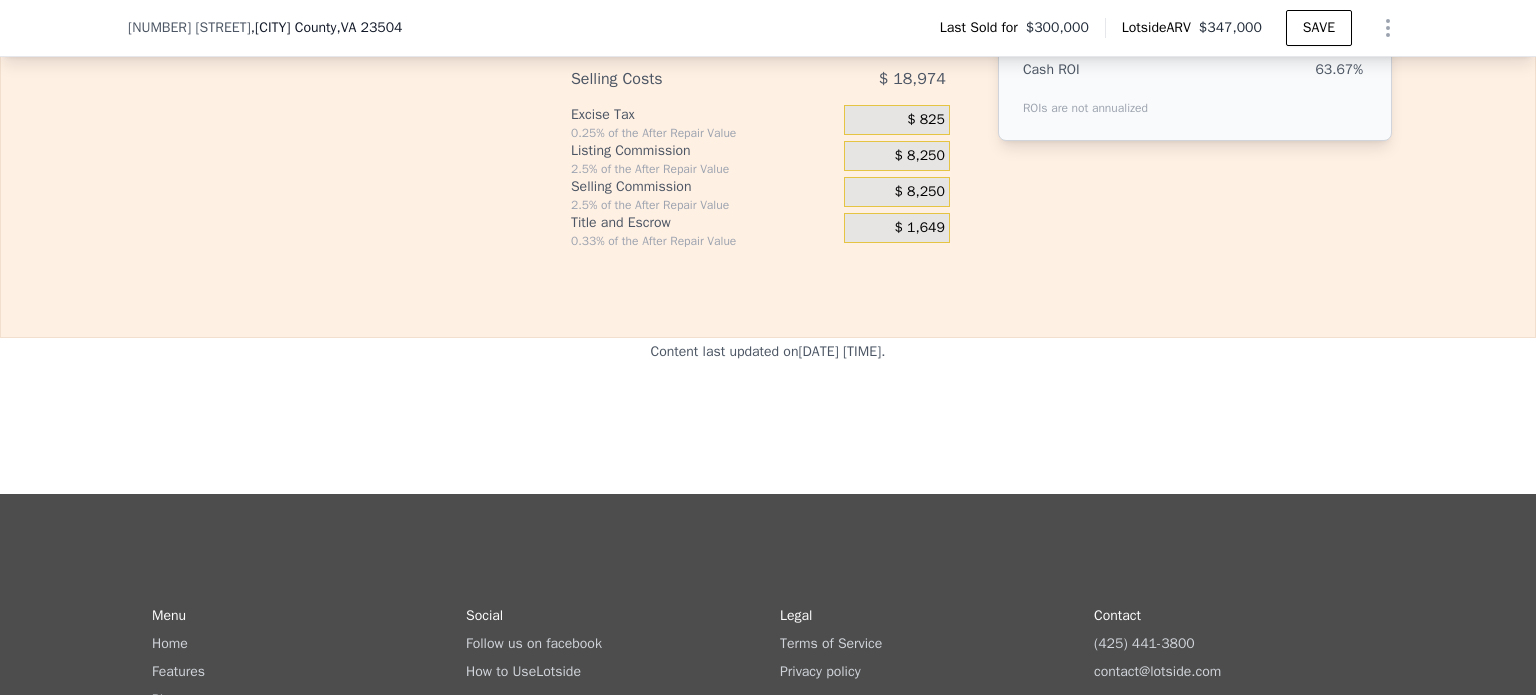 type on "$ 43,190" 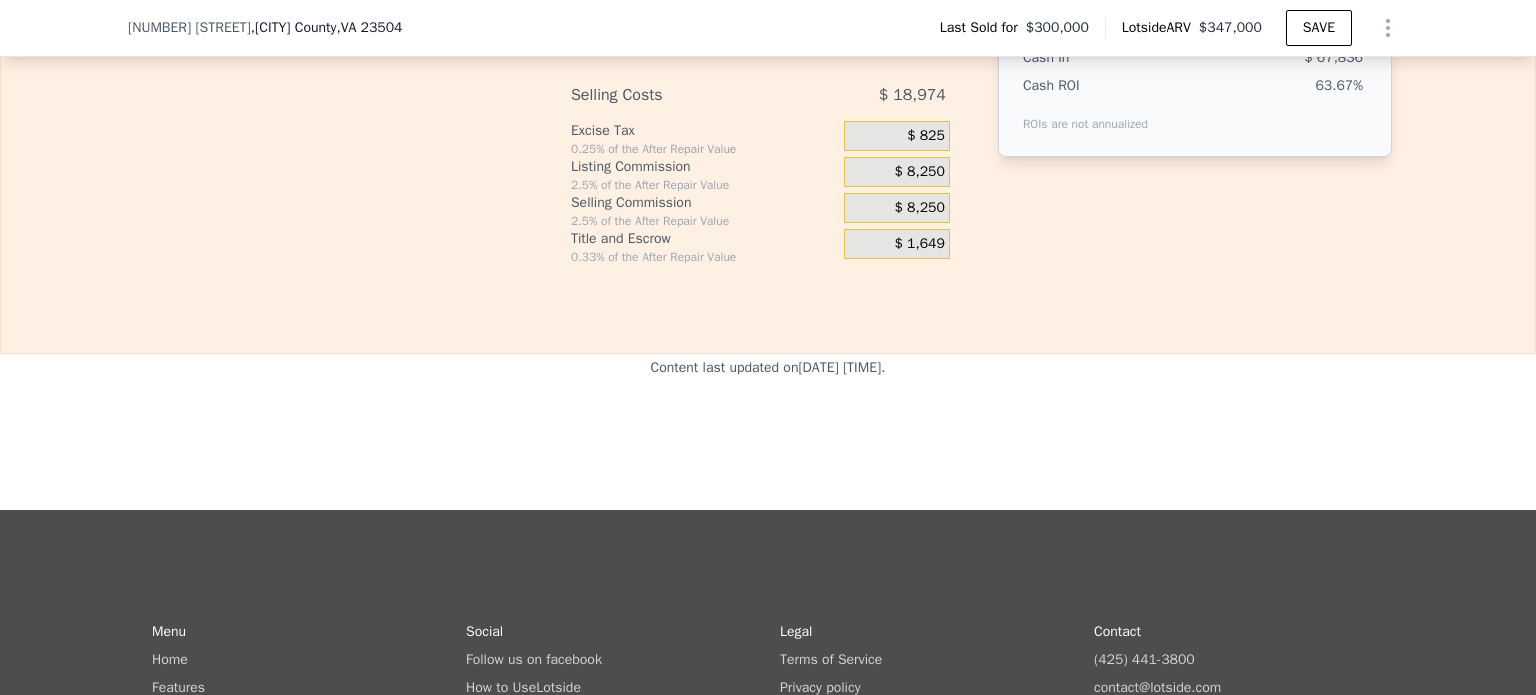 scroll, scrollTop: 3089, scrollLeft: 0, axis: vertical 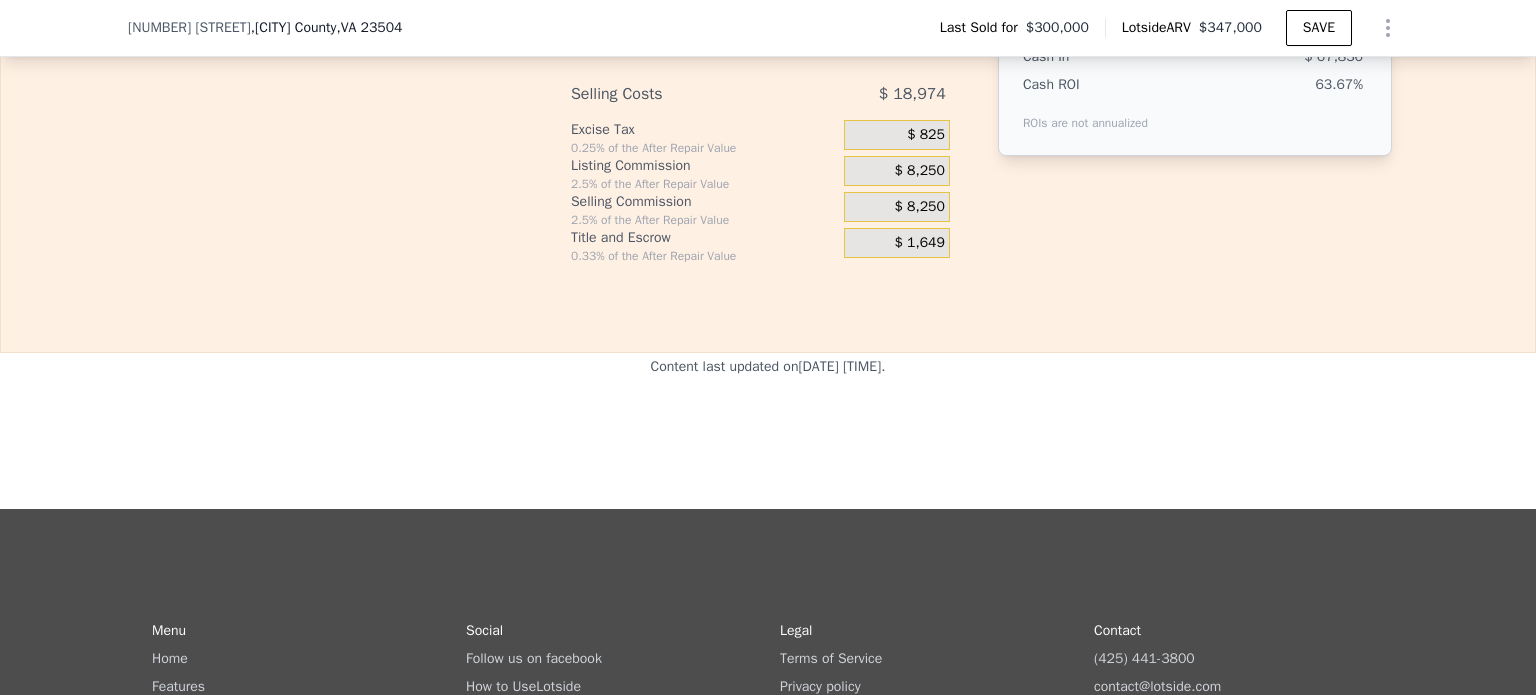 type on "$ 330,000" 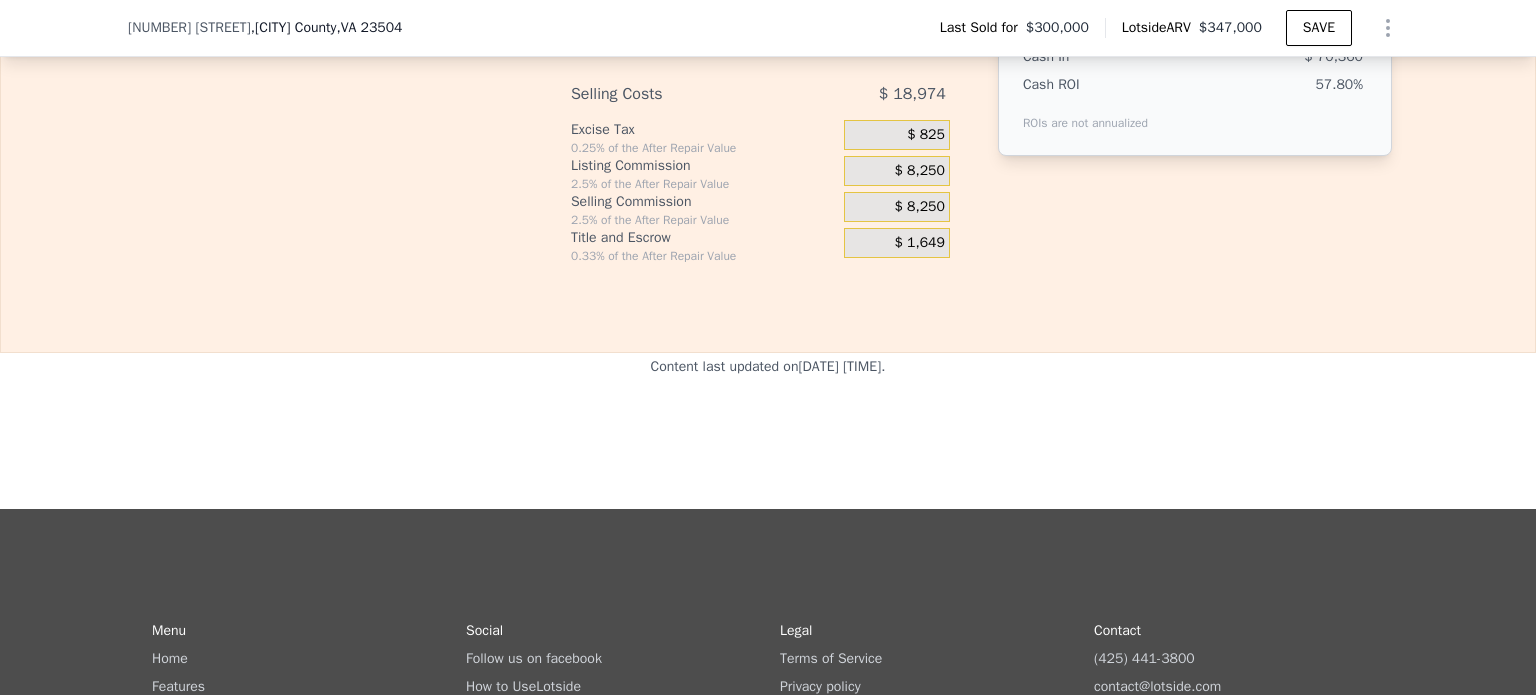 type on "$ 40,666" 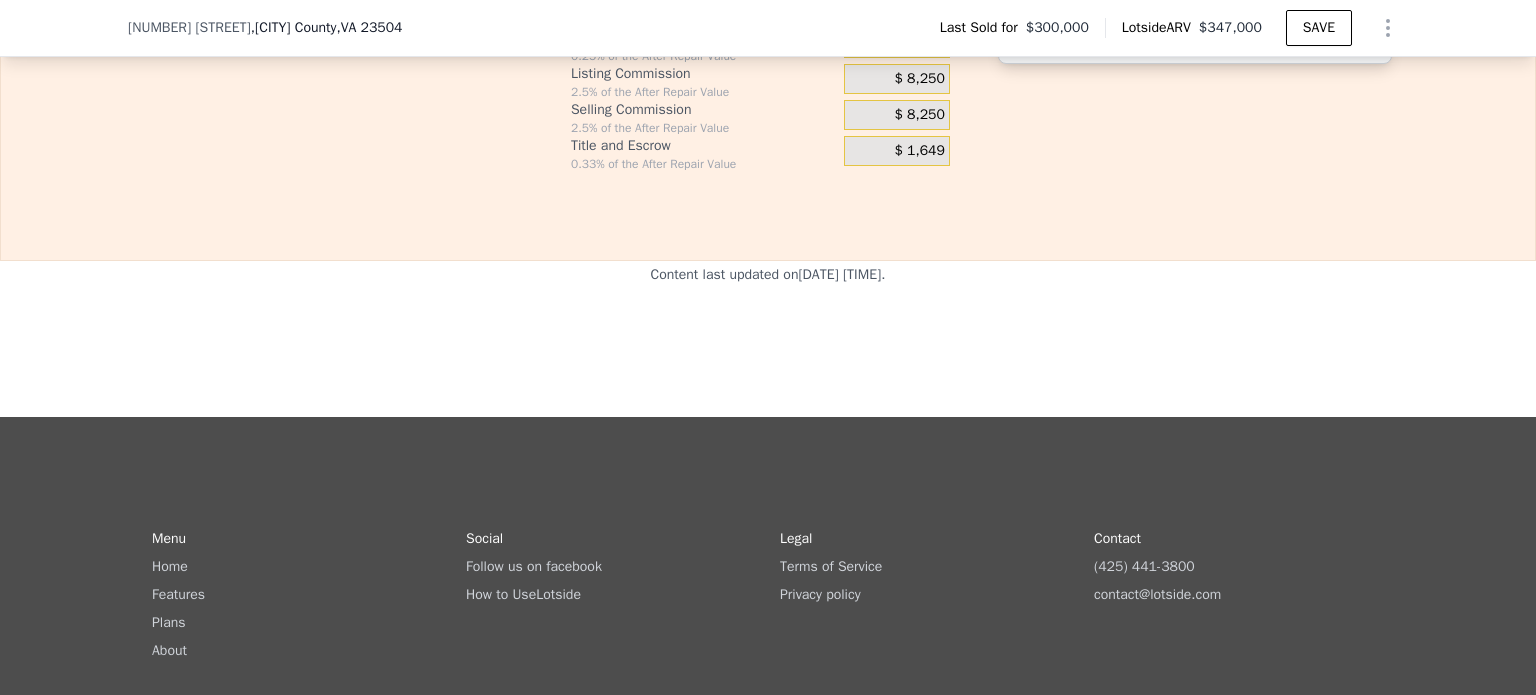scroll, scrollTop: 3186, scrollLeft: 0, axis: vertical 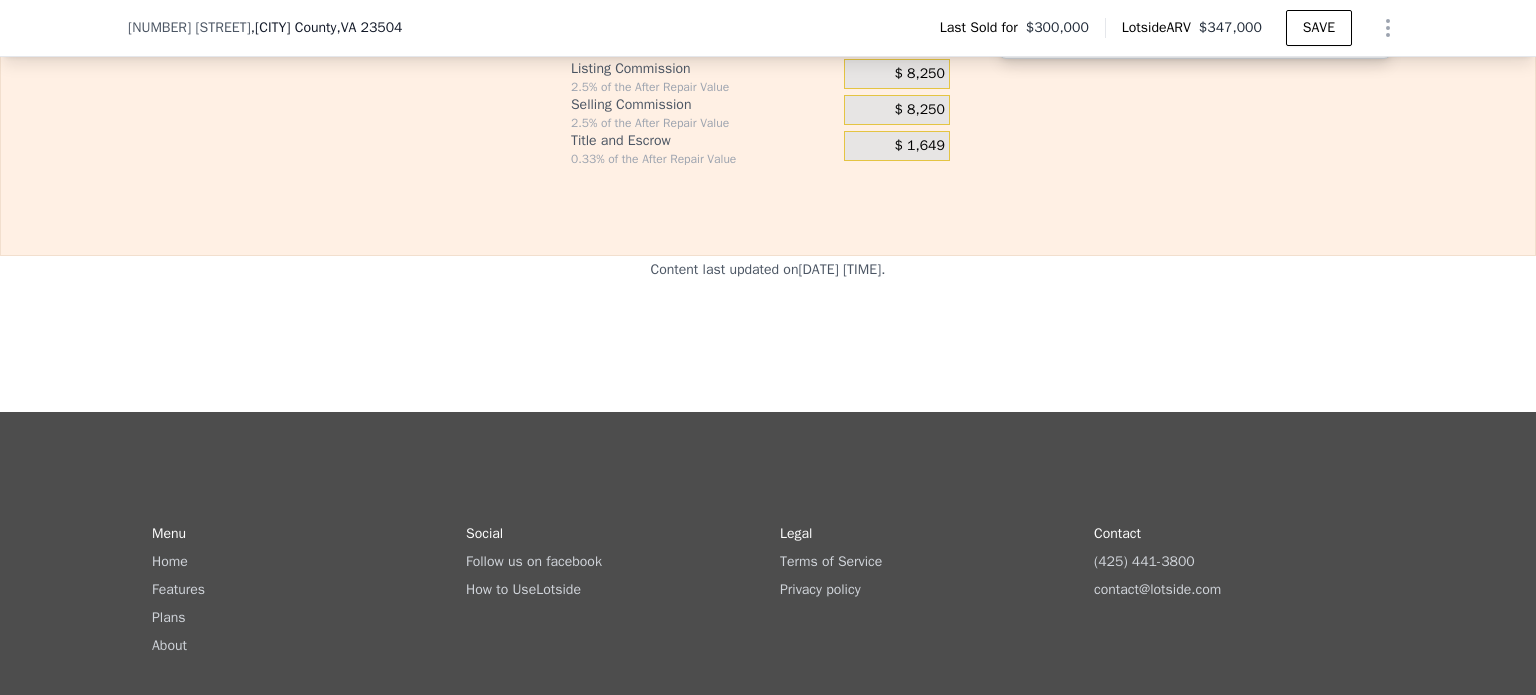 type on "6" 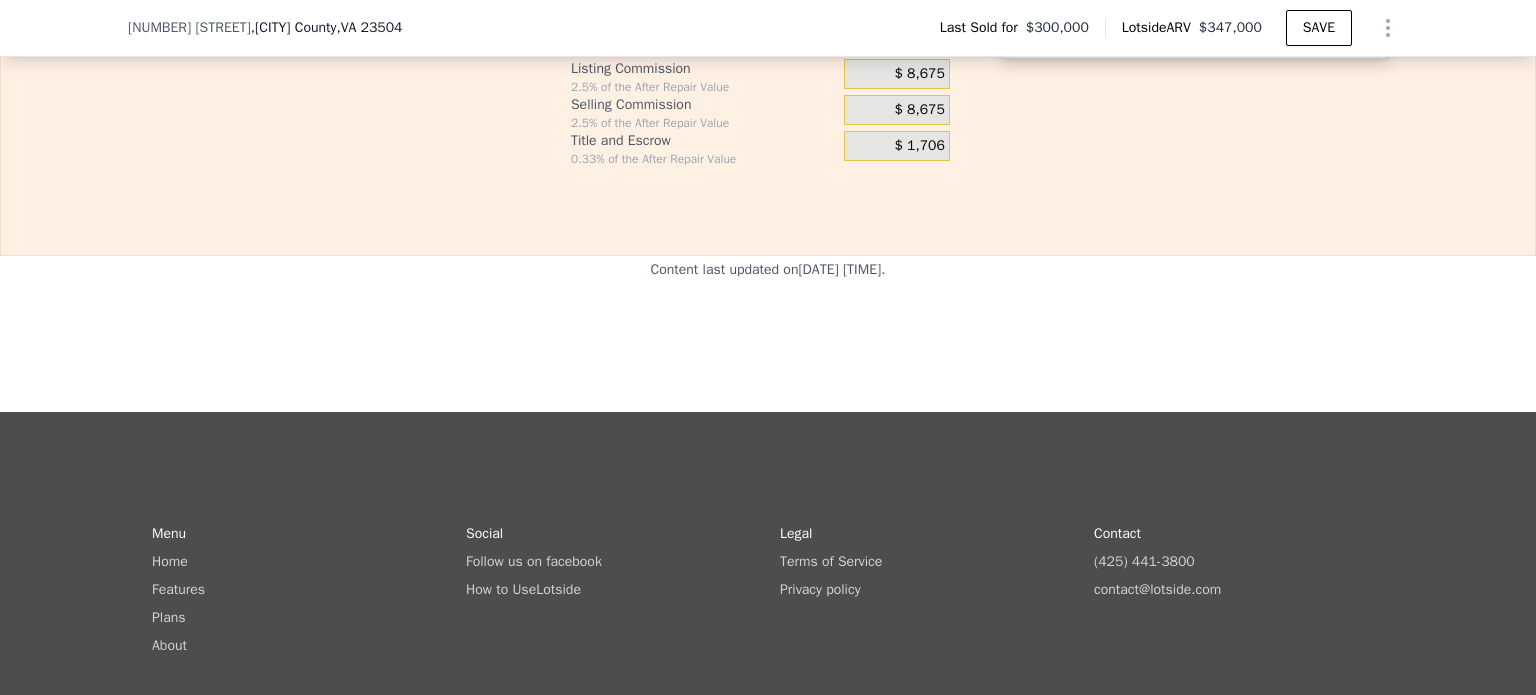 click on "2 %" at bounding box center (449, -109) 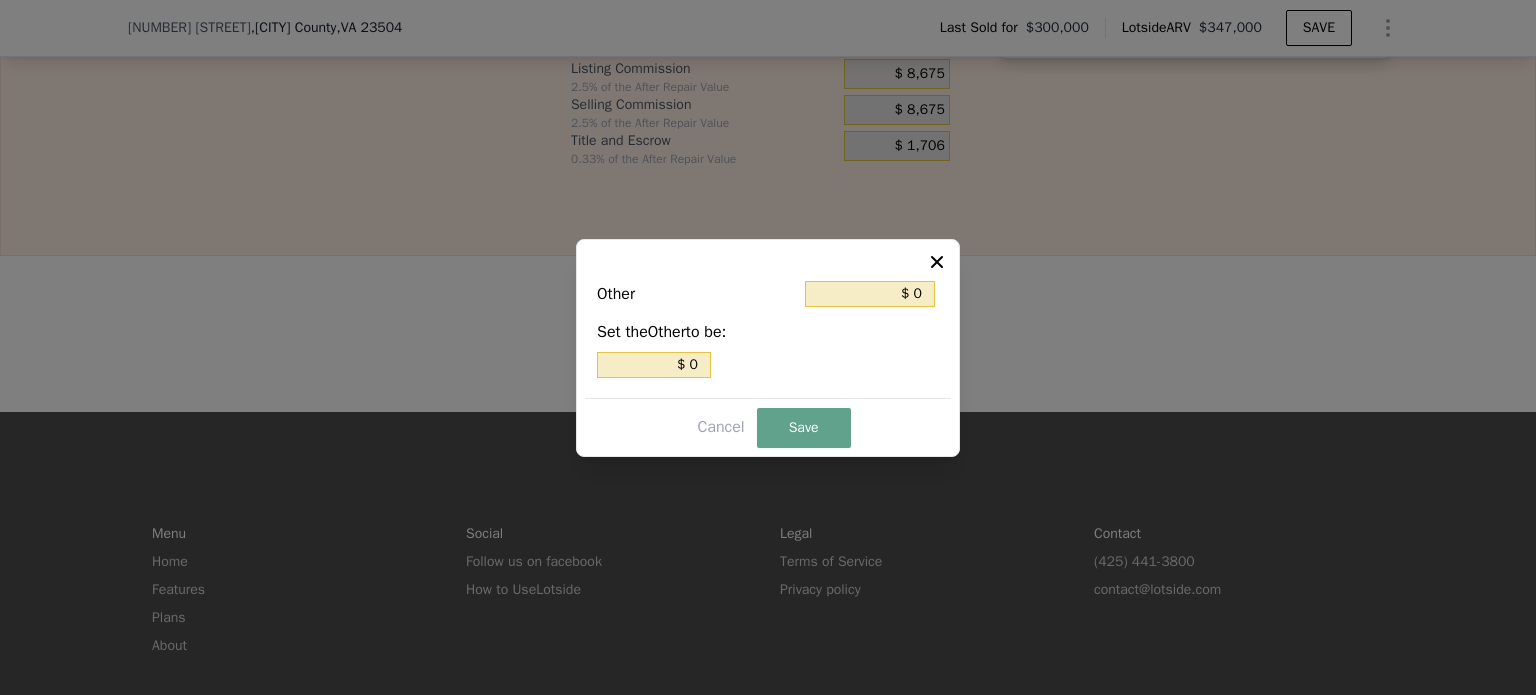type 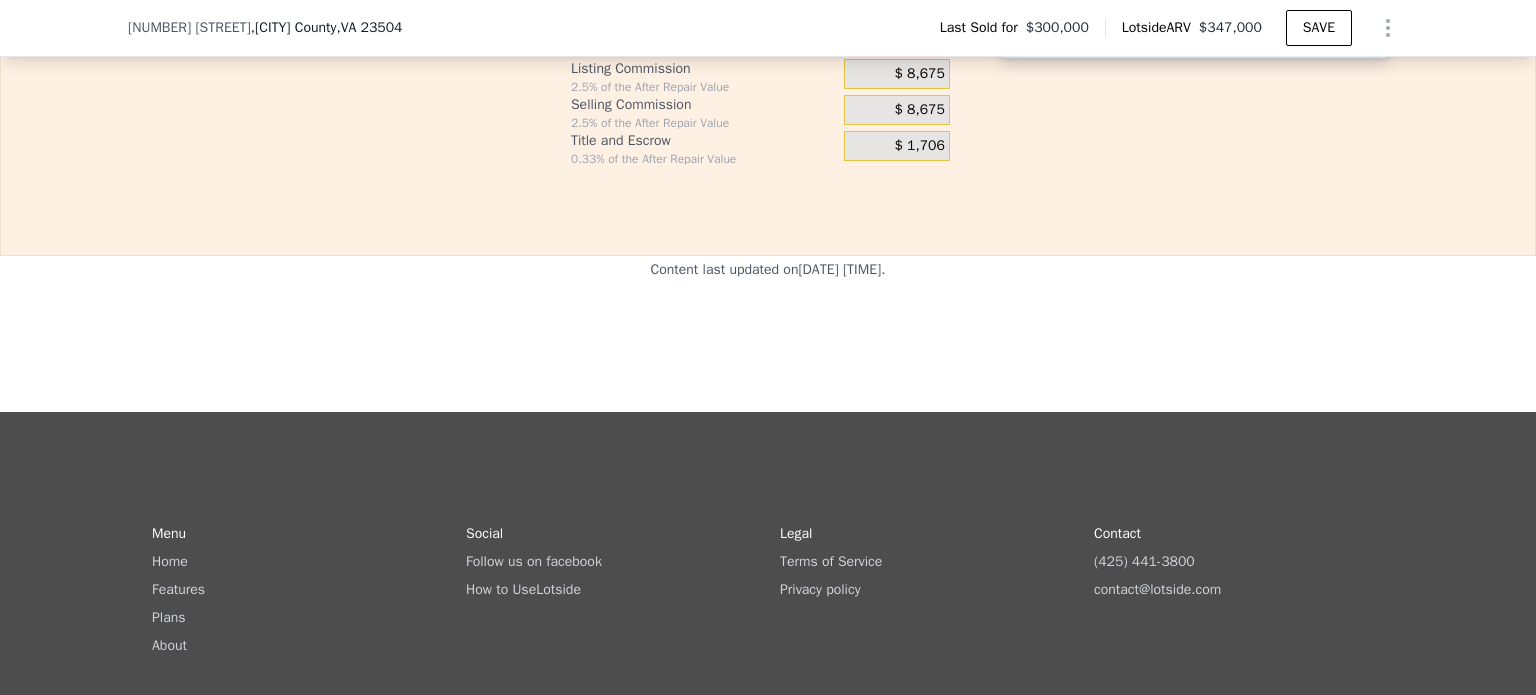 click on "$ 0" at bounding box center [1300, -281] 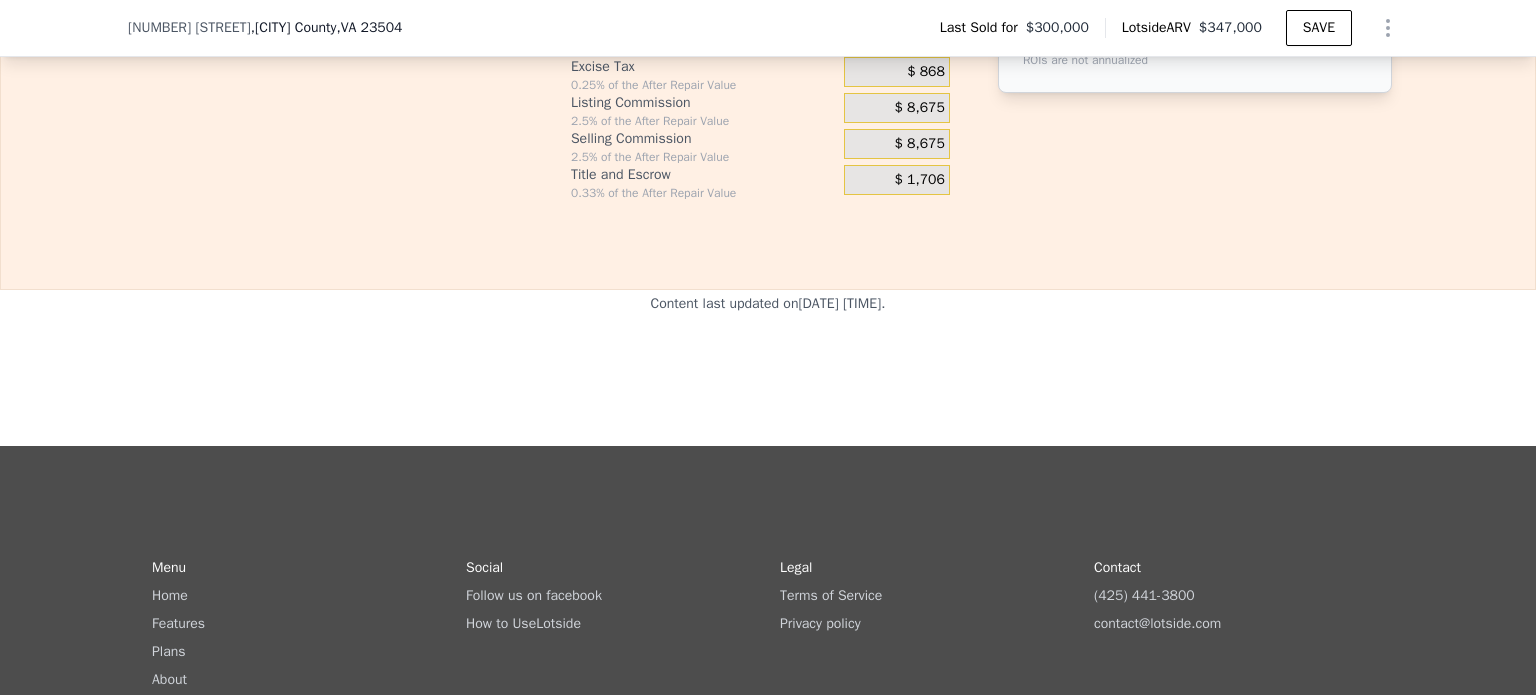 scroll, scrollTop: 3155, scrollLeft: 0, axis: vertical 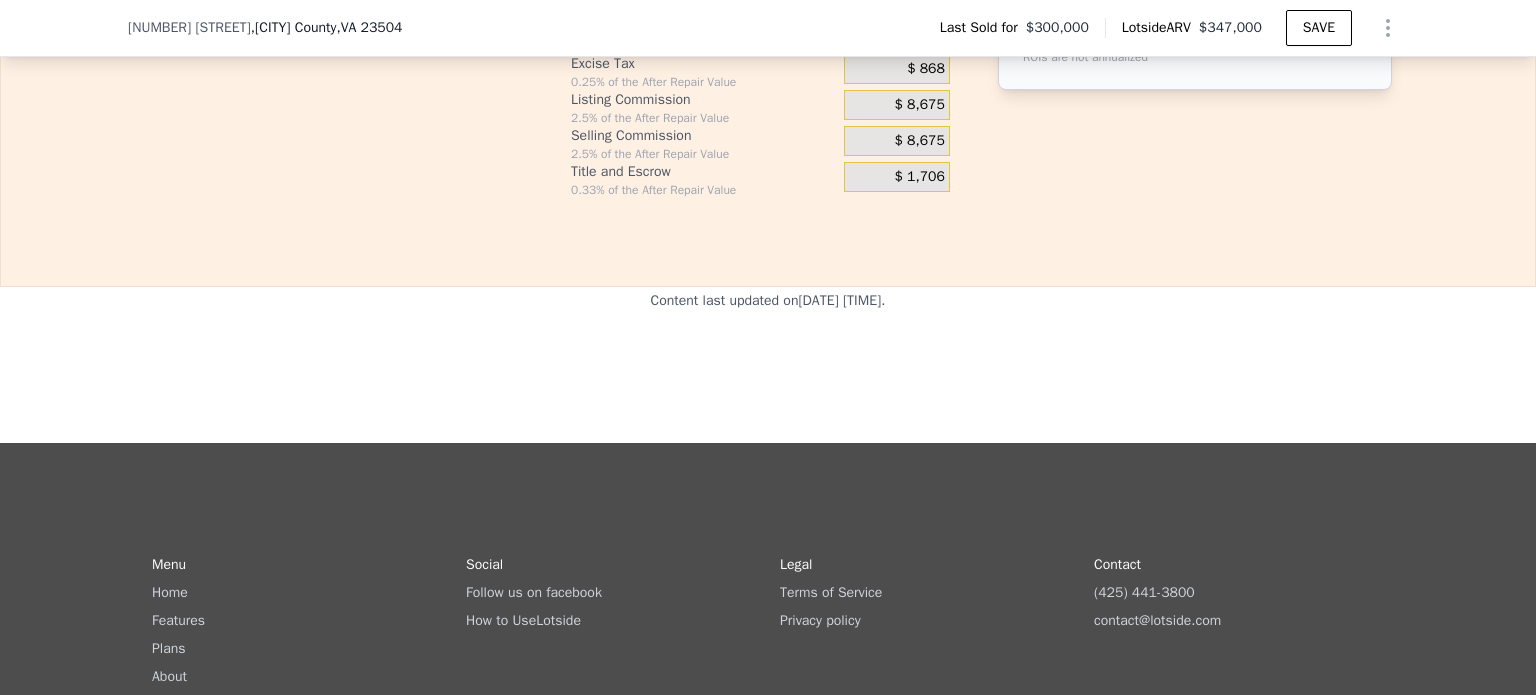 type on "$ 50,000" 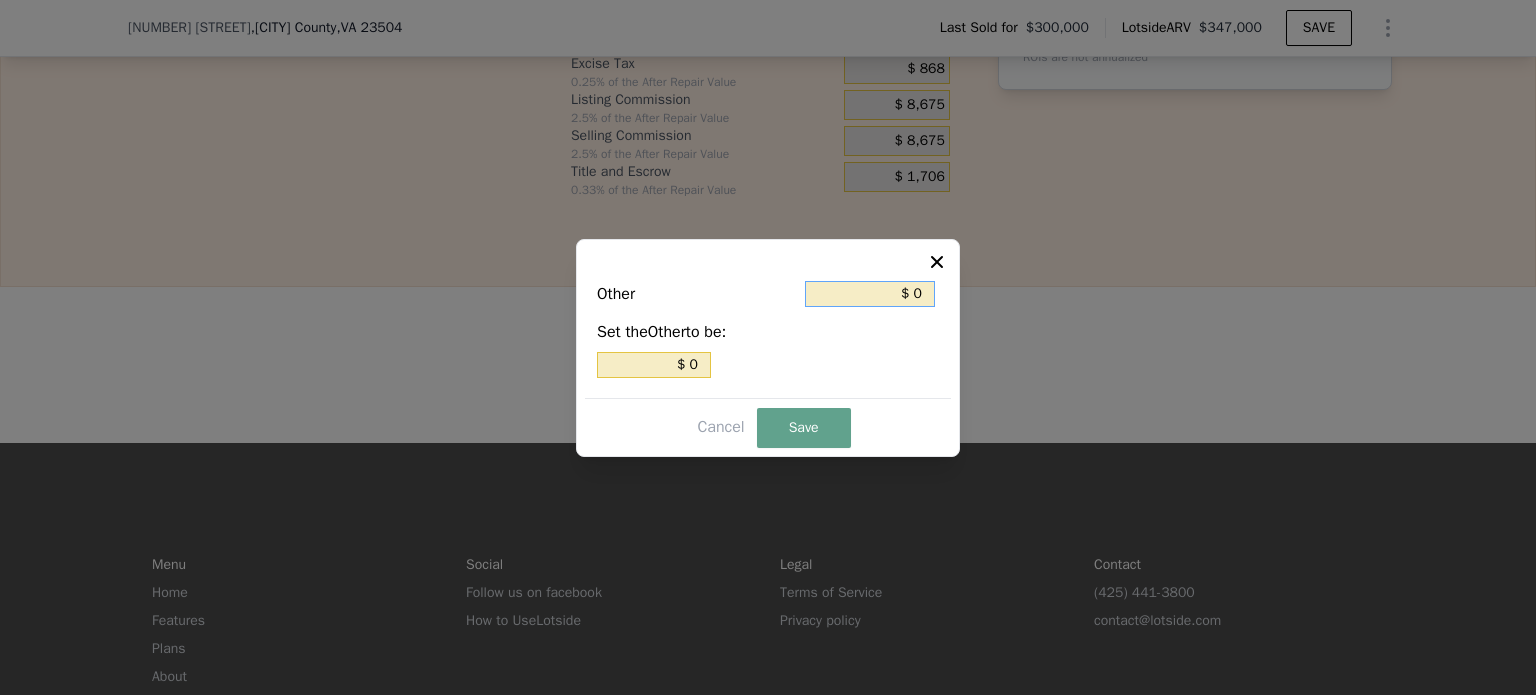 click on "$ 0" at bounding box center (870, 294) 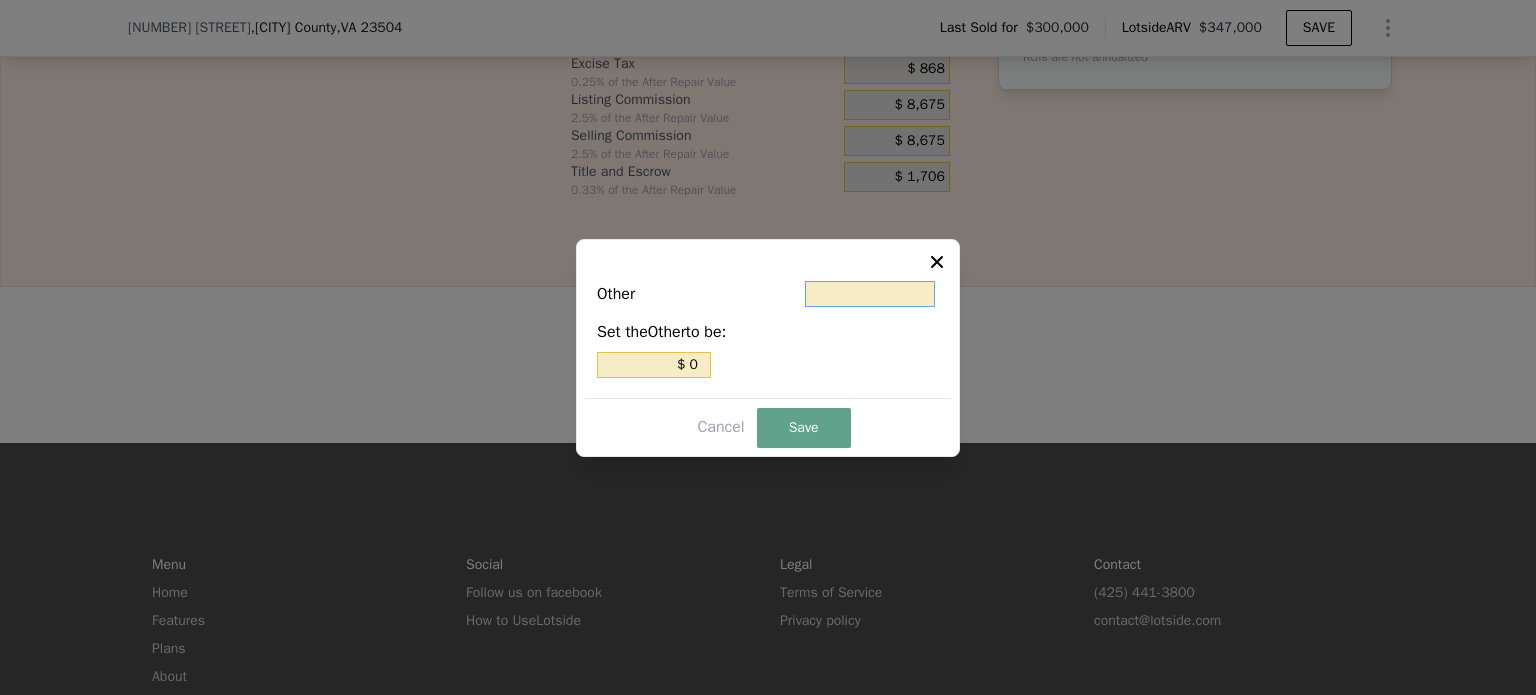 type on "$ 2" 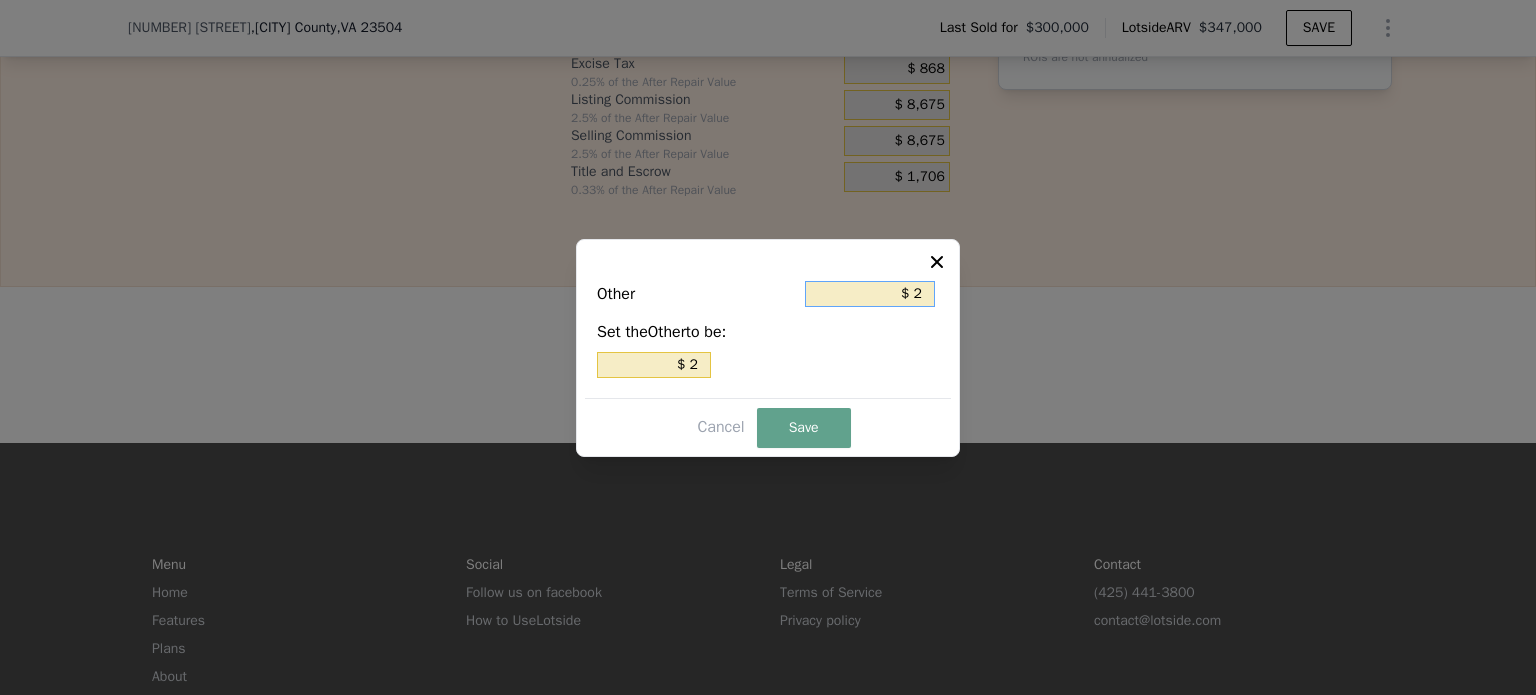 type on "$ 28" 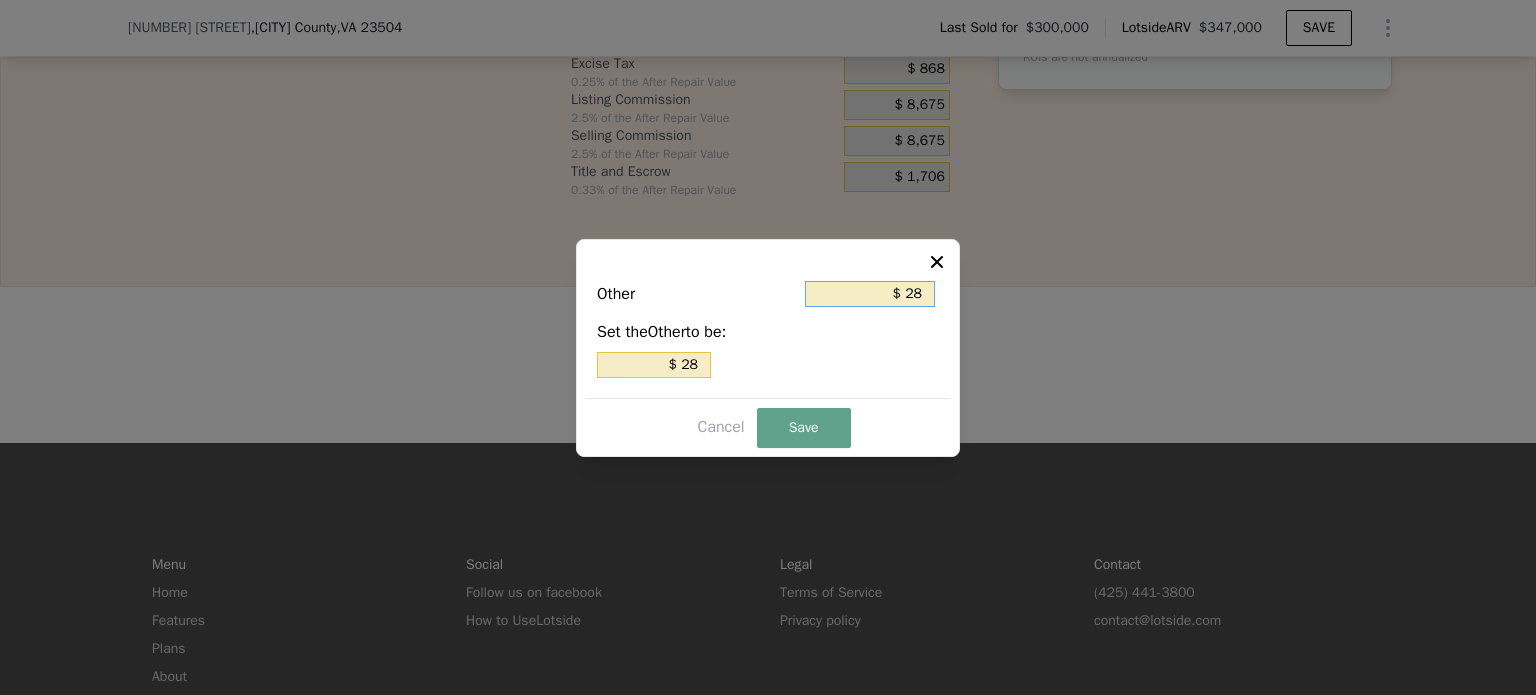 type on "$ 281" 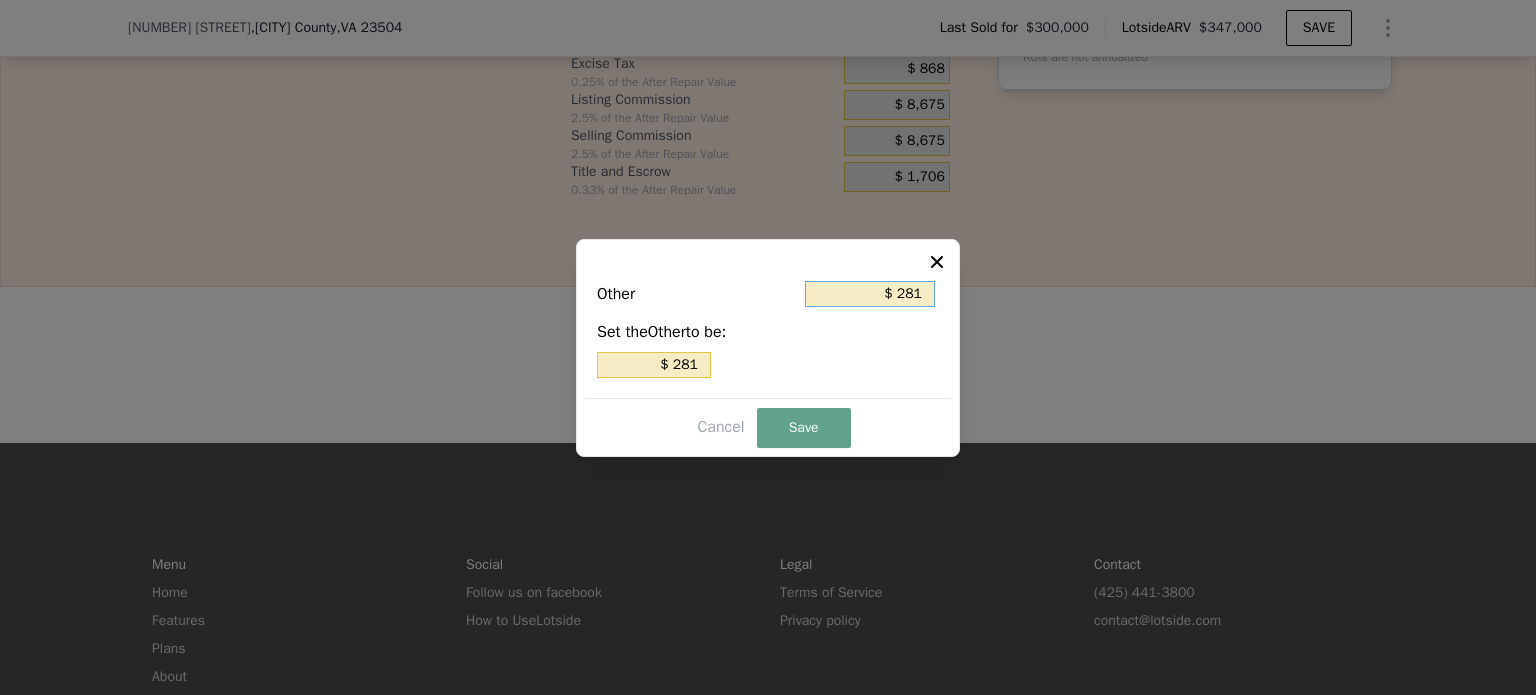 type on "$ 28" 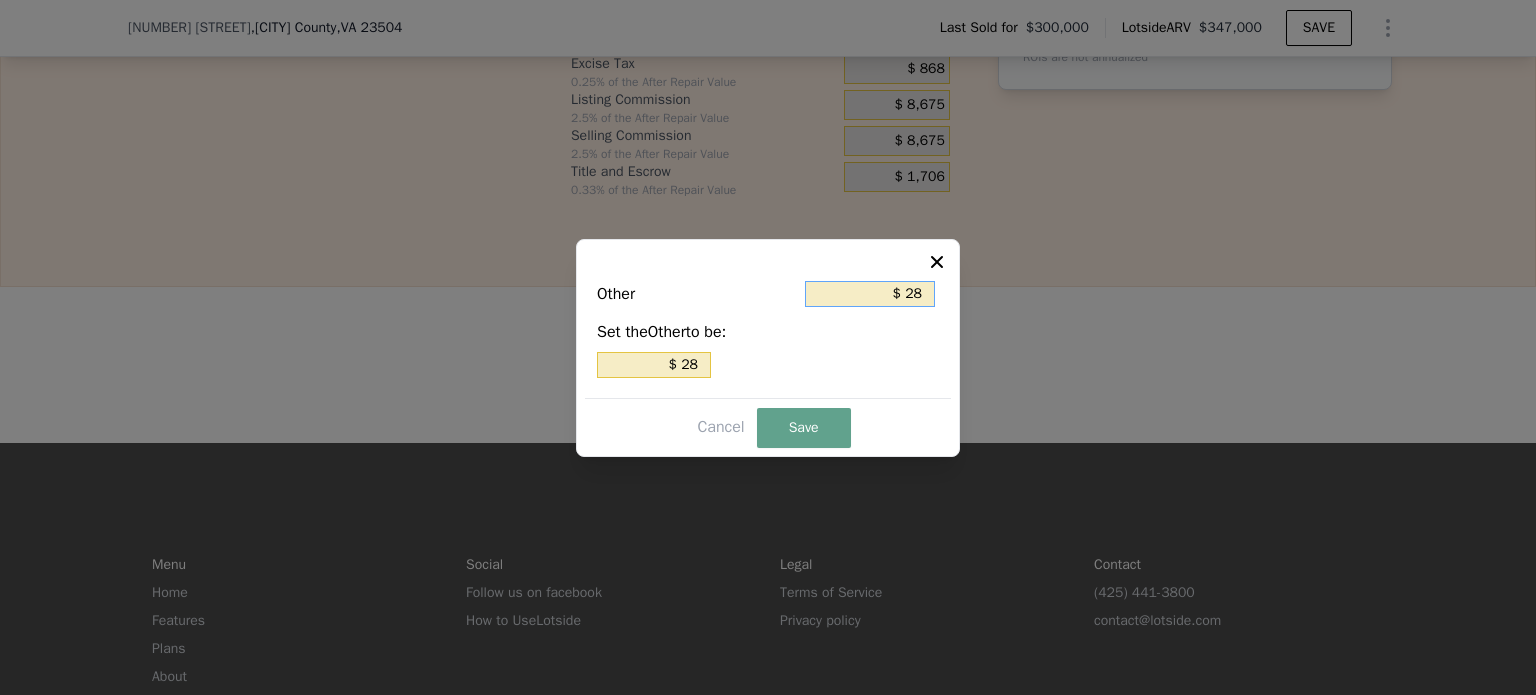type on "$ 287" 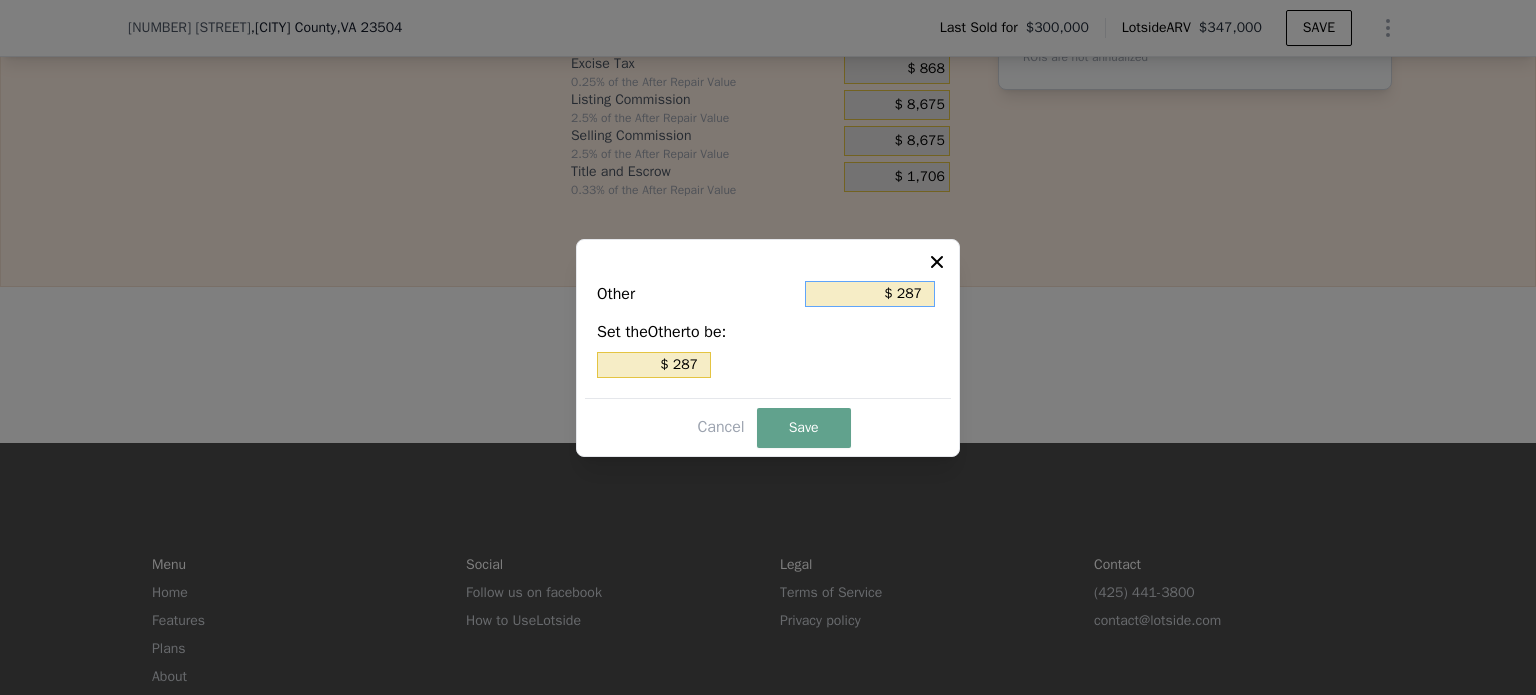 type on "$ 2,875" 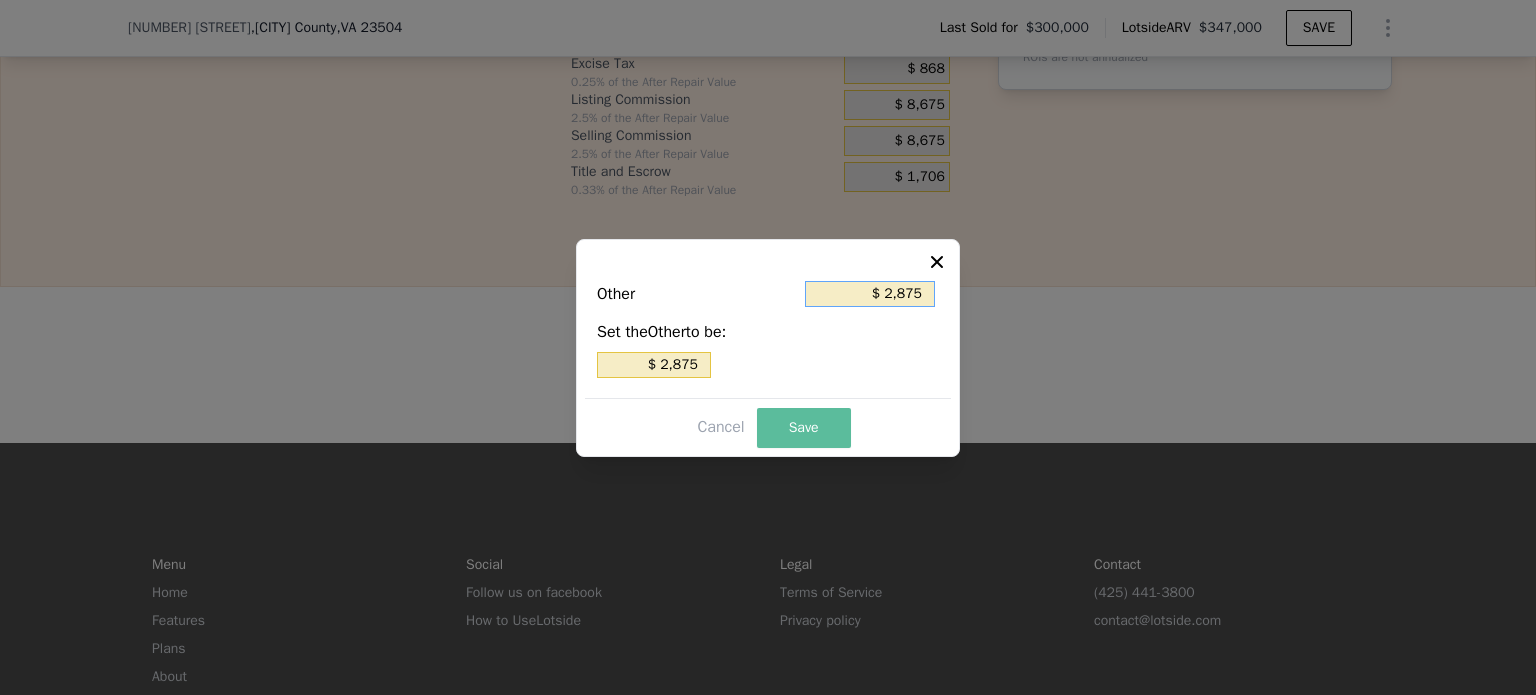 type on "$ 2,875" 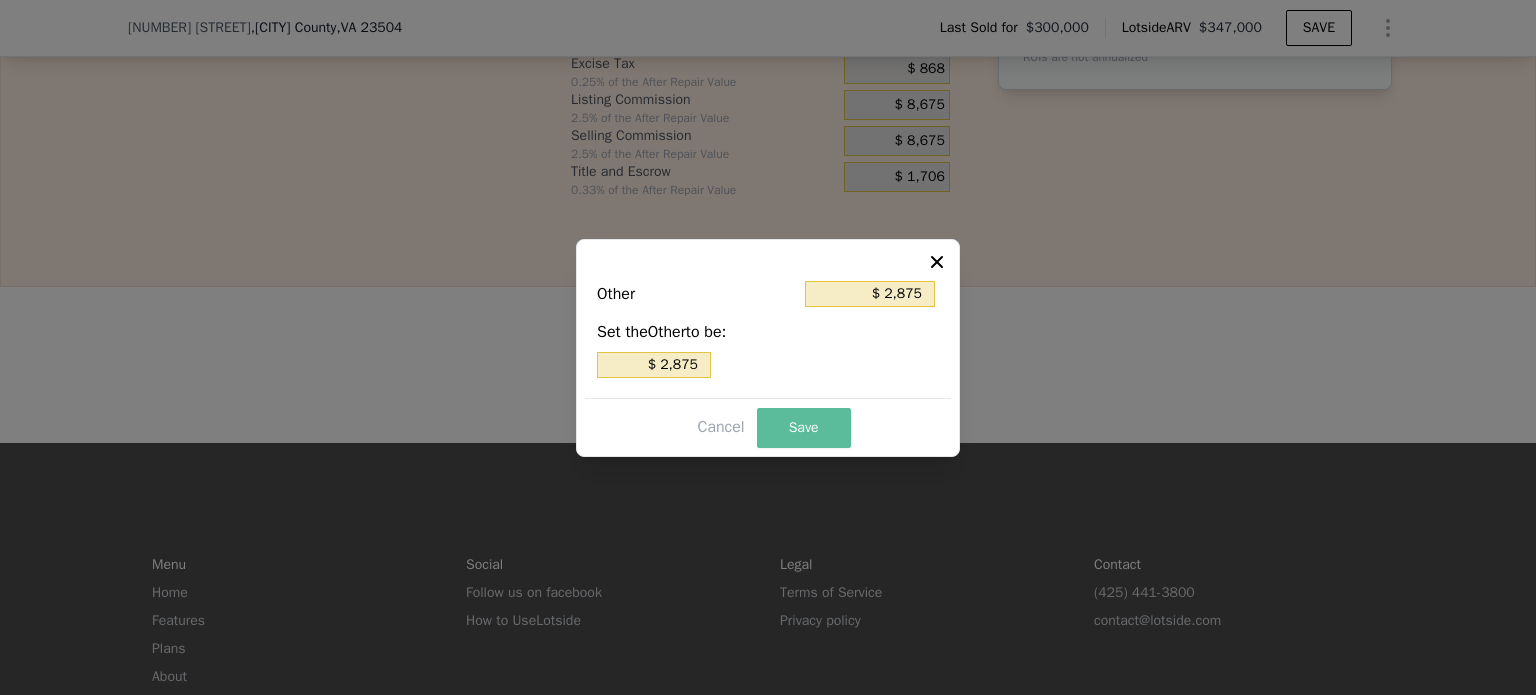 click on "Save" at bounding box center [804, 428] 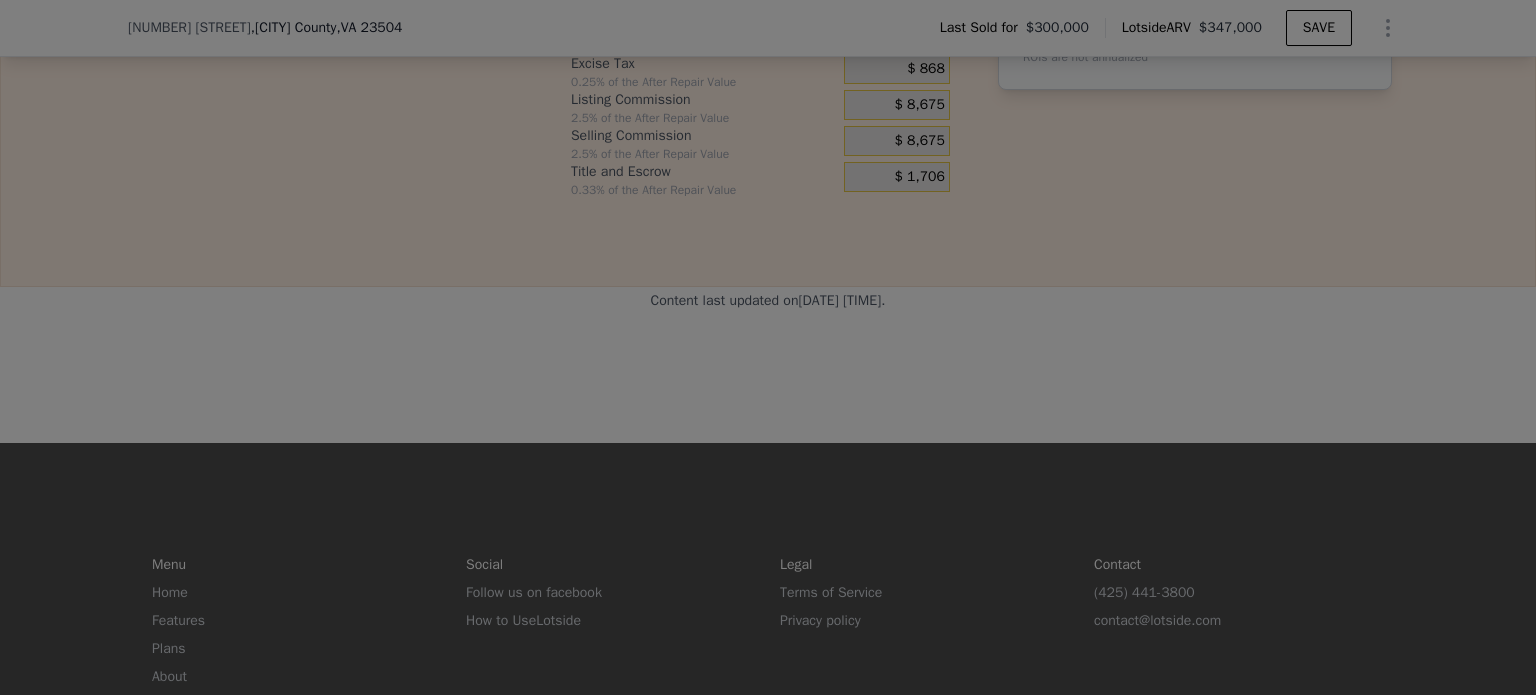 type on "$ 3,204" 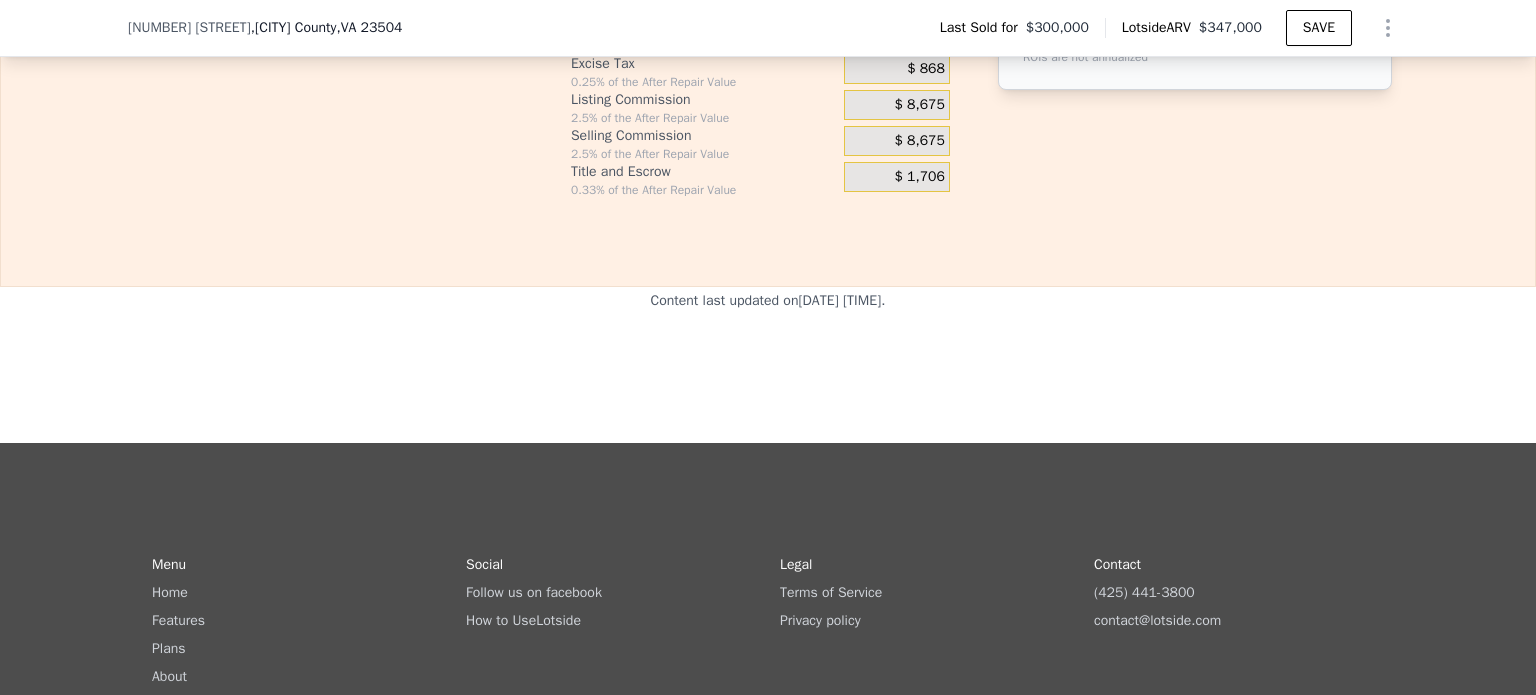 click at bounding box center (449, -266) 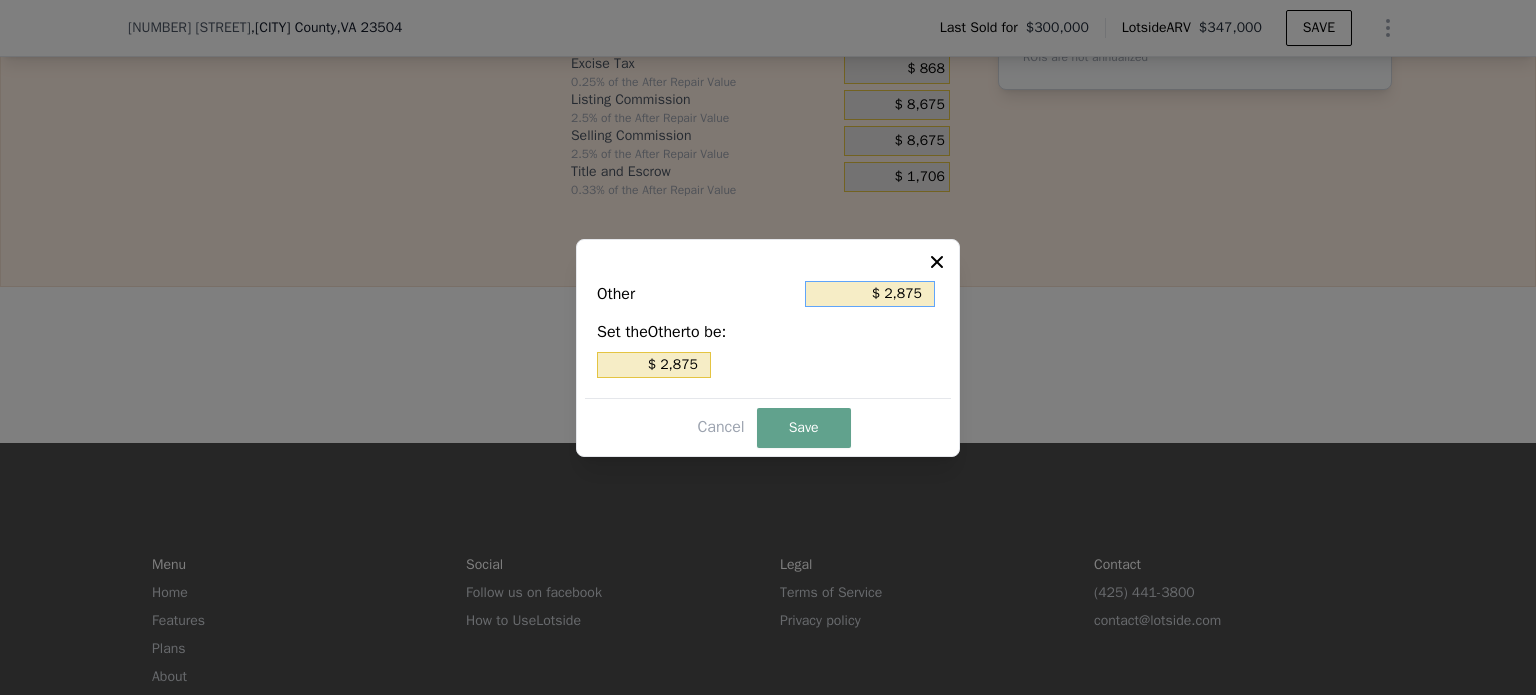 click on "$ 2,875" at bounding box center [870, 294] 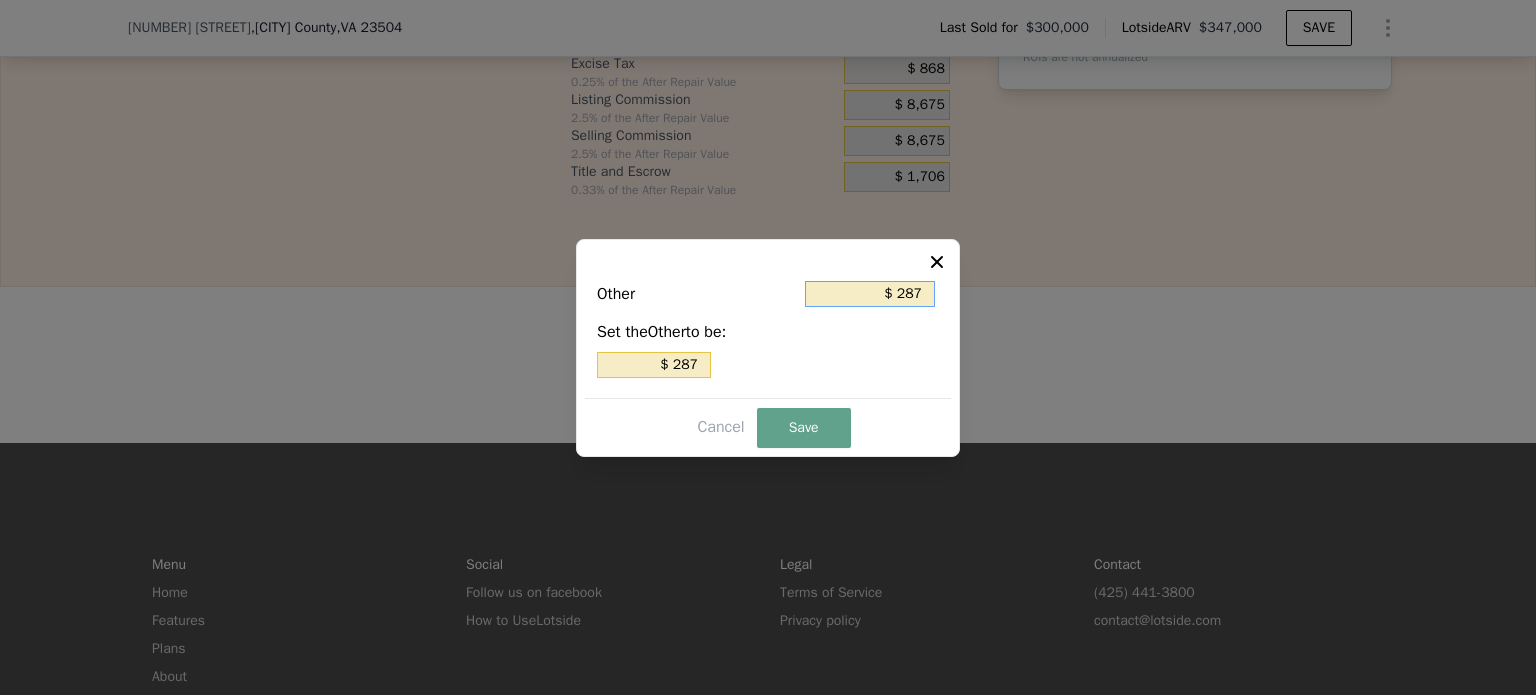 type on "$ 28" 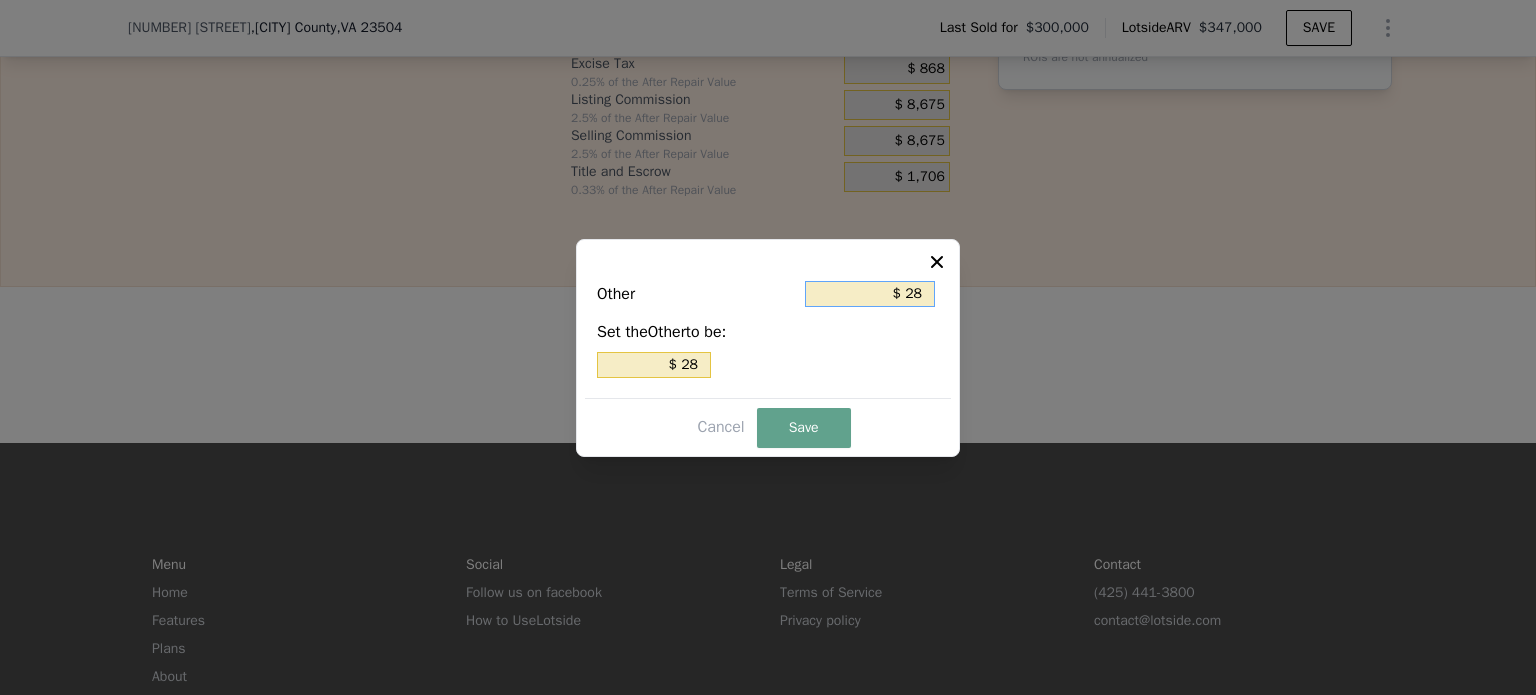 type on "$ 2" 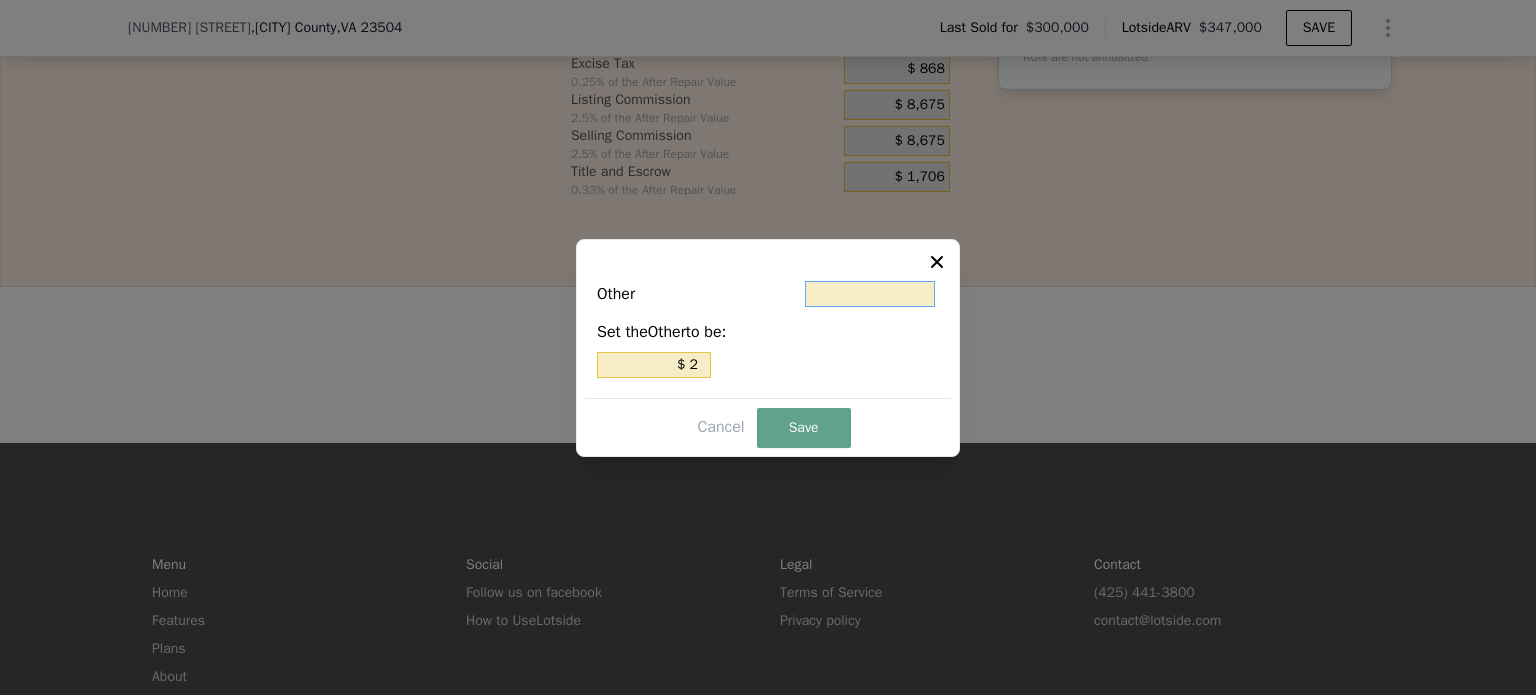 type on "$ 5" 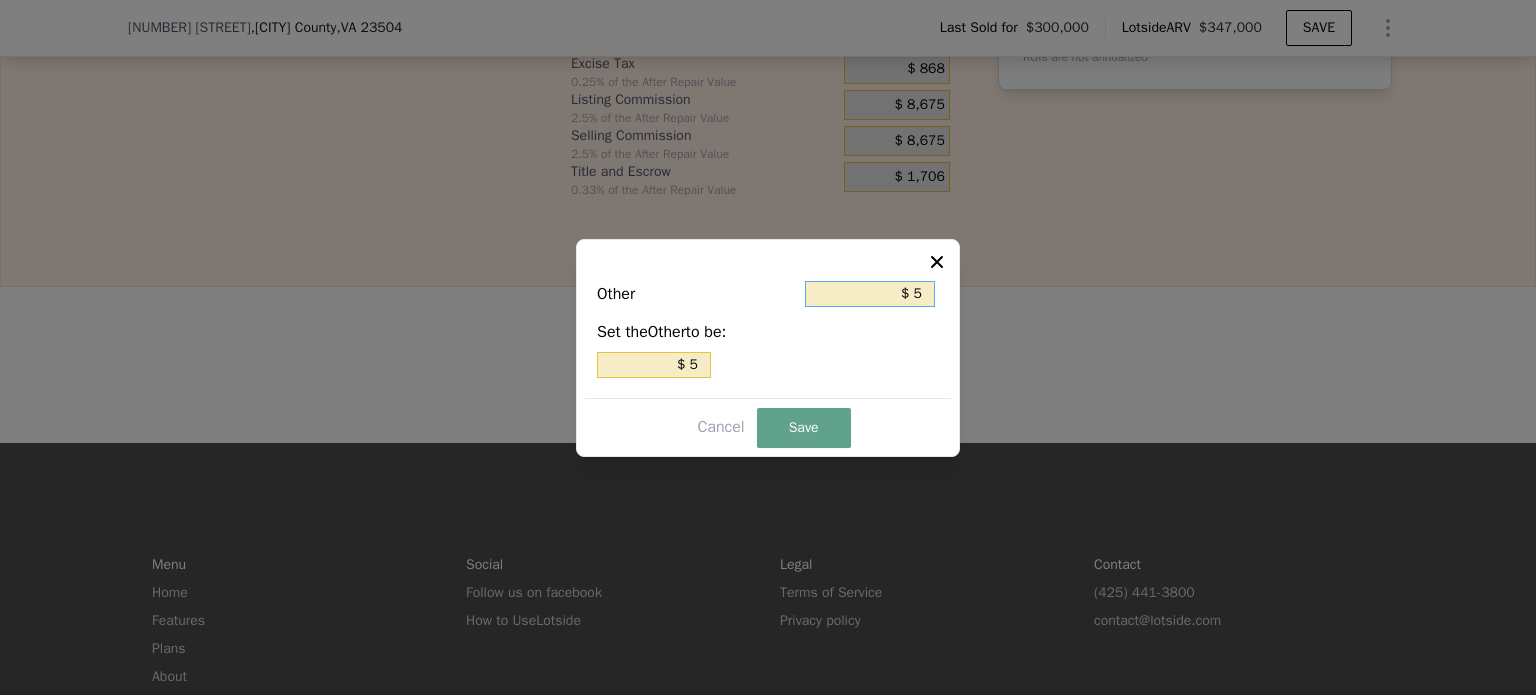 type on "$ 56" 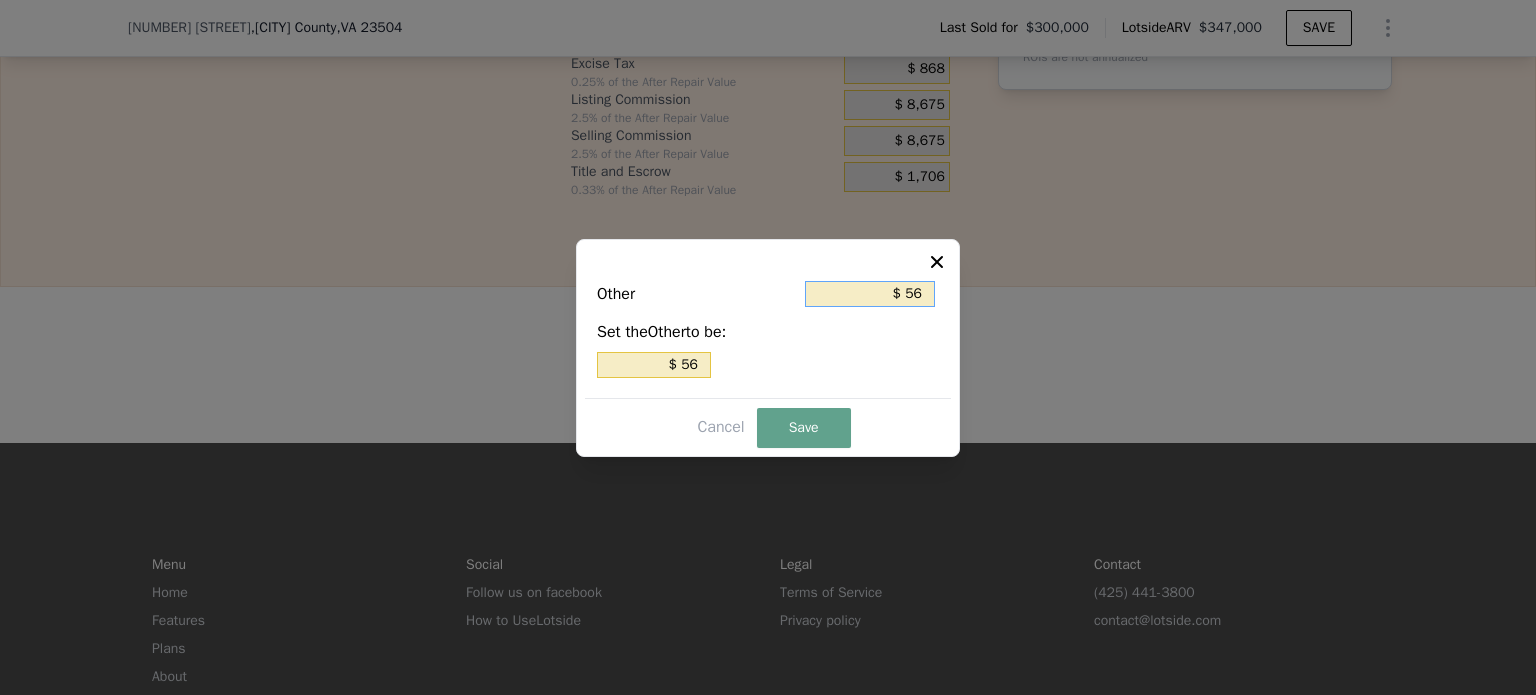 type on "$ 562" 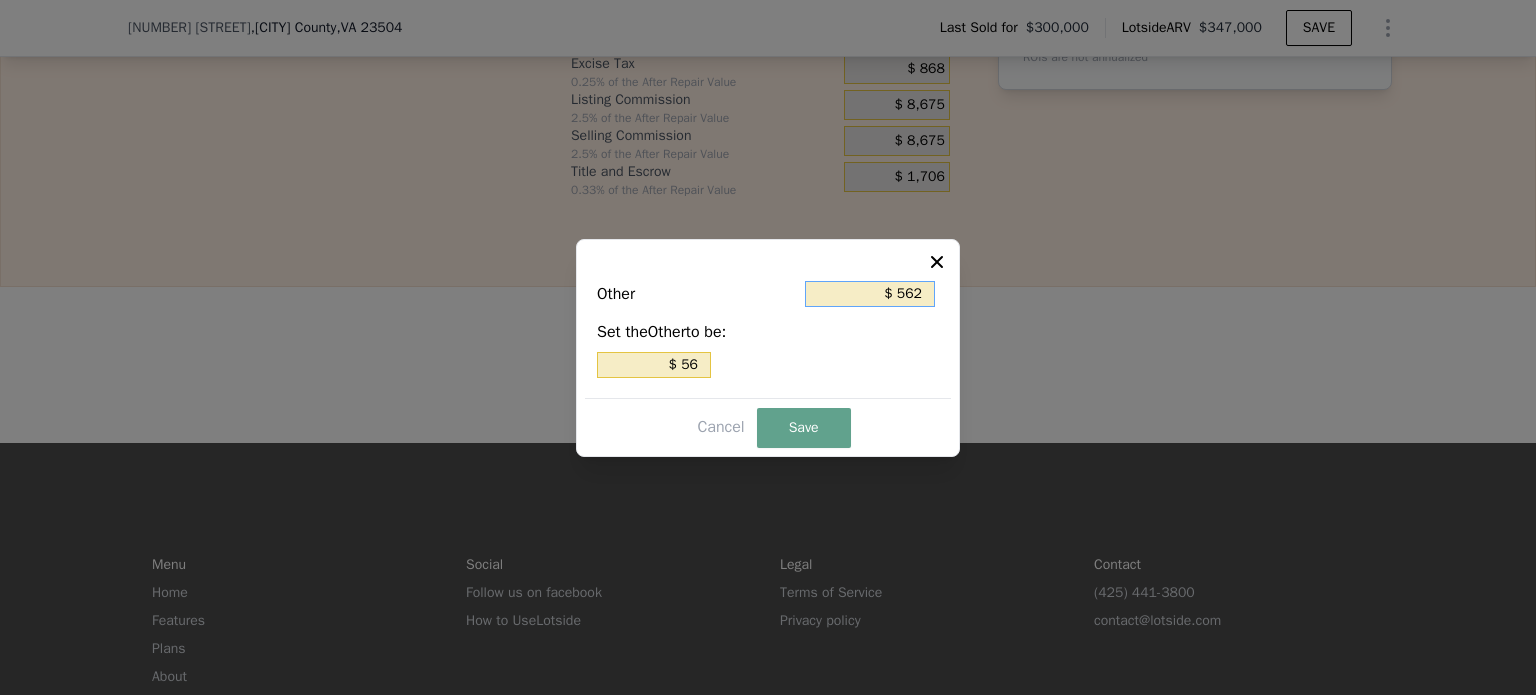 type on "$ 562" 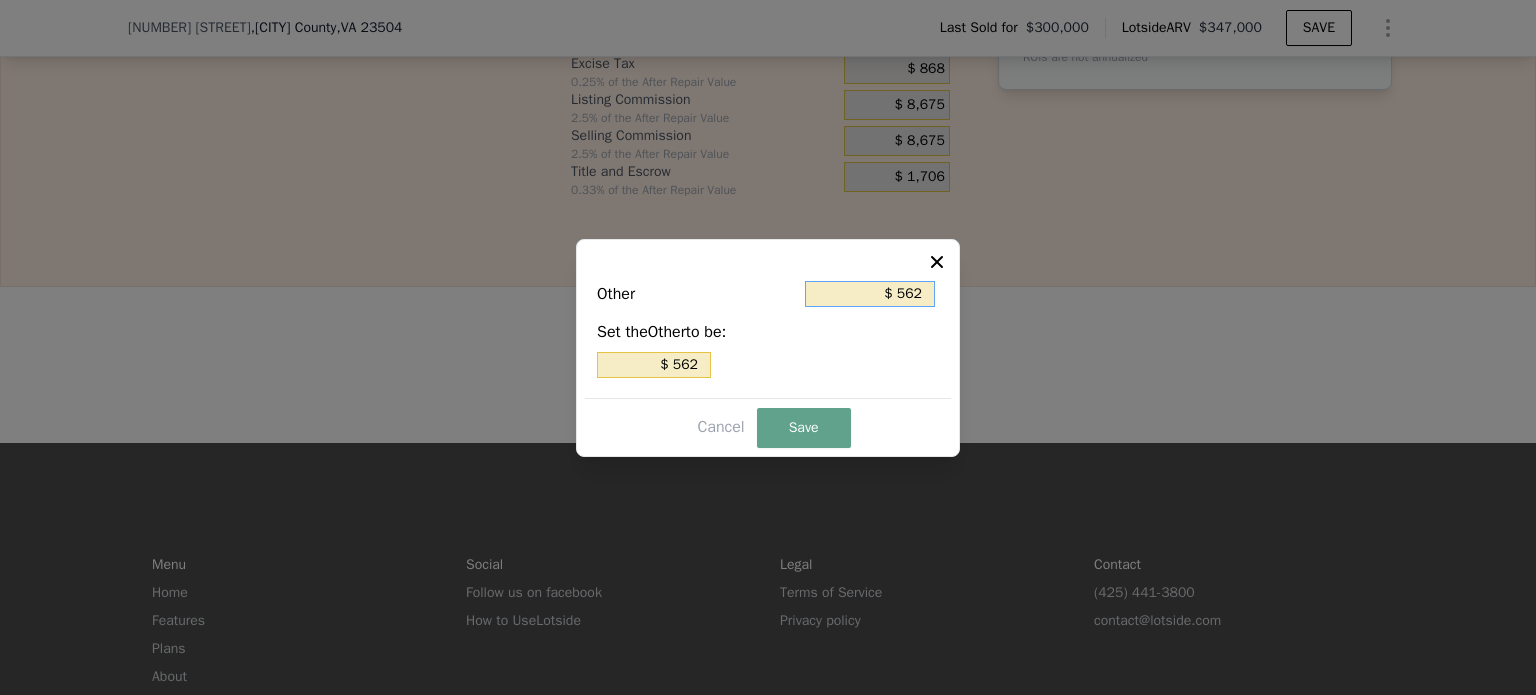 type on "$ 5,625" 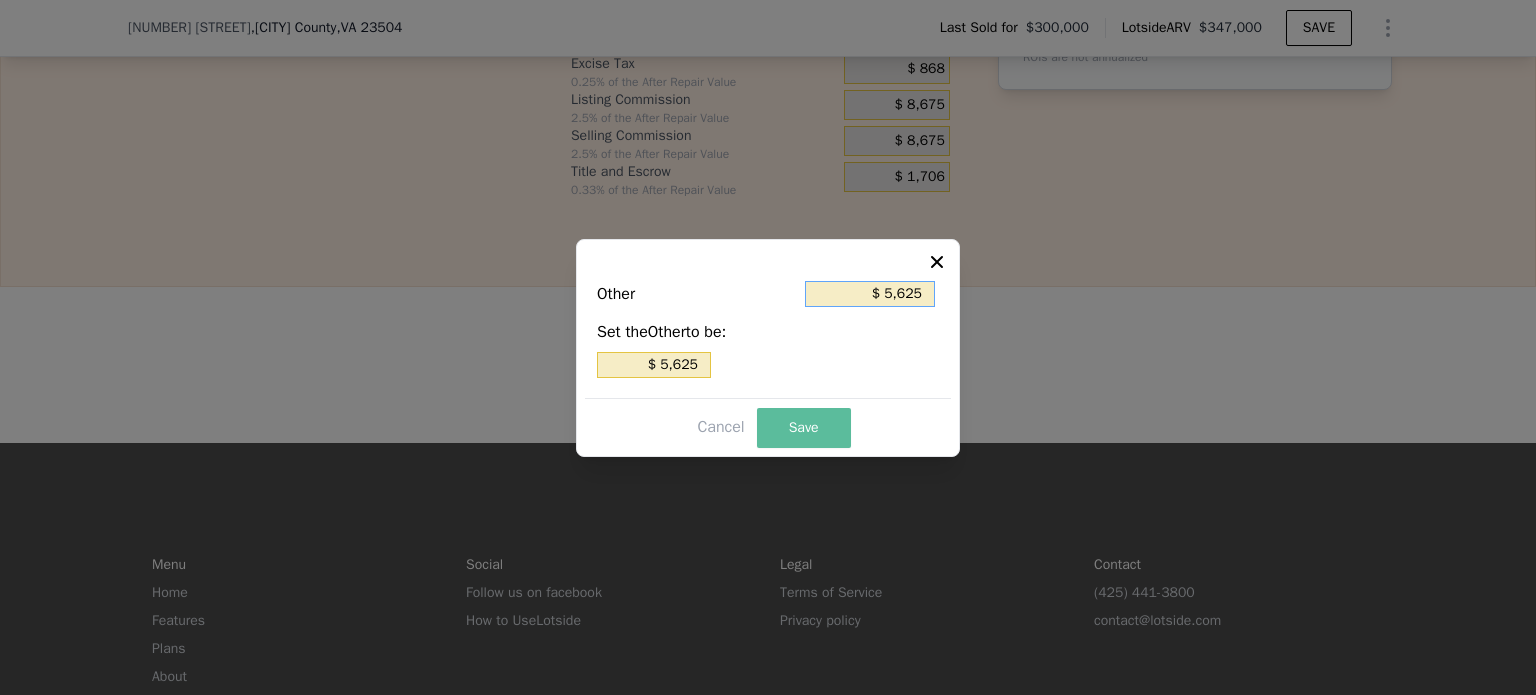type on "$ 5,625" 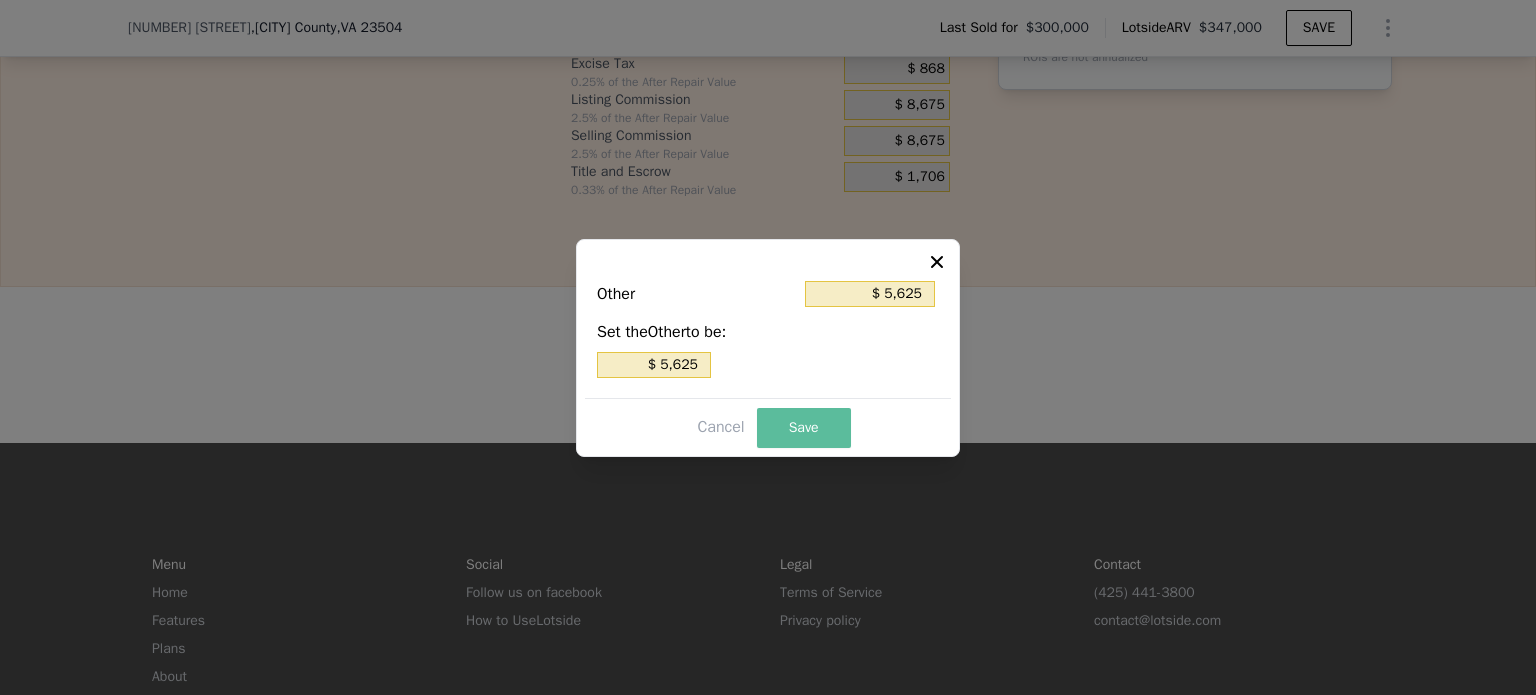 click on "Save" at bounding box center [804, 428] 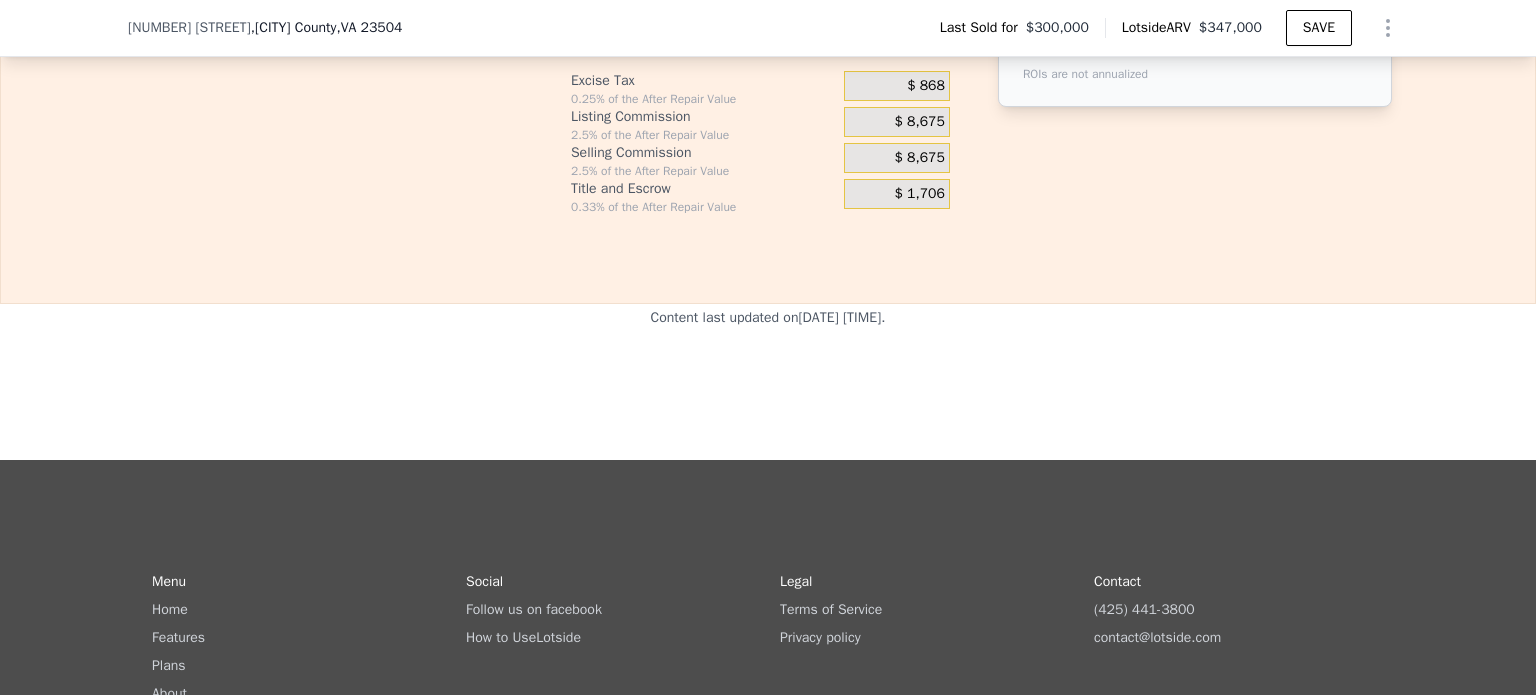 scroll, scrollTop: 3137, scrollLeft: 0, axis: vertical 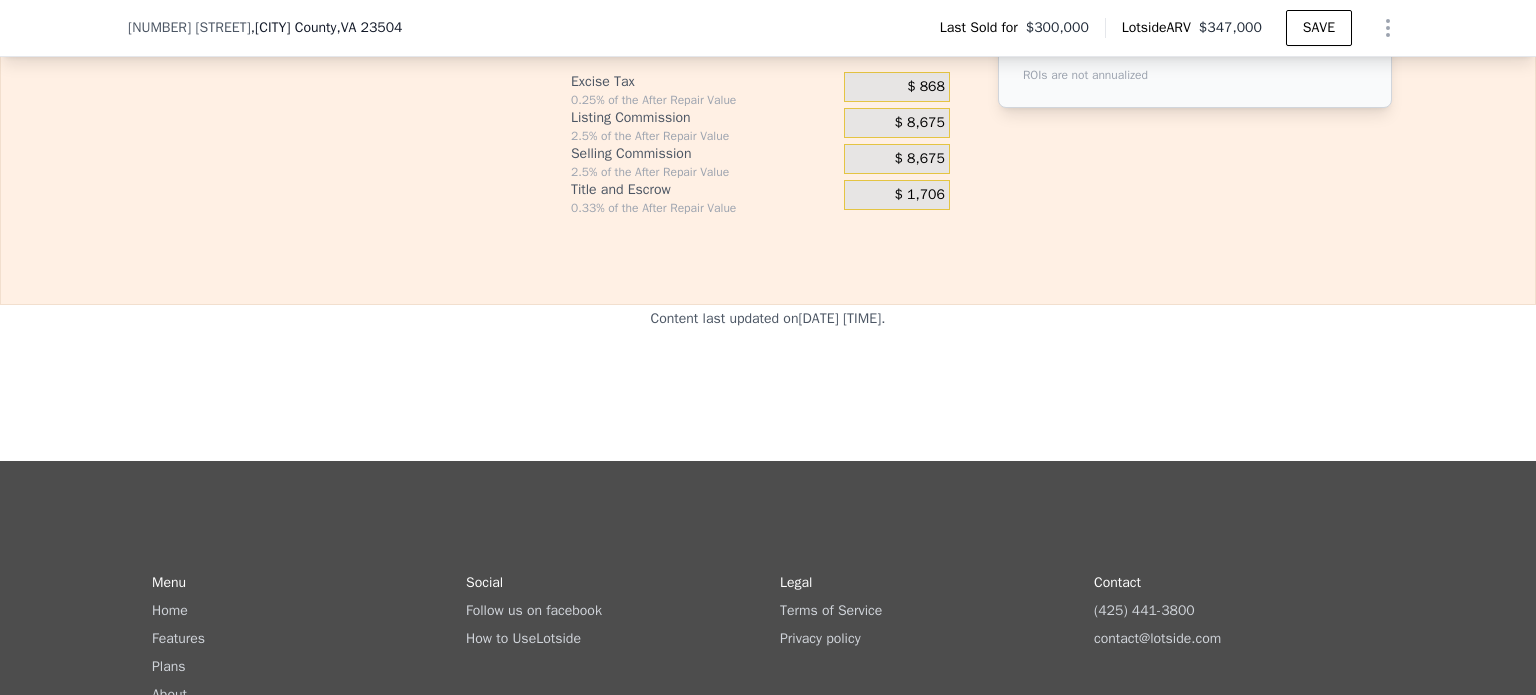 click on "$ 0" at bounding box center (1300, -232) 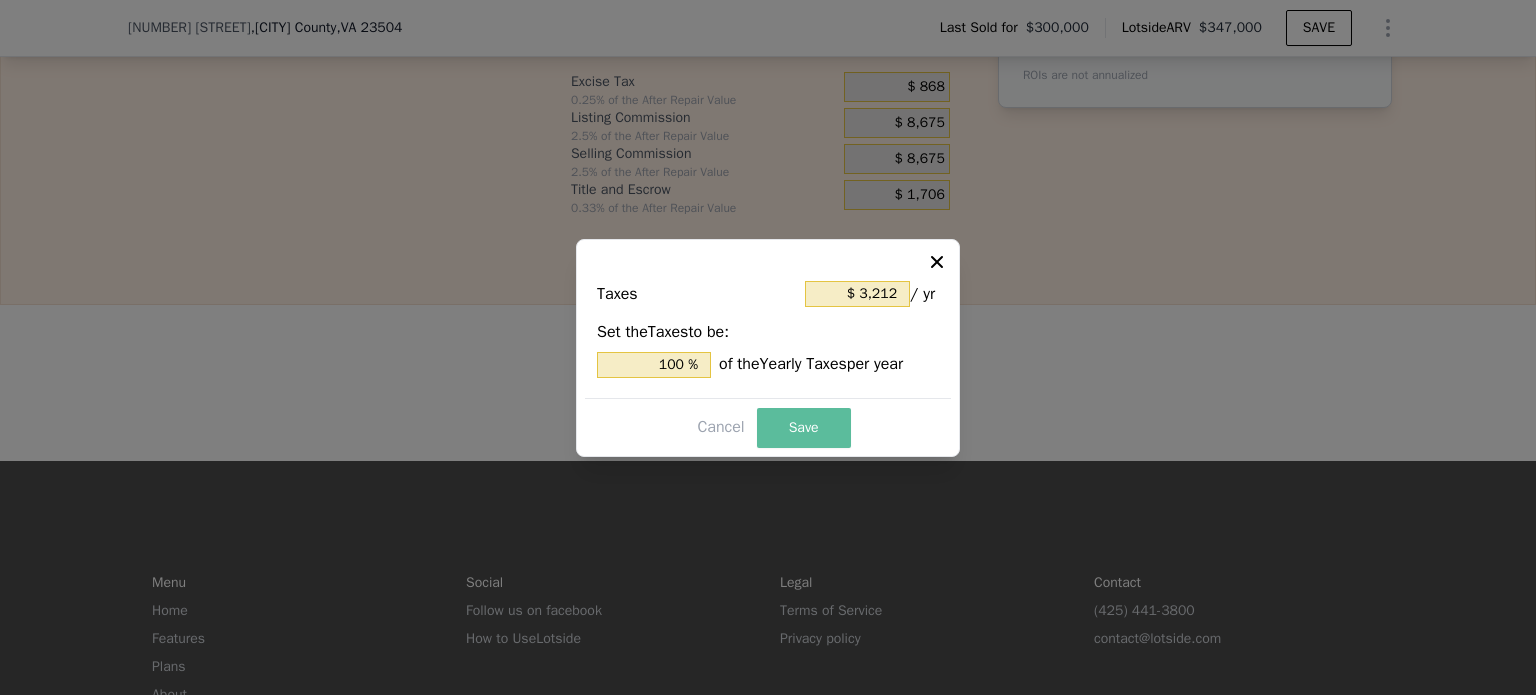 click on "Save" at bounding box center [804, 428] 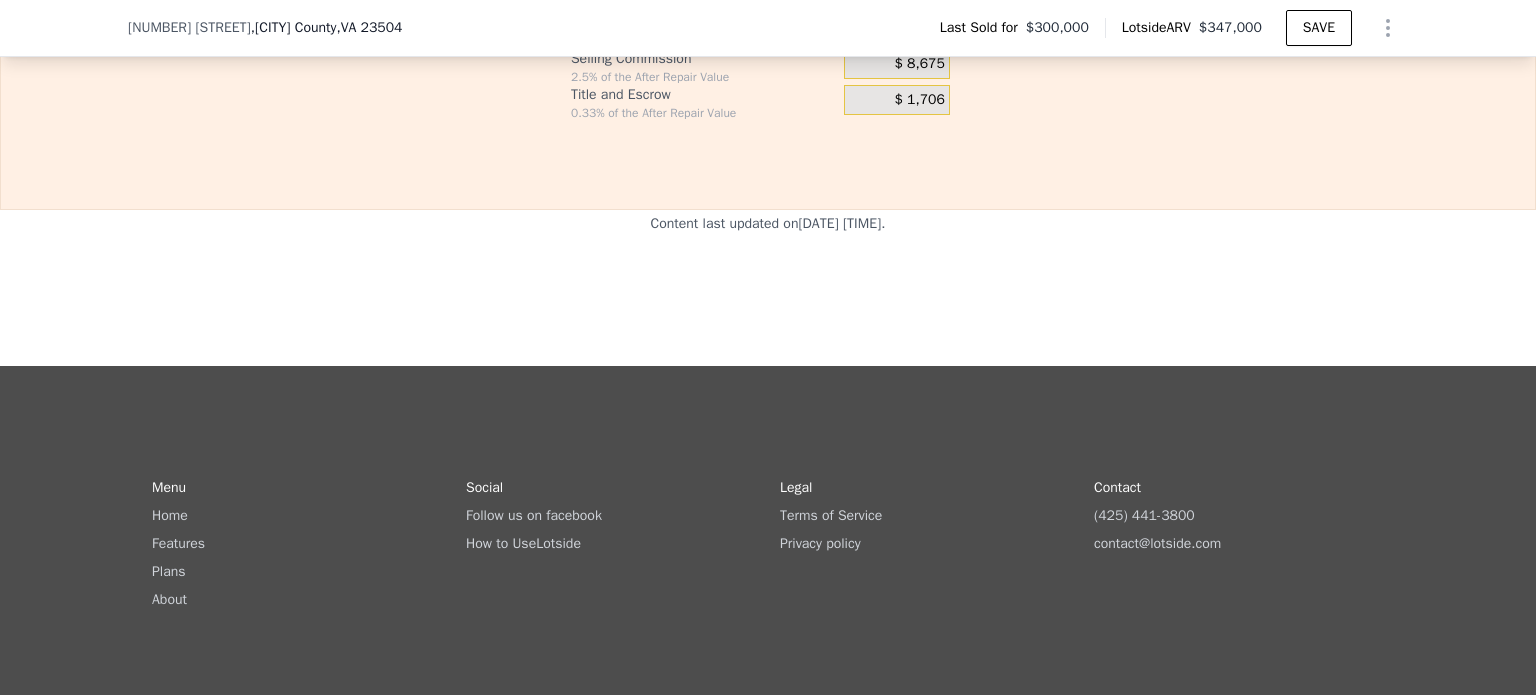 scroll, scrollTop: 3235, scrollLeft: 0, axis: vertical 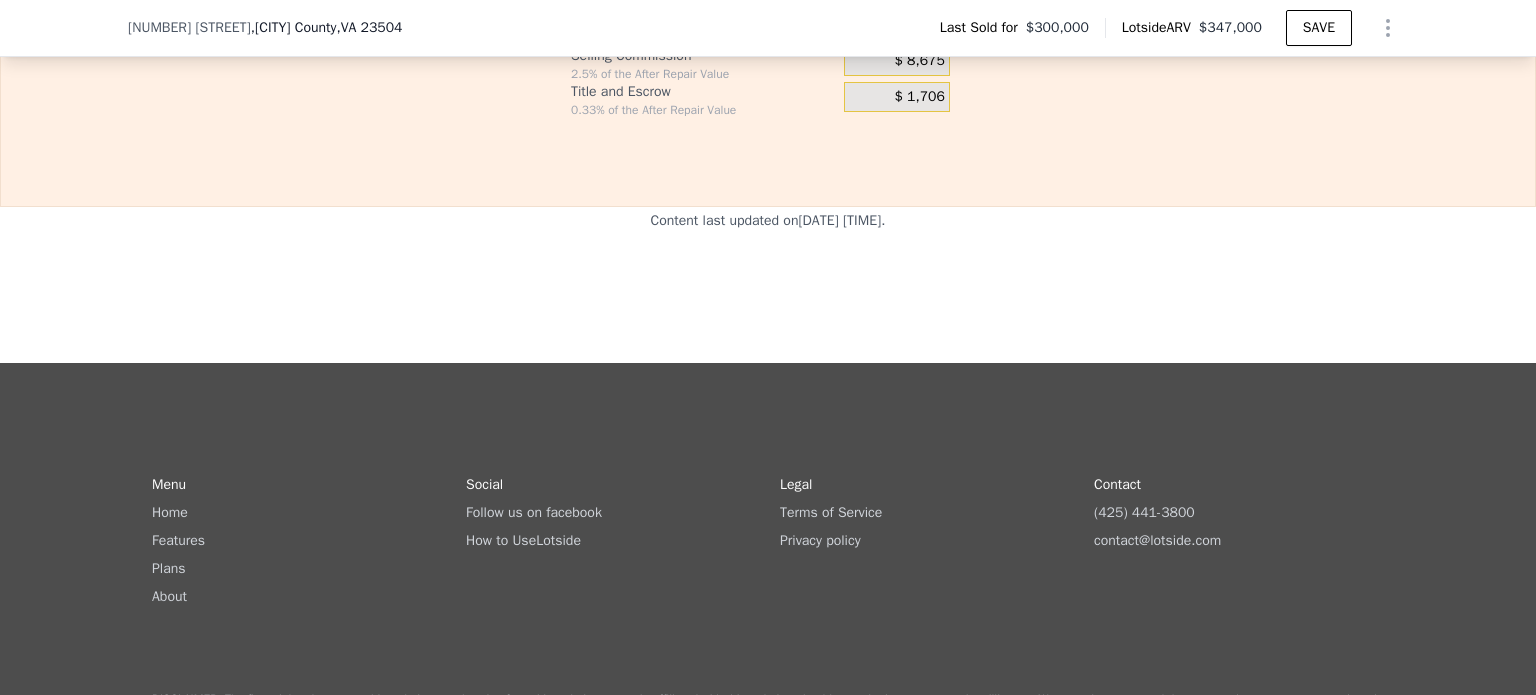 click on "10.5 %" at bounding box center (449, -190) 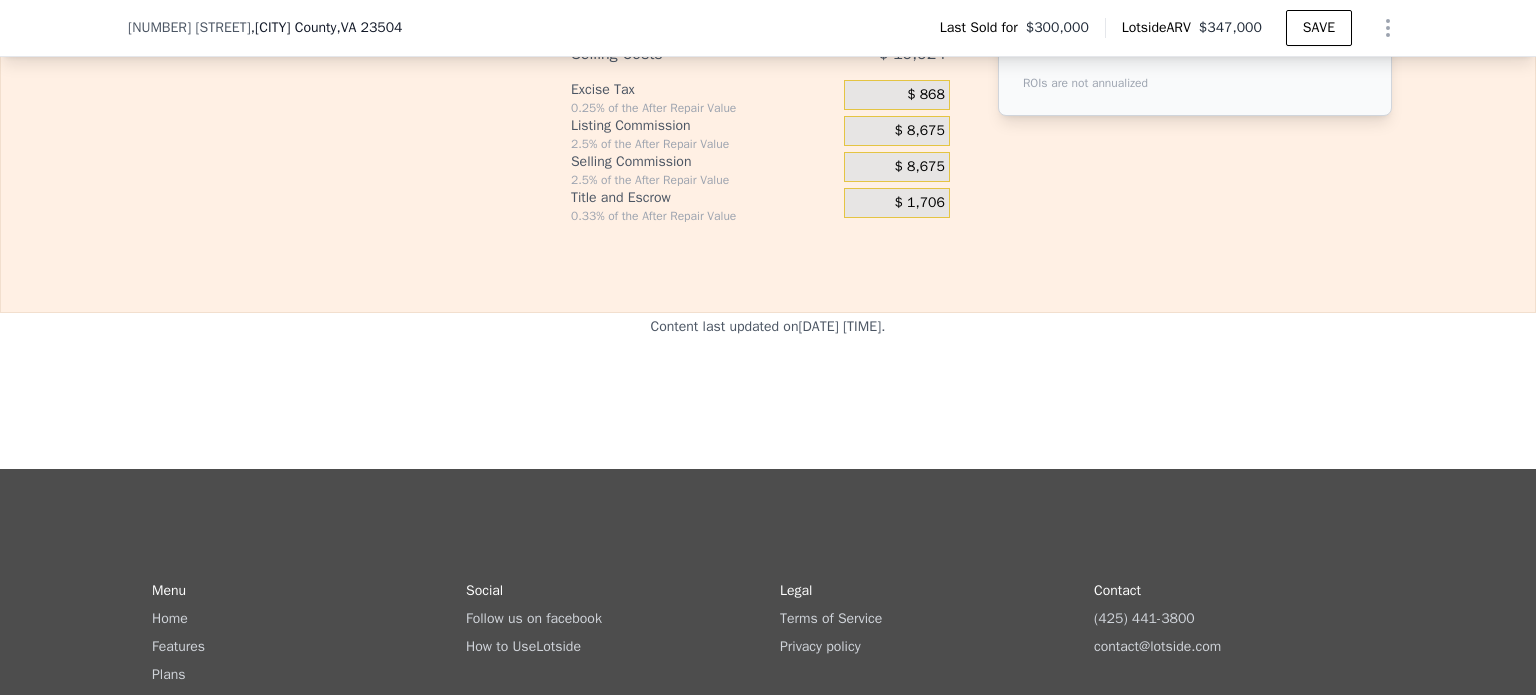 scroll, scrollTop: 3121, scrollLeft: 0, axis: vertical 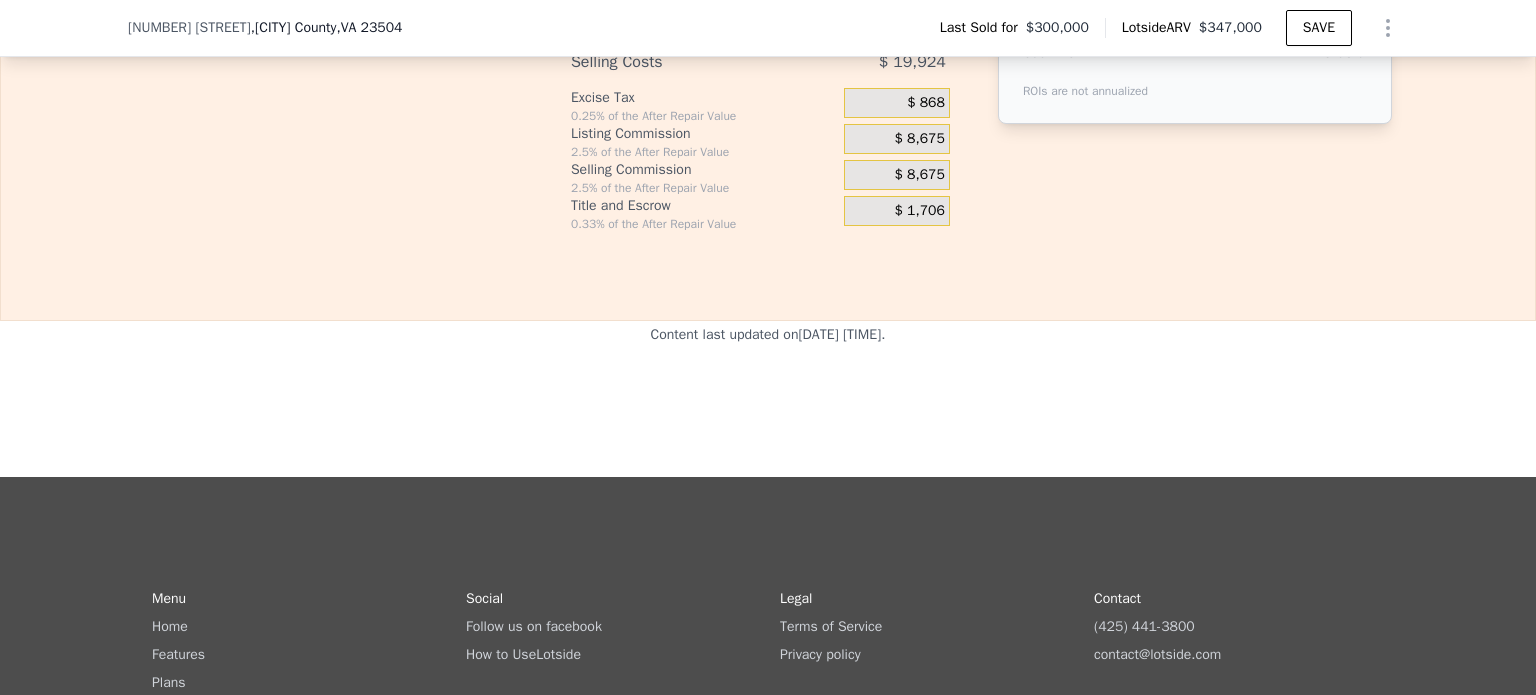 click on "After Repair Value $ [AMOUNT] Carrying Months [MONTHS] Less Estimate Costs: Purchase Price $ [AMOUNT] Rehab Costs $ [AMOUNT] Buying Costs $ [AMOUNT] Carrying Costs $ [AMOUNT] Selling Costs $ [AMOUNT] Resell Profit $ [AMOUNT] Total ROI [PERCENT]% Cash In $ [AMOUNT] Cash ROI ROIs are not annualized [PERCENT]%" at bounding box center [1195, -154] 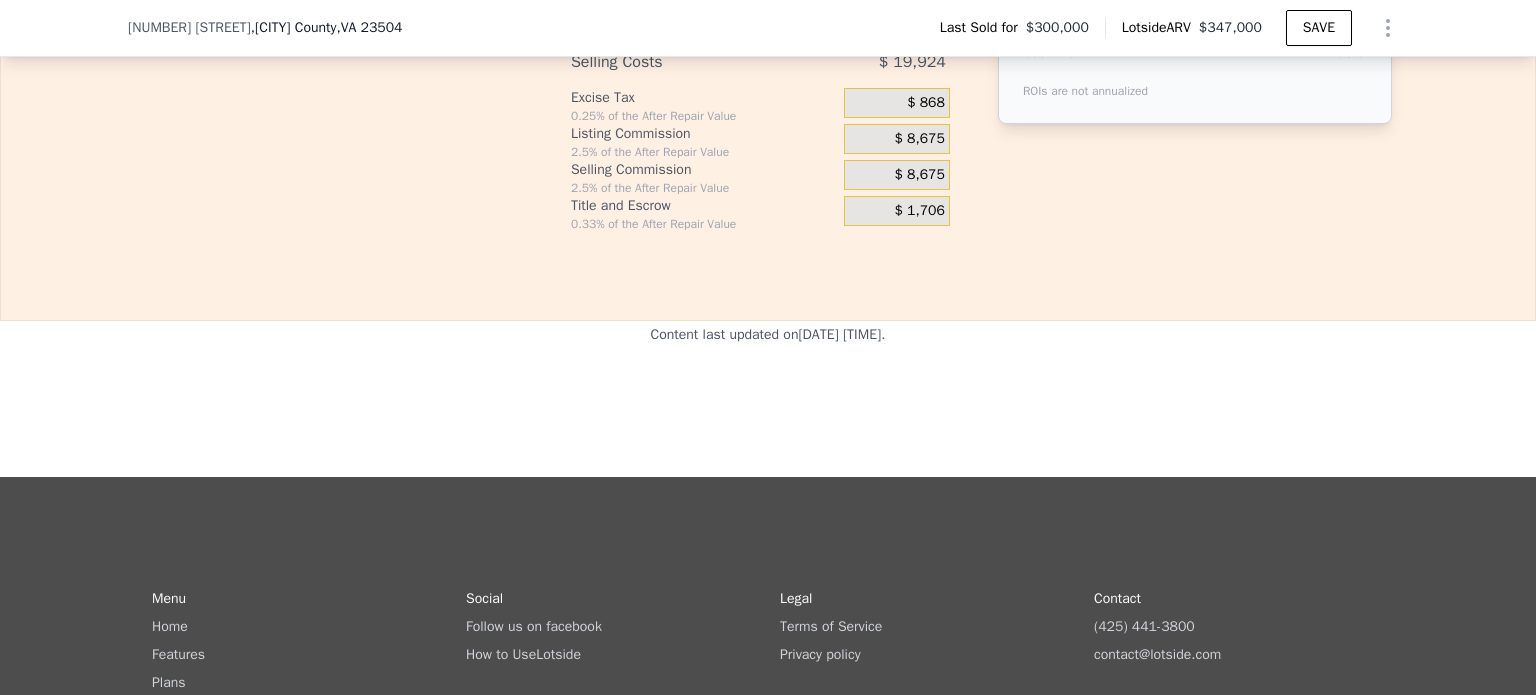 click on "$ 0" at bounding box center [1300, -216] 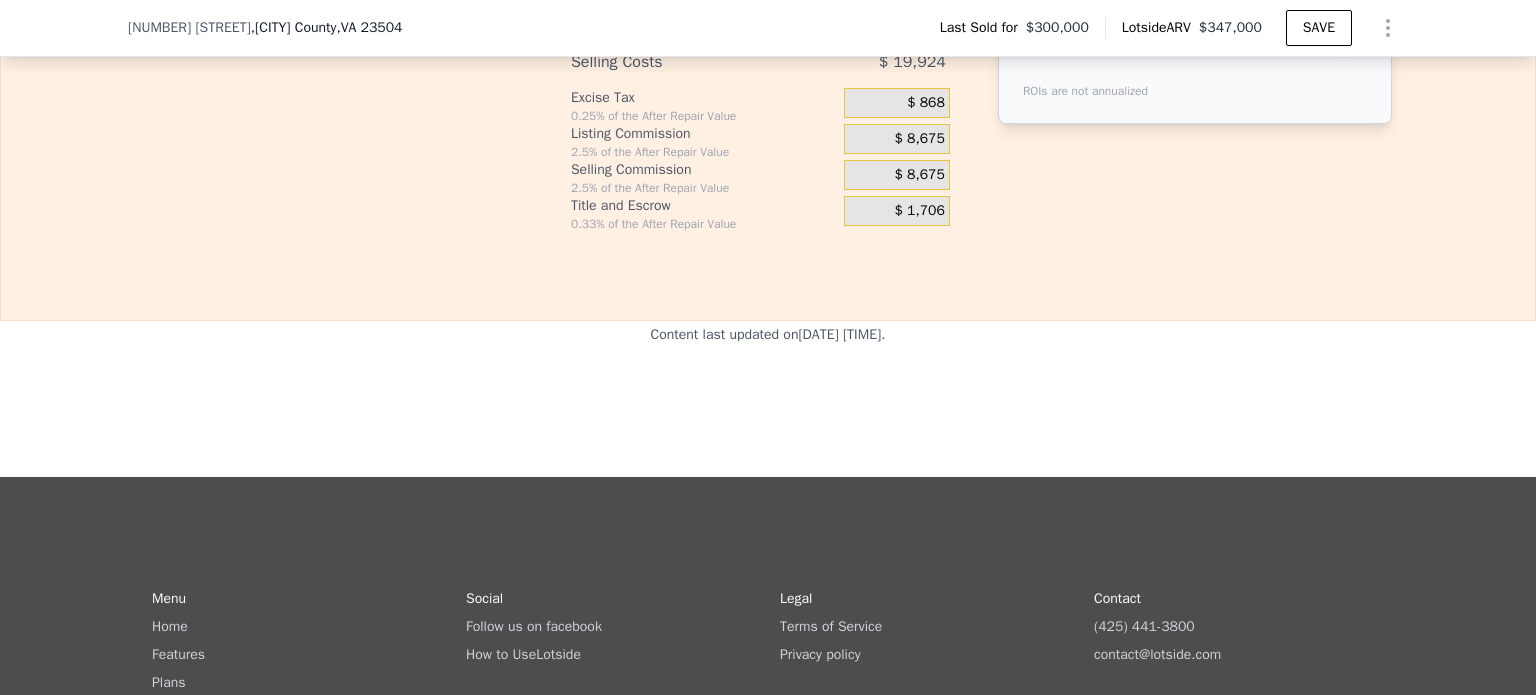 click on "$ 111,082" at bounding box center [1300, -39] 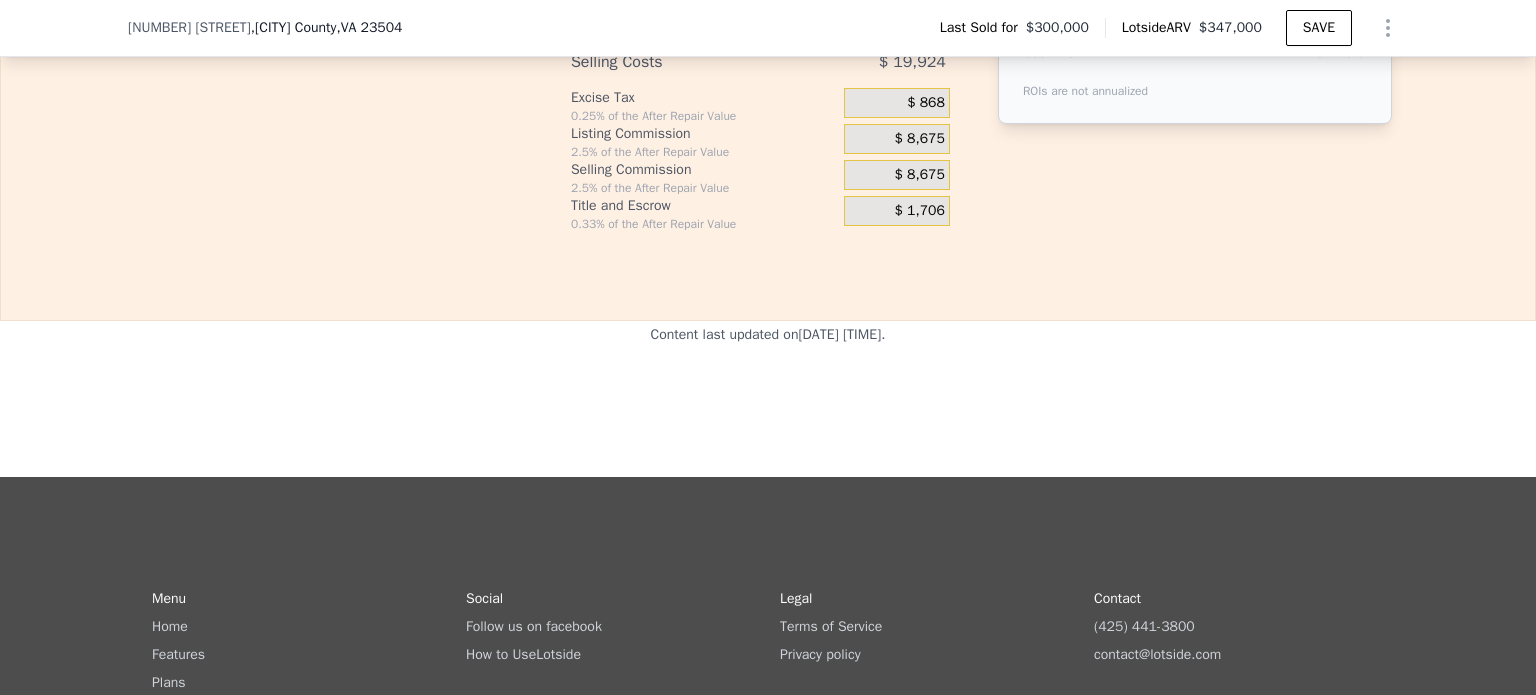 click on "$ 58,182" at bounding box center [1300, -39] 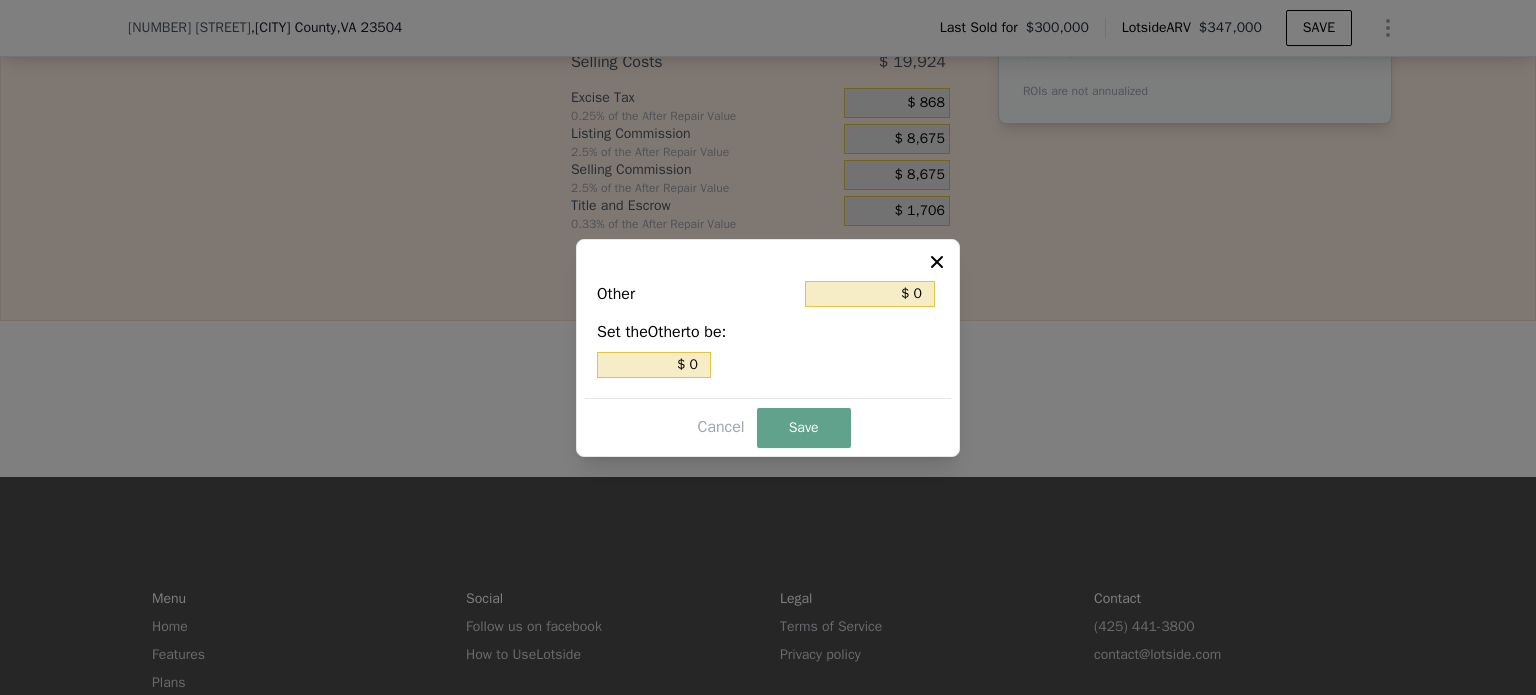 click on "$ 0" at bounding box center [872, 294] 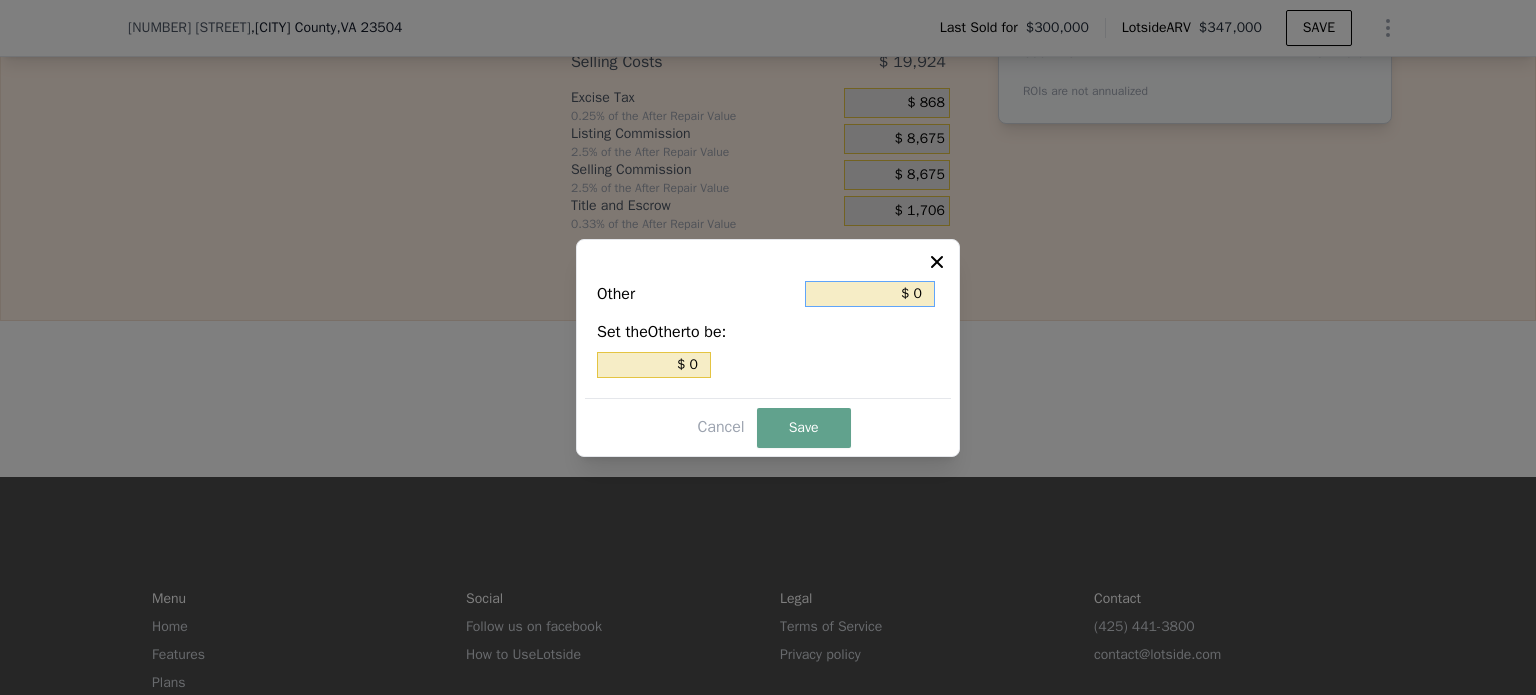 click on "$ 0" at bounding box center (870, 294) 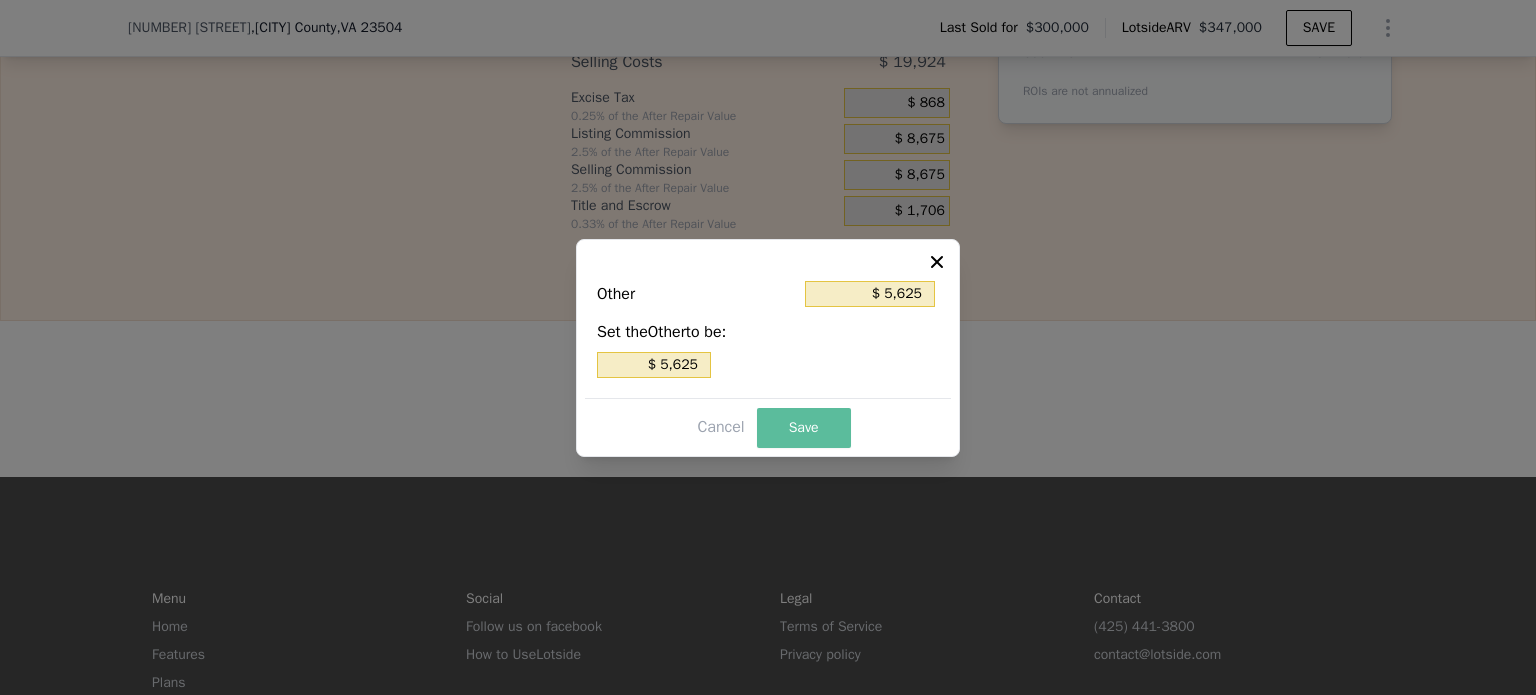 click on "Save" at bounding box center (804, 428) 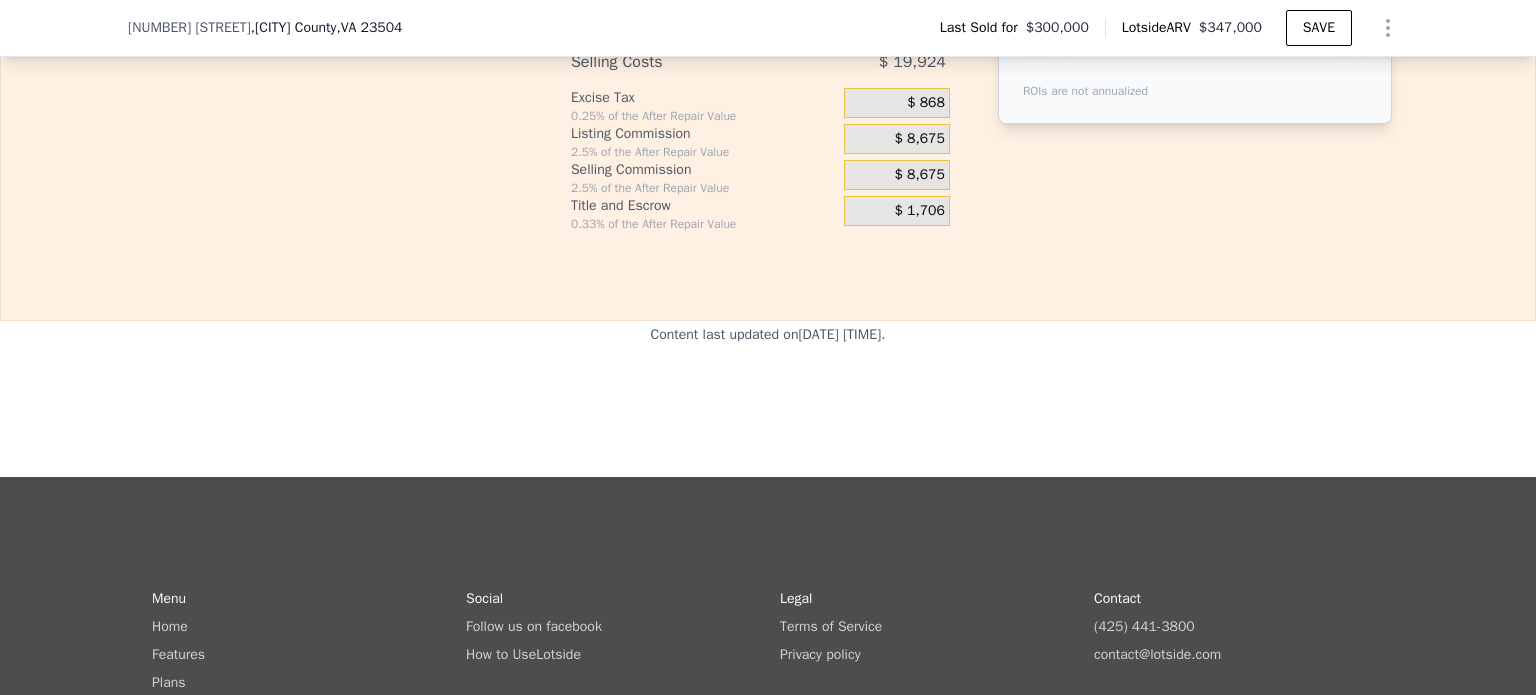click on "$ 347,000" at bounding box center [1300, -389] 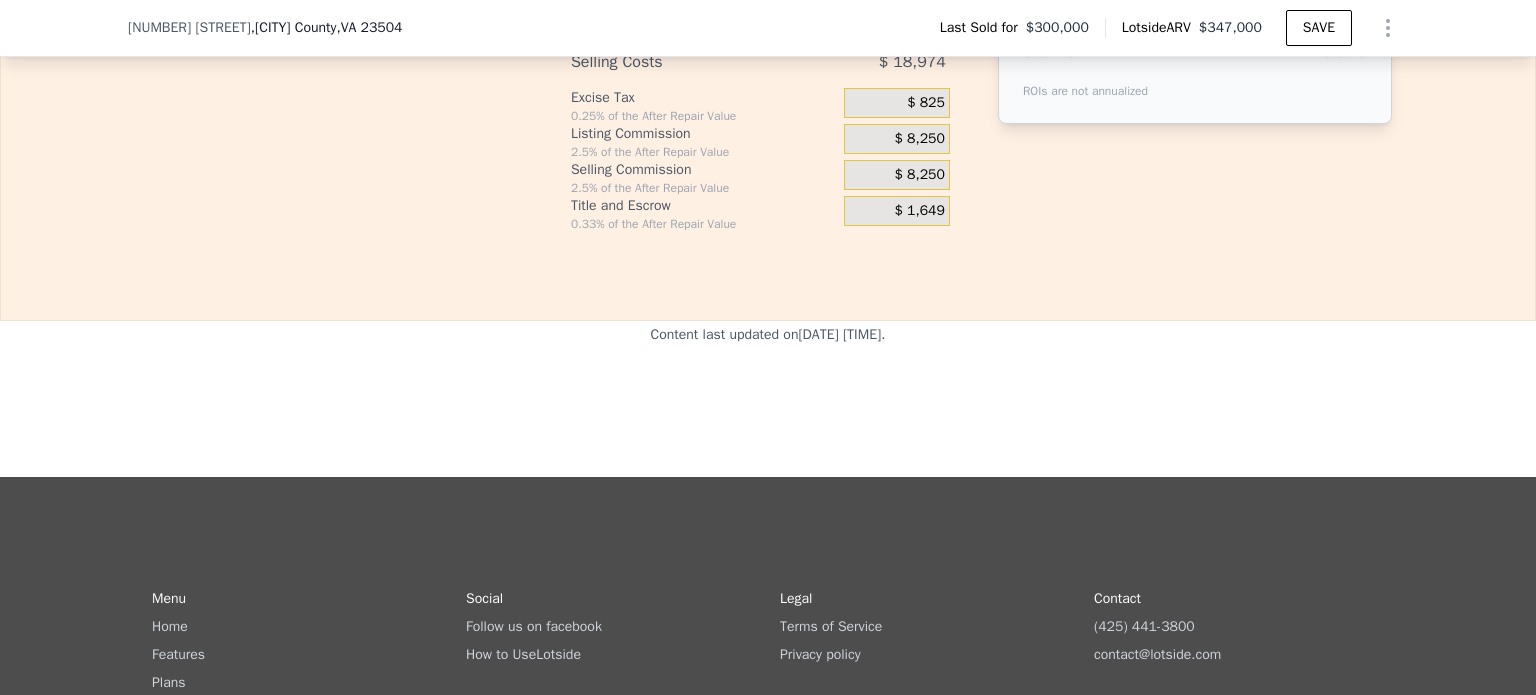click on "6" at bounding box center [1300, -324] 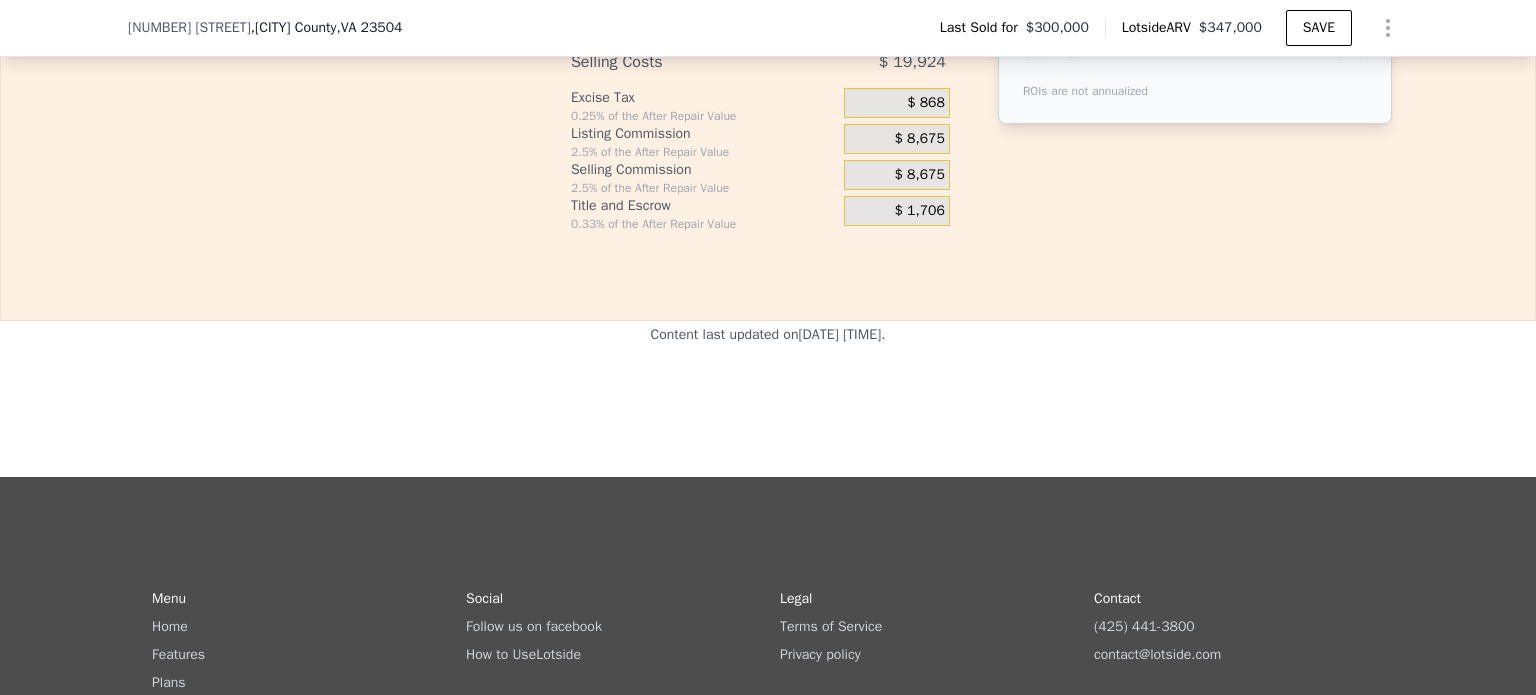 click on "$ 347,000" at bounding box center (1300, -389) 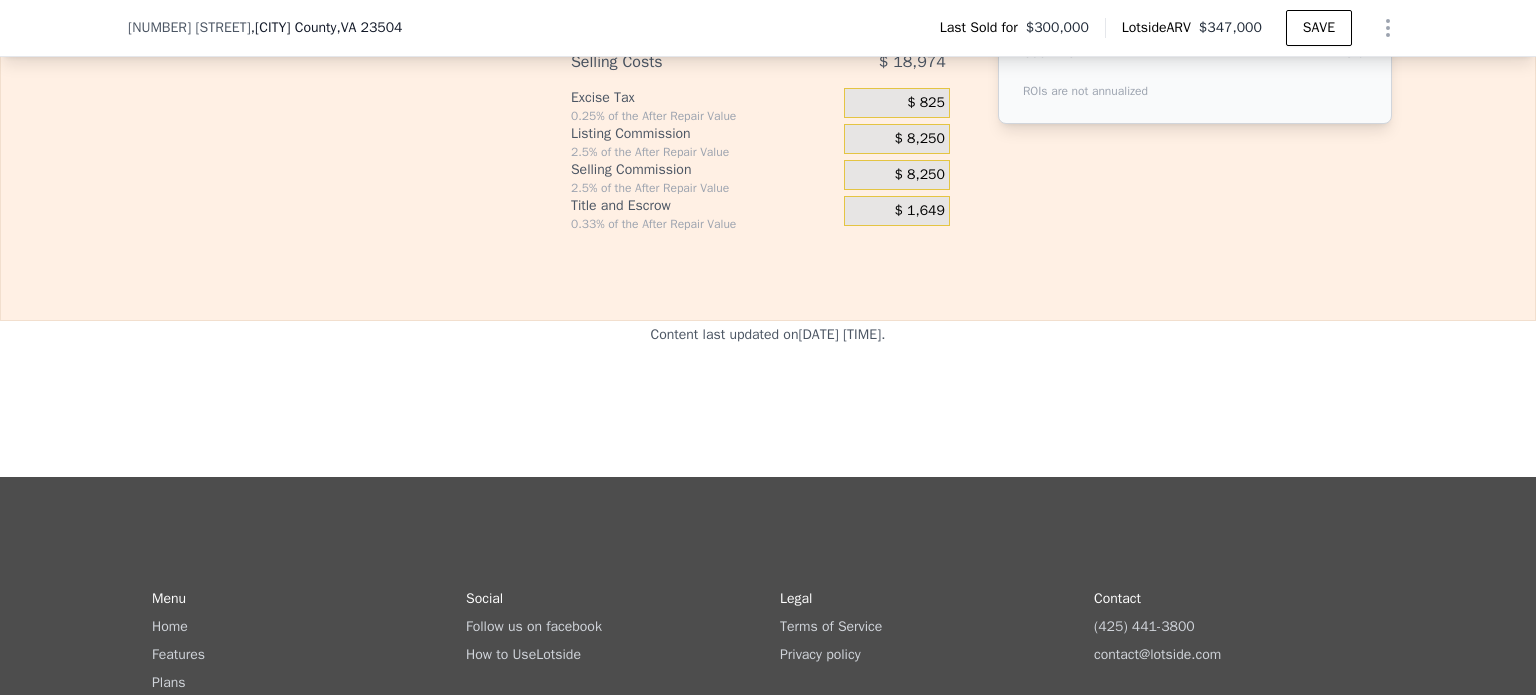 click on "5" at bounding box center [1300, -324] 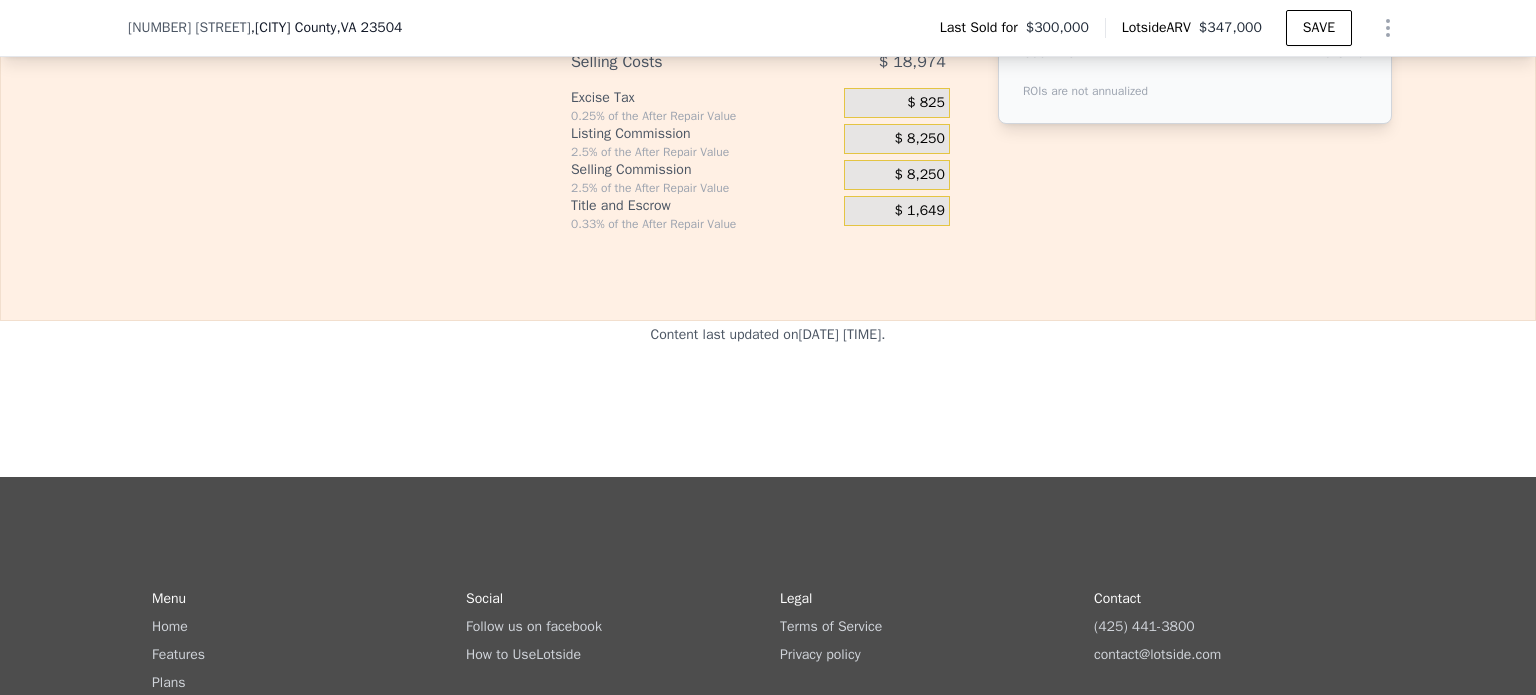 click on "$ 200,000" at bounding box center (1300, -252) 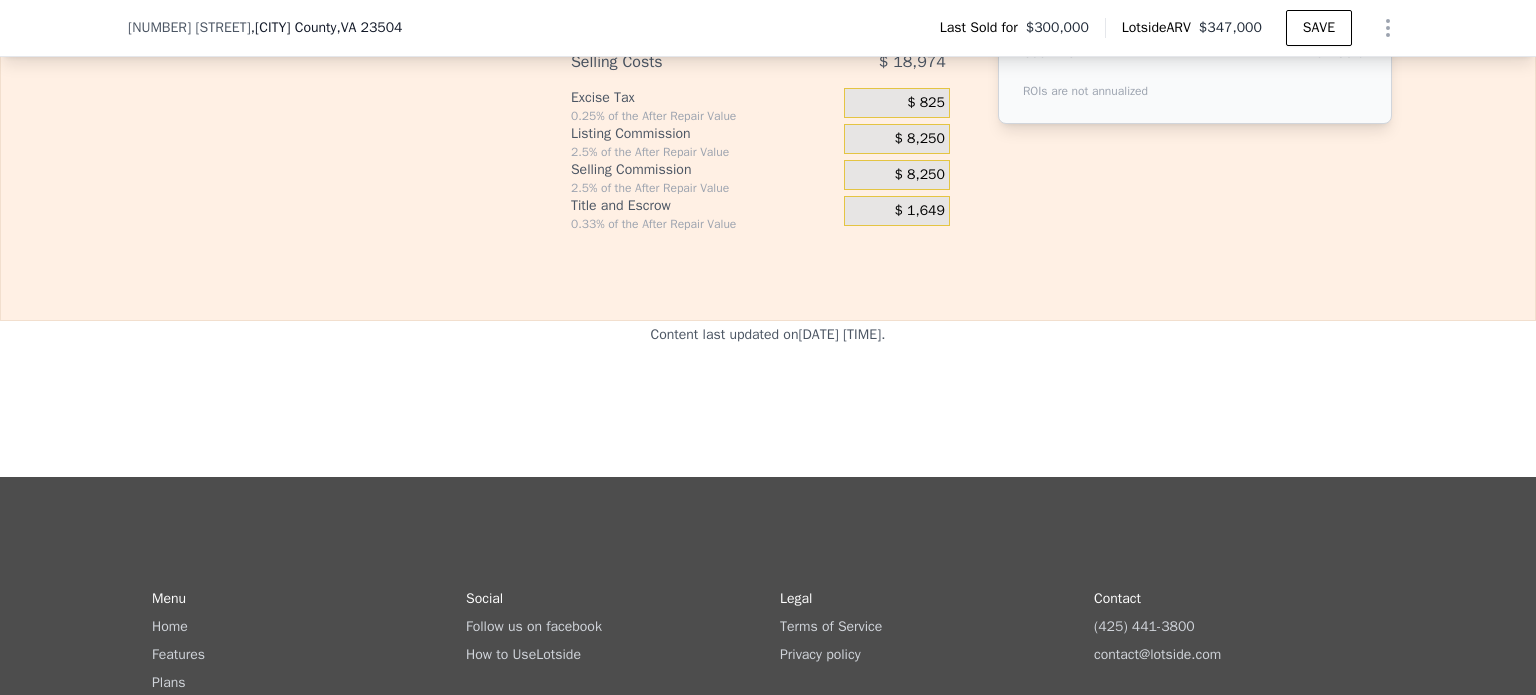 click on "$ 200,000" at bounding box center (1300, -252) 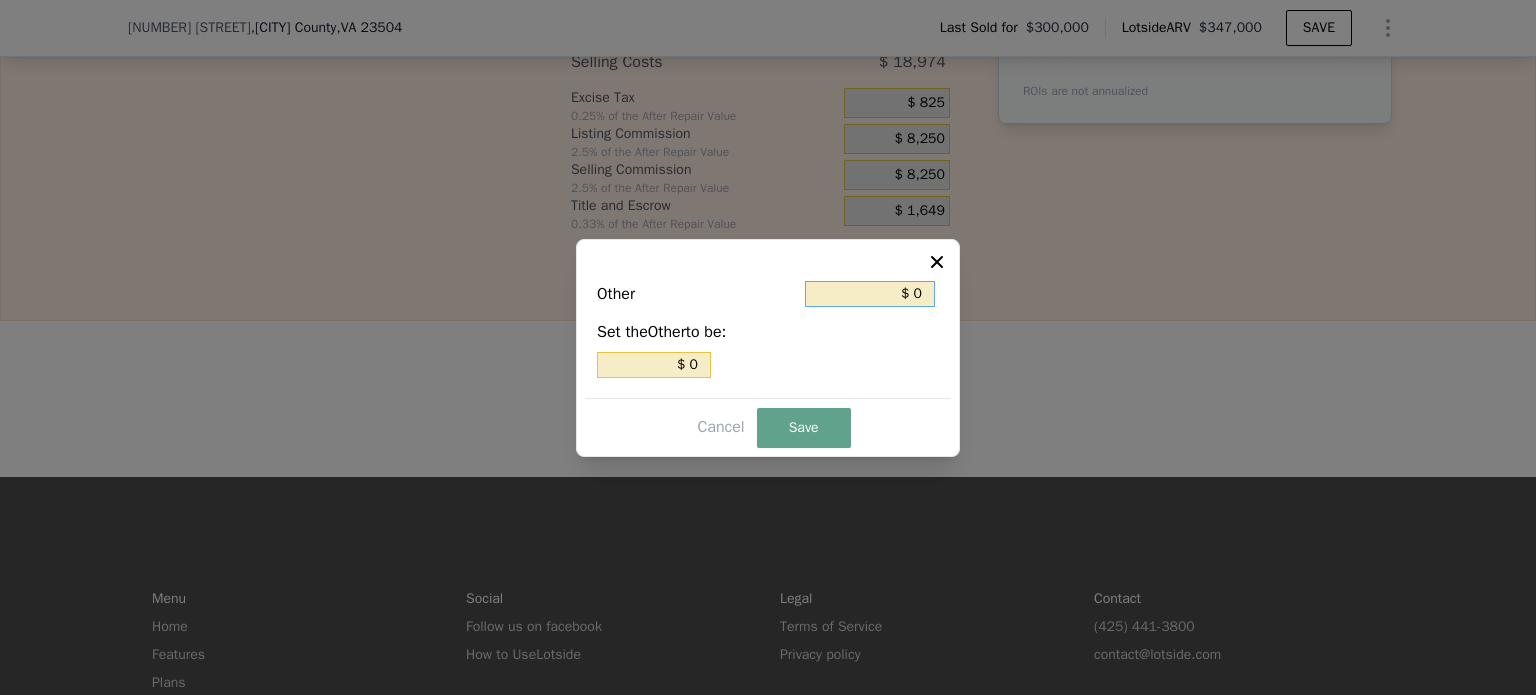 click on "$ 0" at bounding box center [870, 294] 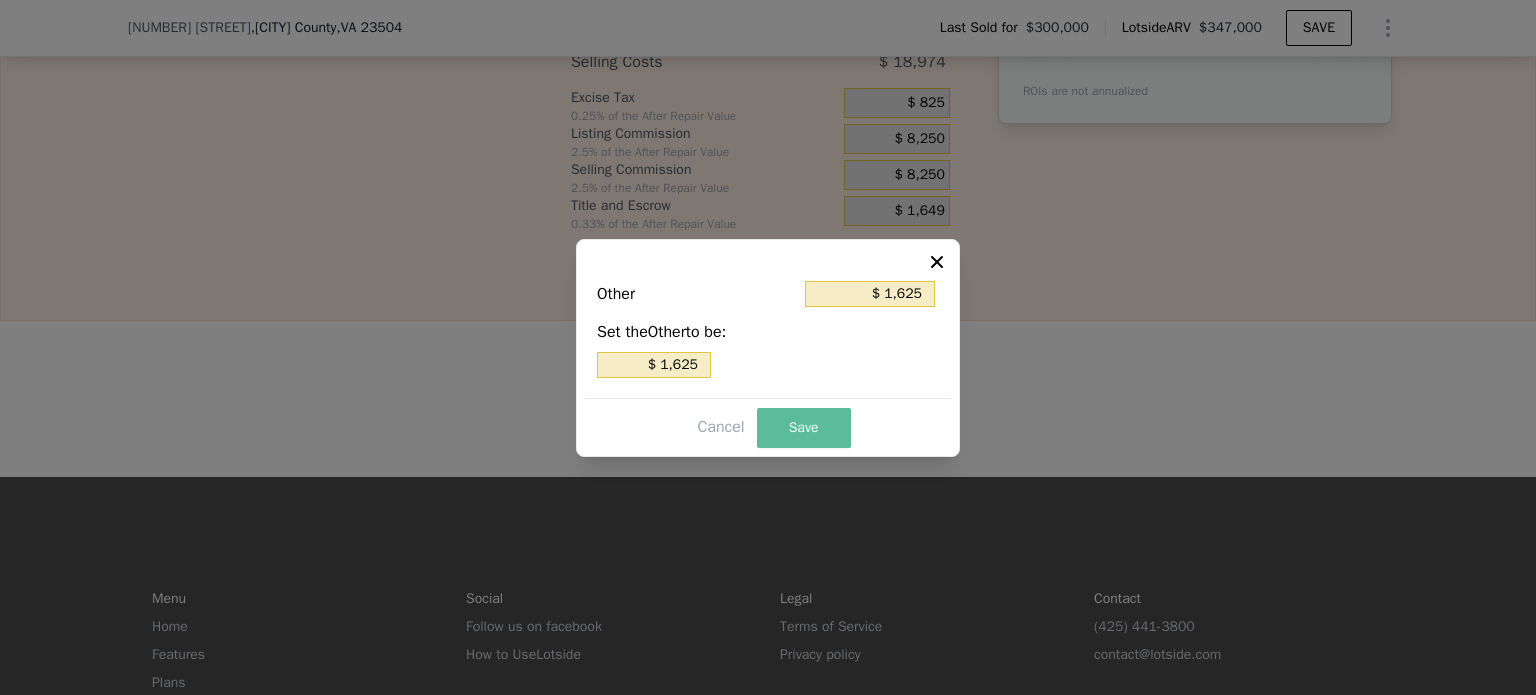 click on "Save" at bounding box center [804, 428] 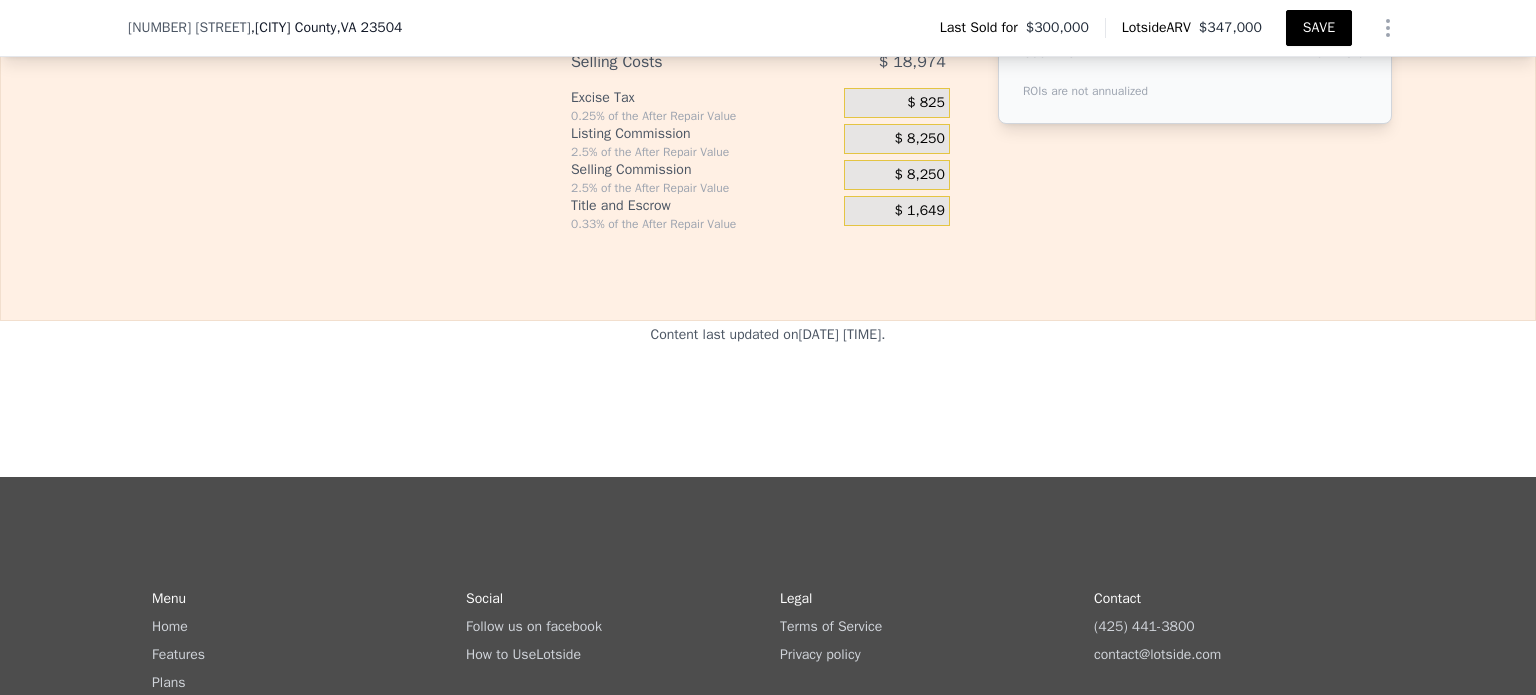 click on "SAVE" at bounding box center (1319, 28) 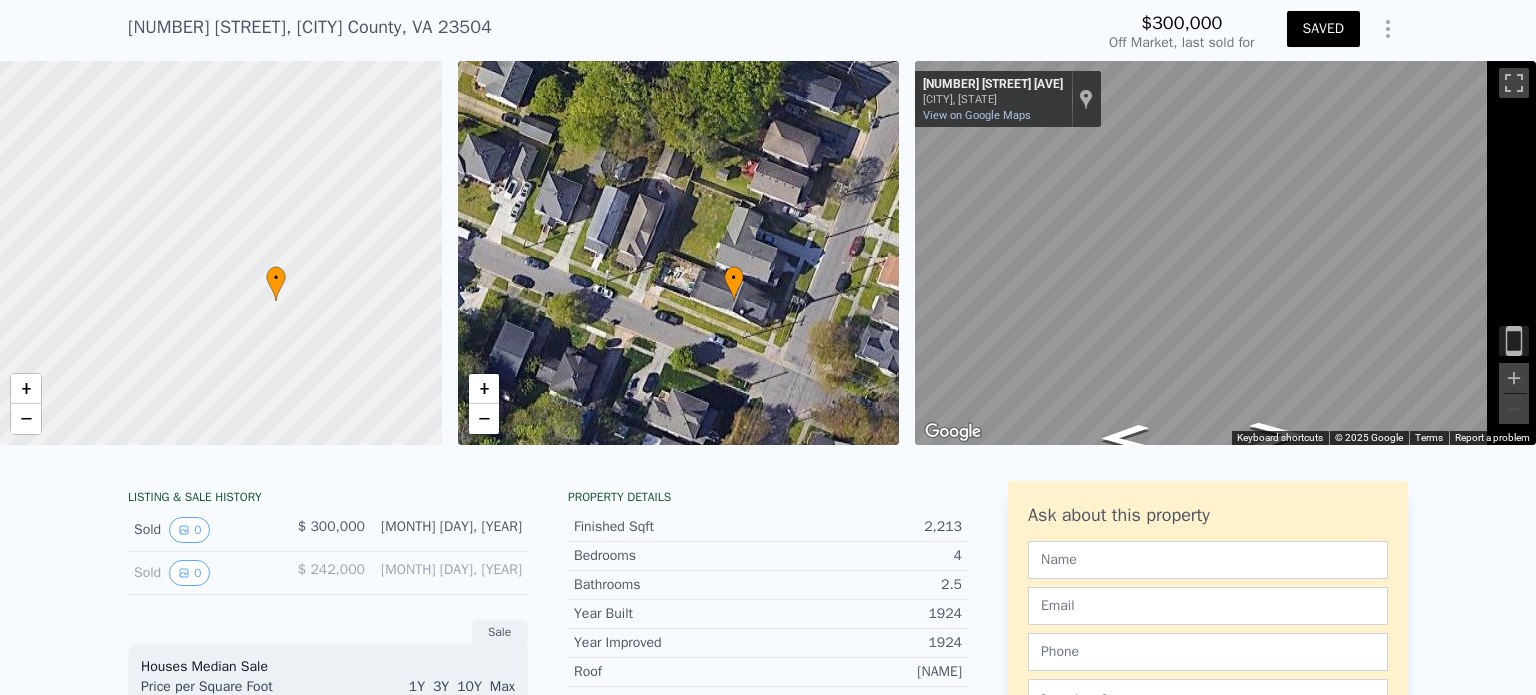 scroll, scrollTop: 0, scrollLeft: 0, axis: both 